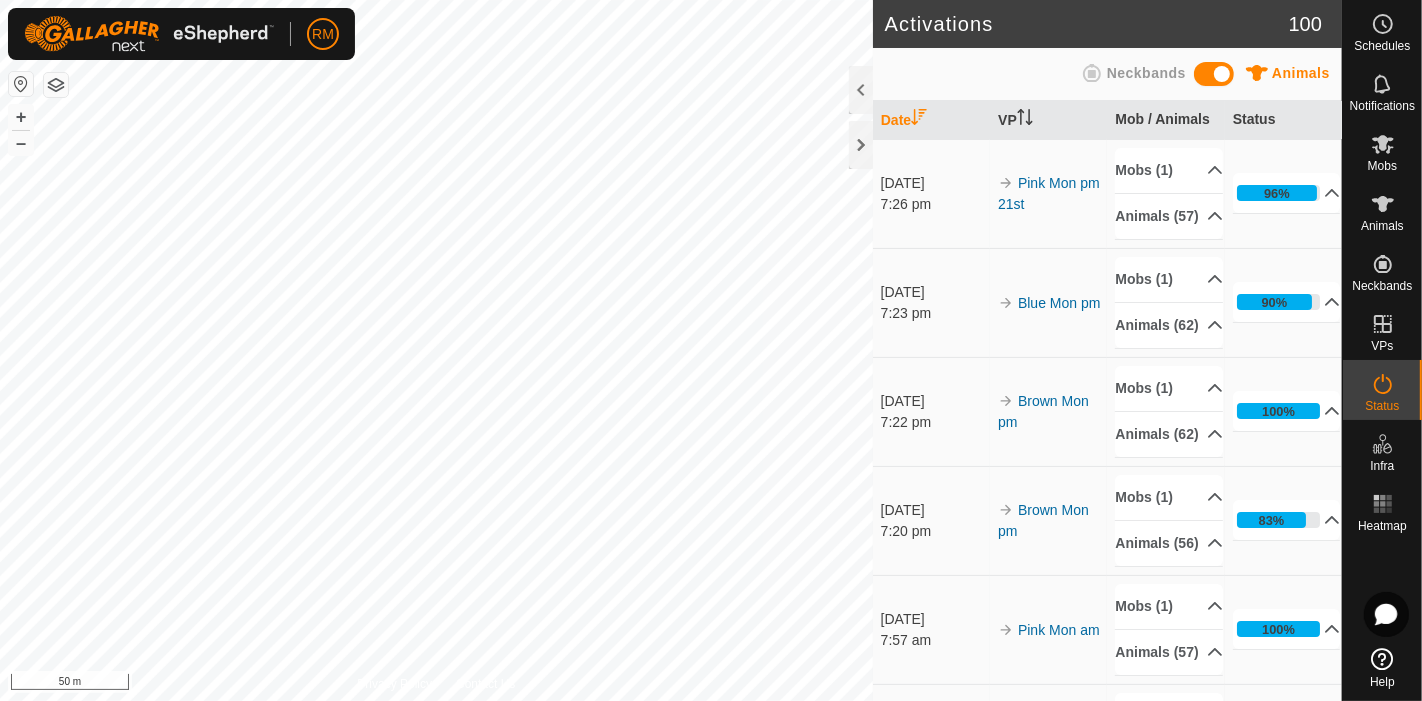 scroll, scrollTop: 0, scrollLeft: 0, axis: both 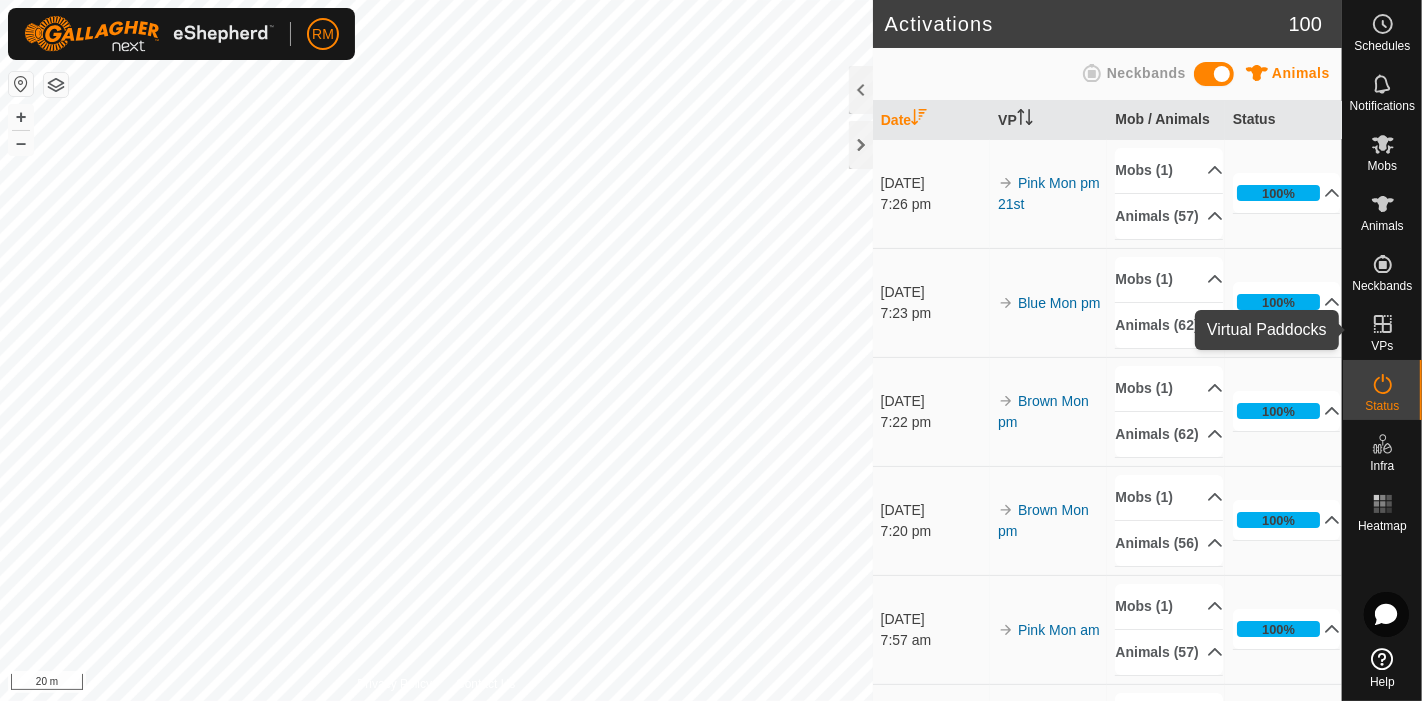 click 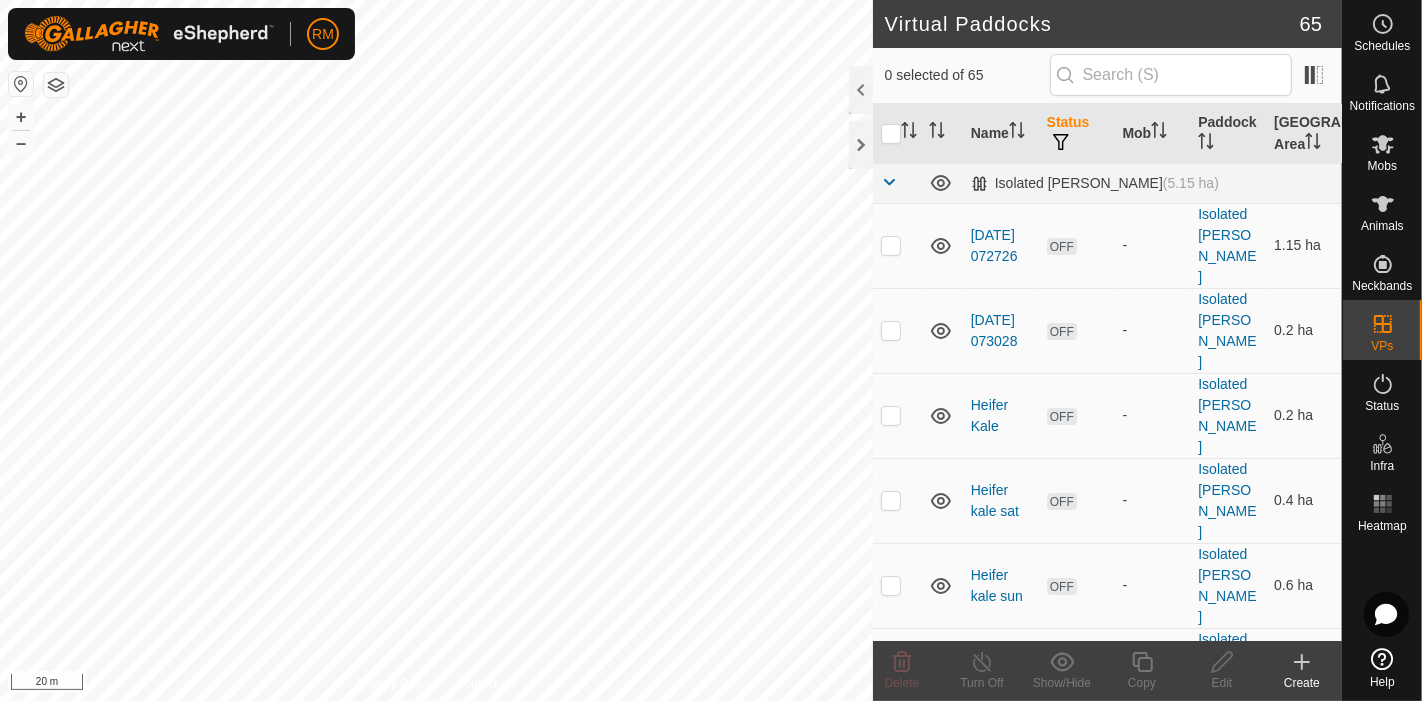 checkbox on "true" 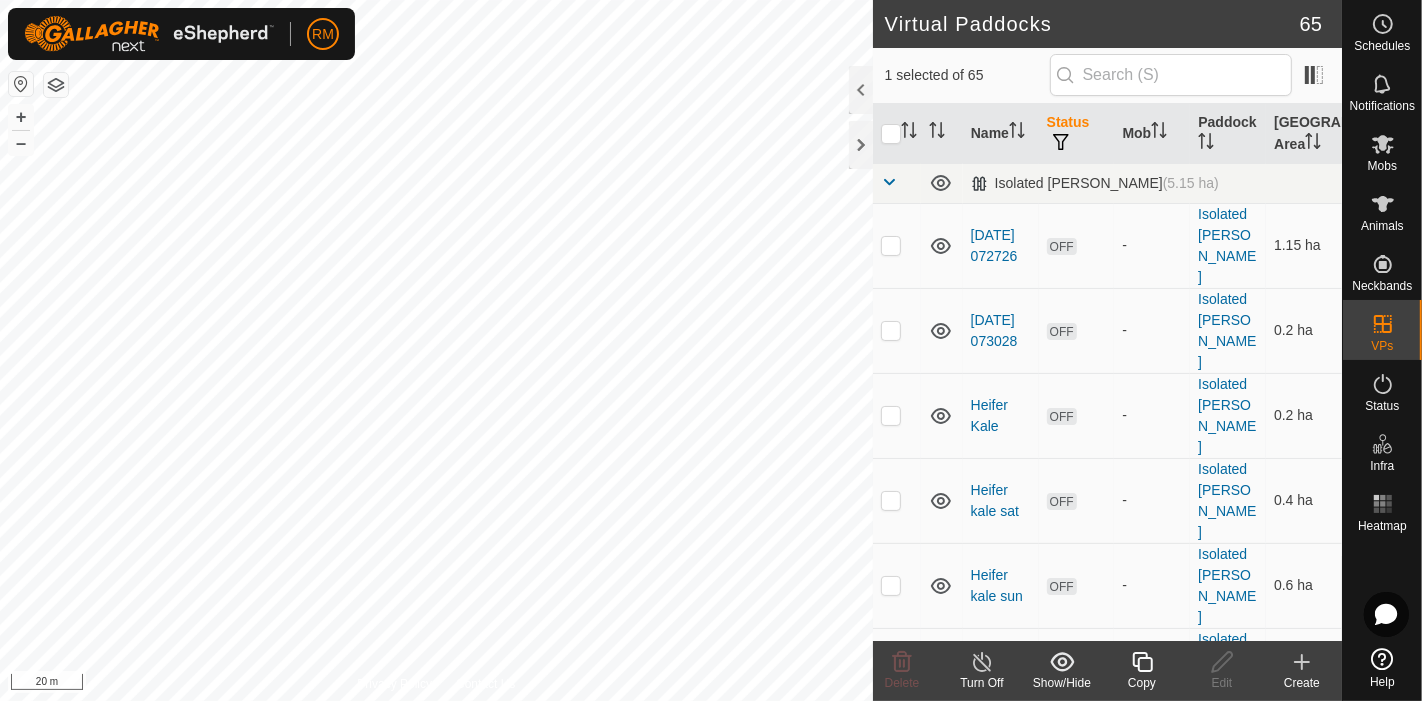 click 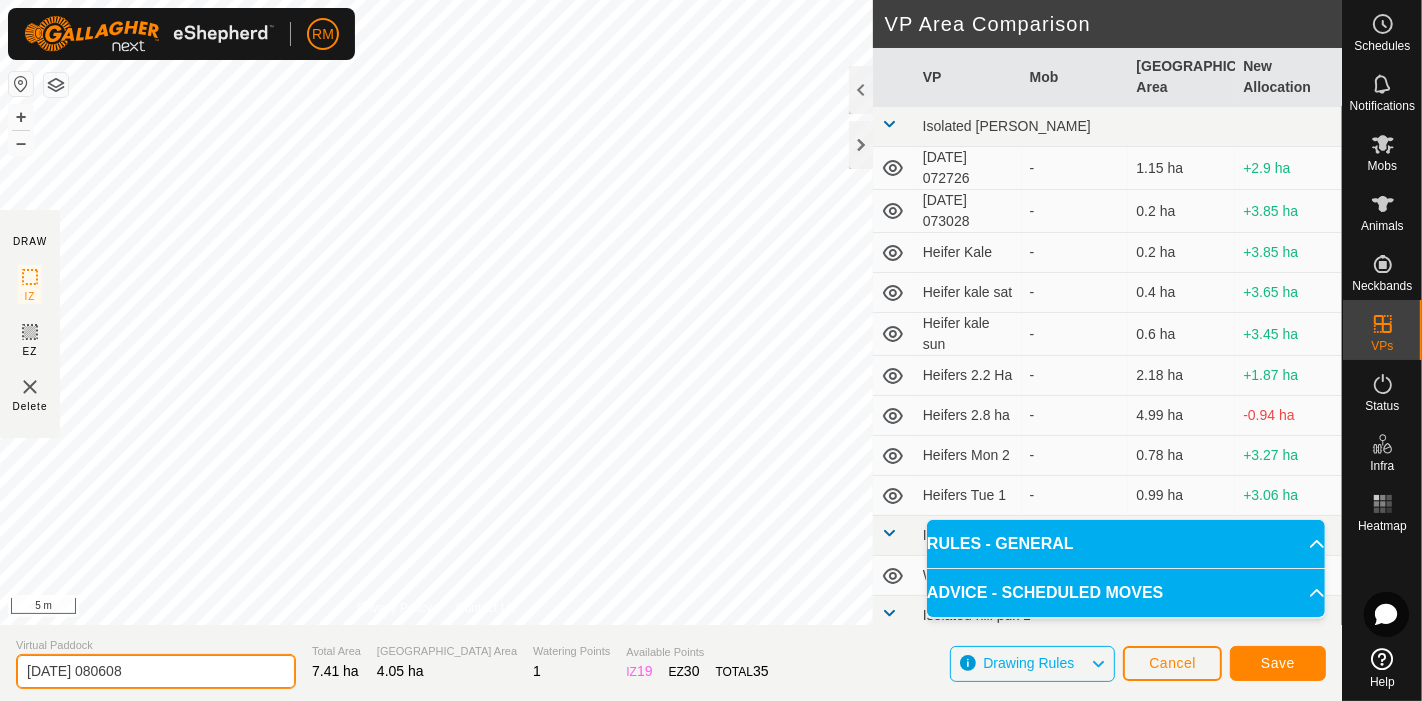click on "[DATE] 080608" 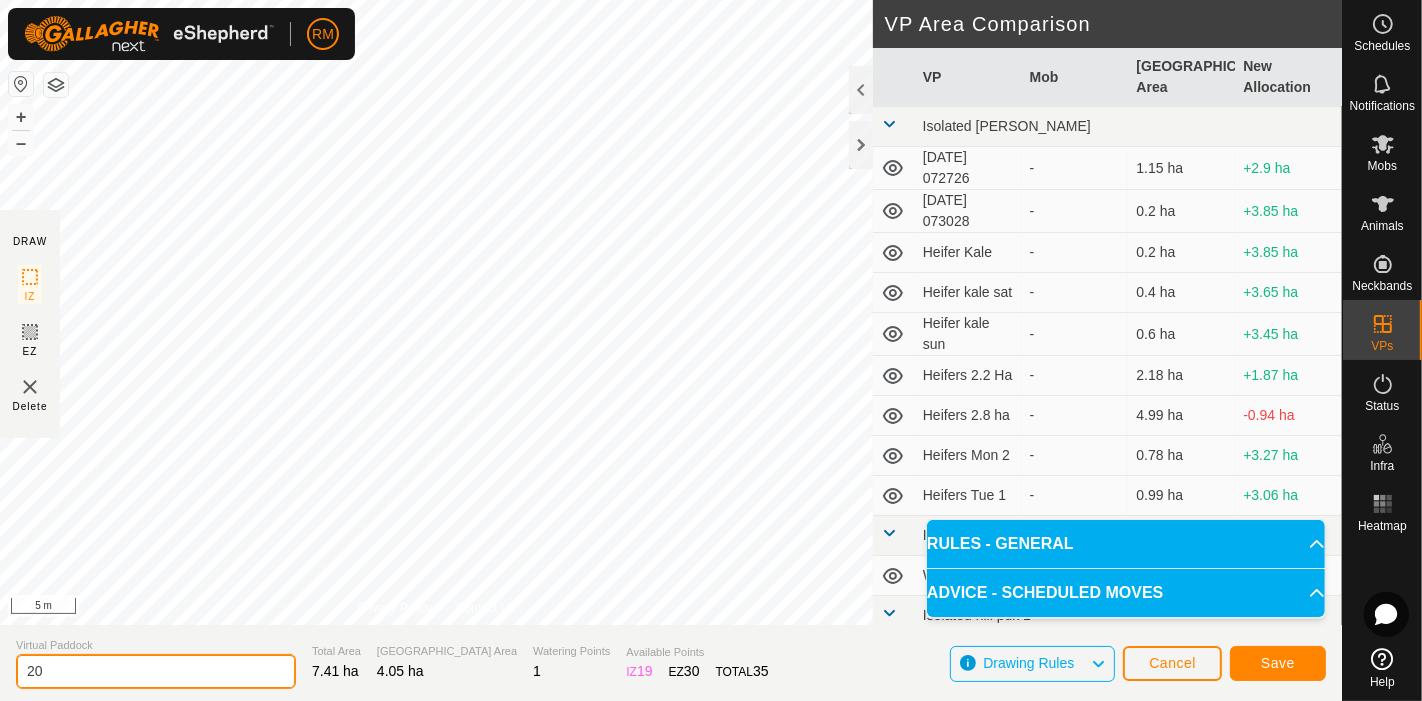 type on "2" 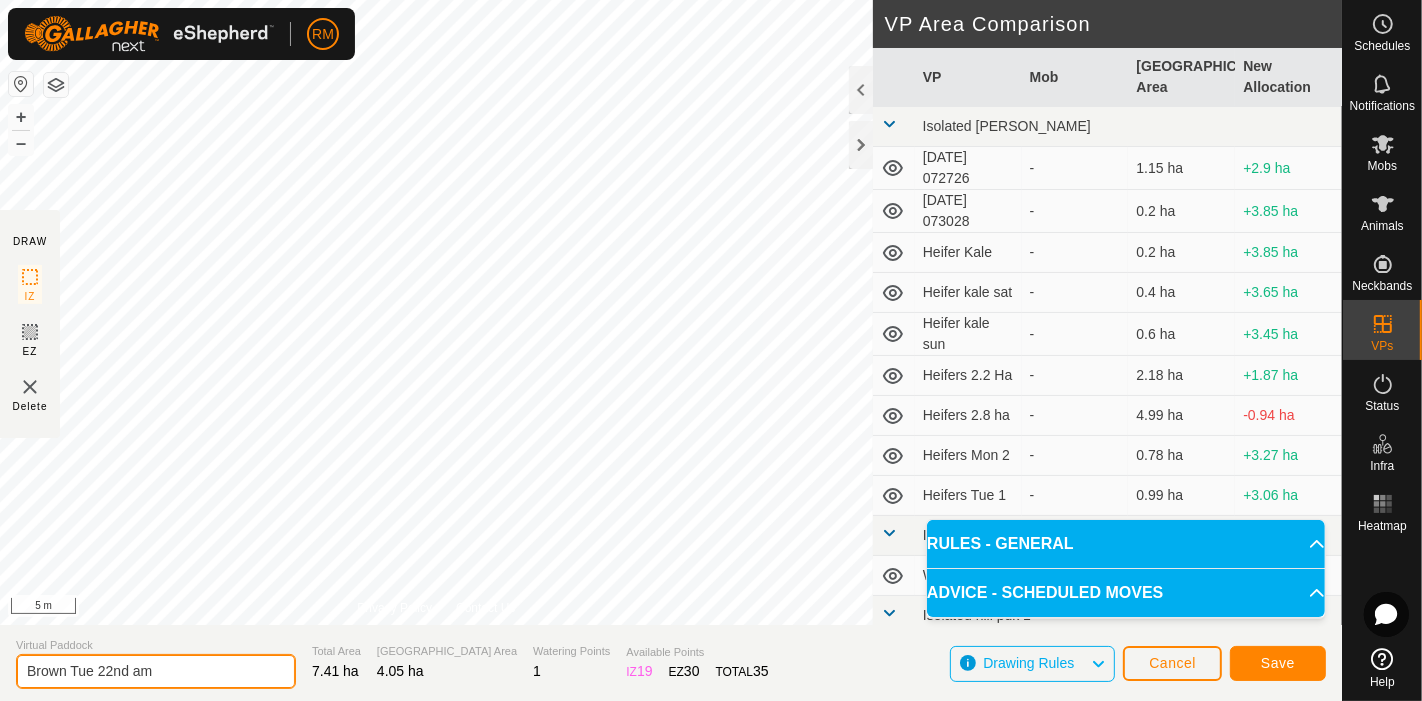type on "Brown Tue 22nd am" 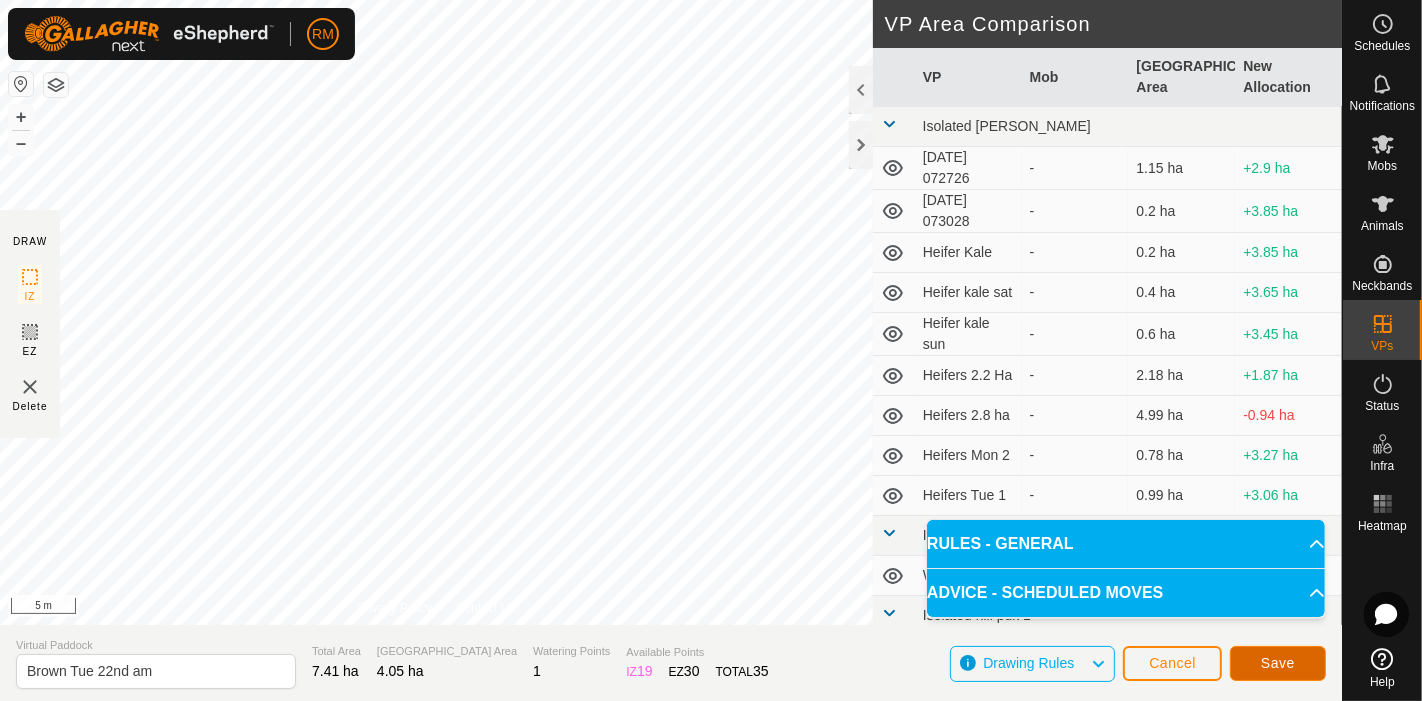 click on "Save" 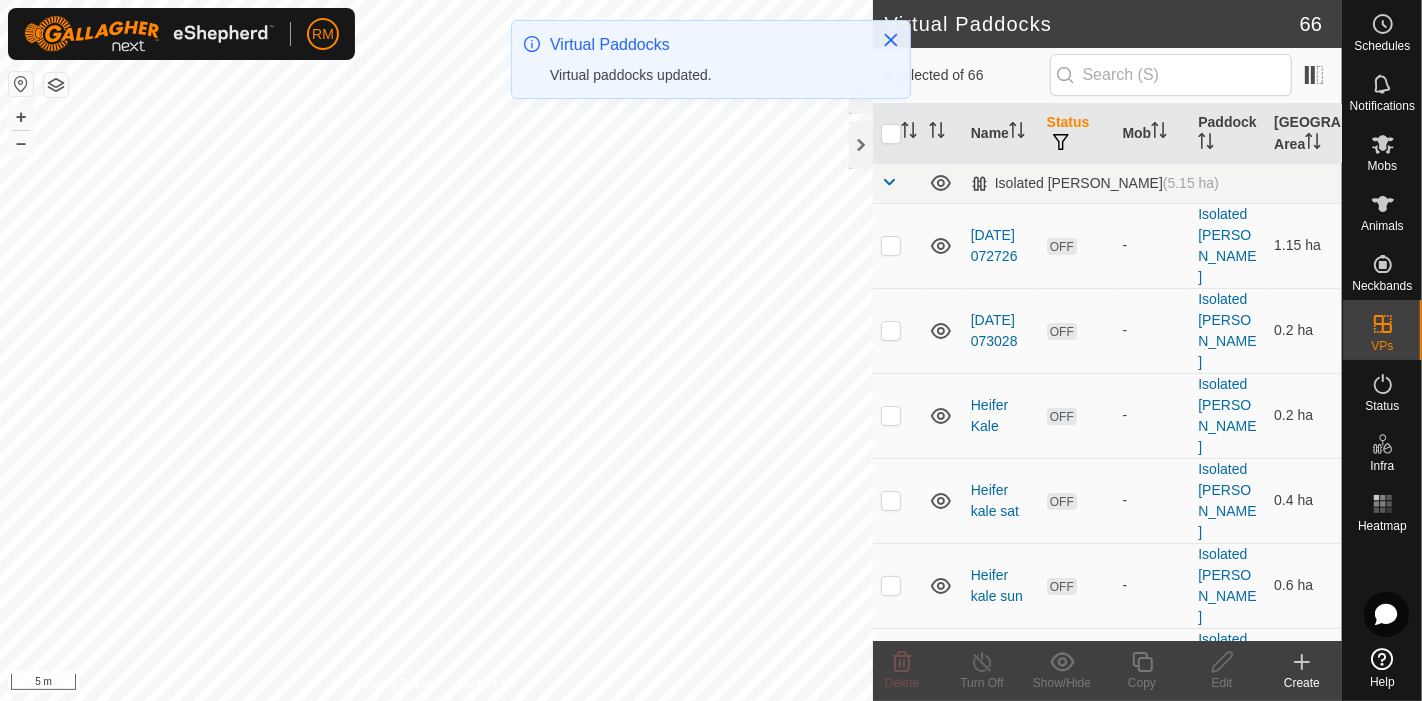 checkbox on "true" 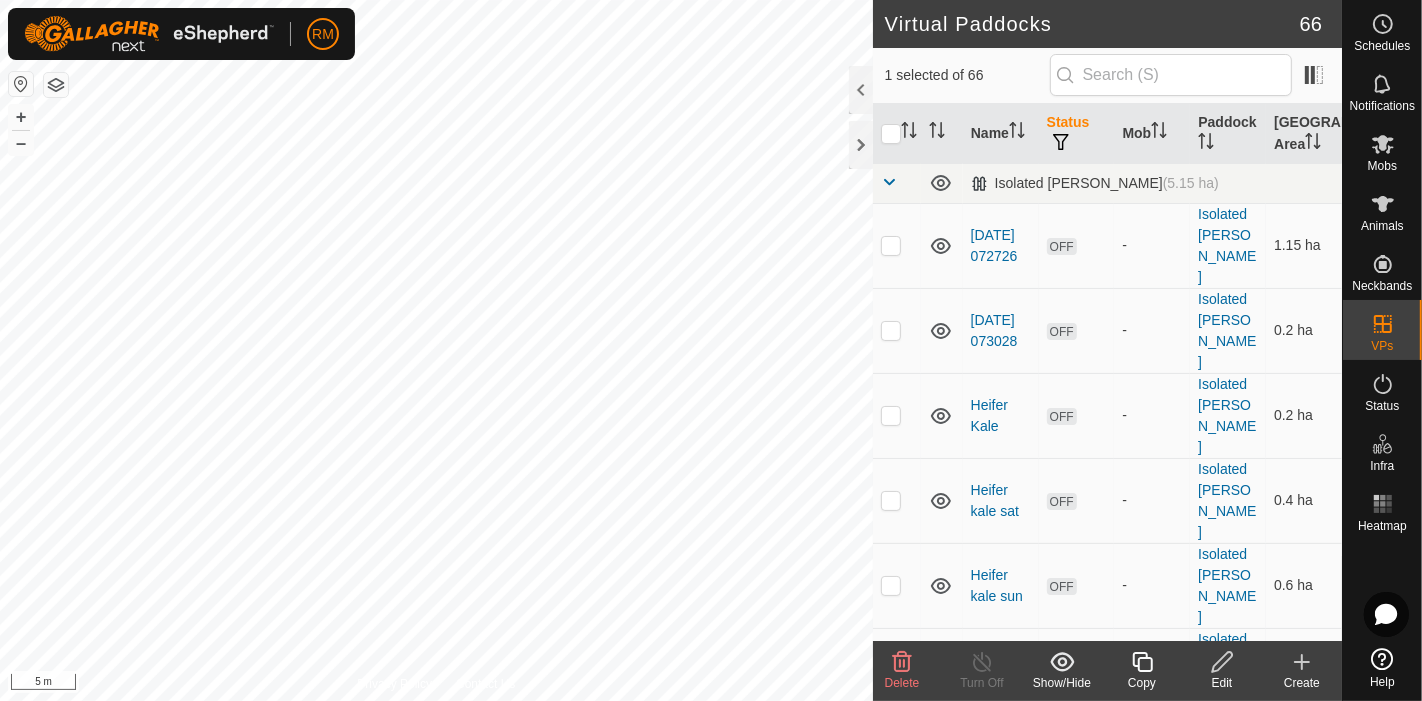 click 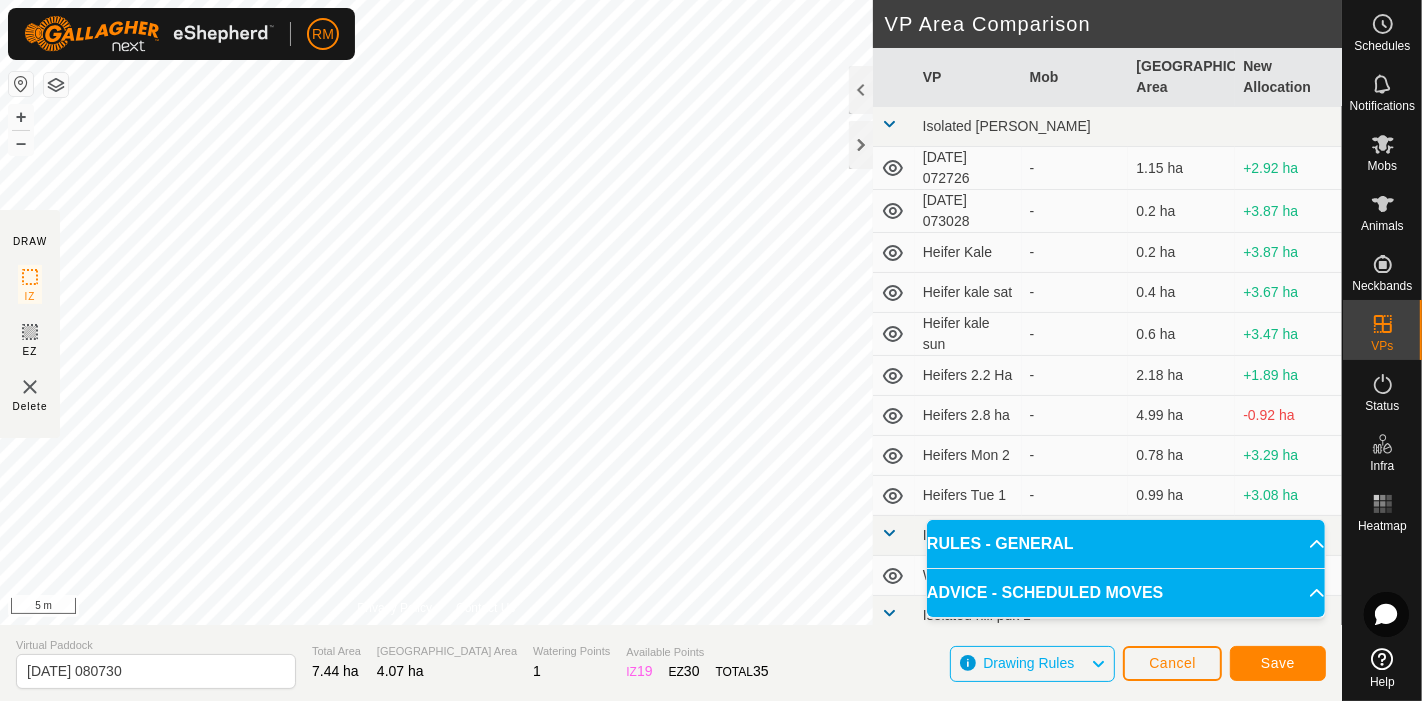 click on "DRAW IZ EZ Delete Privacy Policy Contact Us Segment length must be longer than 5 m  (Current: 3.1 m) . + – ⇧ i 5 m VP Area Comparison     VP   Mob   [GEOGRAPHIC_DATA] Area   New Allocation  [GEOGRAPHIC_DATA][PERSON_NAME]   [DATE] 072726  -  1.15 ha  +2.92 ha  [DATE] 073028  -  0.2 ha  +3.87 ha  Heifer Kale  -  0.2 ha  +3.87 ha  Heifer kale sat  -  0.4 ha  +3.67 ha  Heifer kale sun  -  0.6 ha  +3.47 ha  Heifers 2.2 Ha  -  2.18 ha  +1.89 ha  Heifers 2.8 ha  -  4.99 ha  -0.92 ha  Heifers Mon 2  -  0.78 ha  +3.29 ha  Heifers Tue 1  -  0.99 ha  +3.08 ha Isolated hill Paddock 30  Water  -  0.45 ha  +3.62 ha Isolated hill pdk 1  Road shift  -  0.43 ha  +3.64 ha Isolated hill pivot 5  pivot 5   Recovering   1.6 ha  +2.47 ha Isolated hill pivot 6 paddock  Recovering  -  2.06 ha  +2.01 [PERSON_NAME] Center pivot kale   Blue fri am  -  1.25 ha  +2.82 ha  Blue Mon am  -  1.35 ha  +2.72 ha  Blue Mon pm   Blue   1.38 ha  +2.69 ha  Blue Sat am  -  1.27 ha  +2.8 ha  Blue Sat pm  -  1.29 ha  +2.78 ha  Blue Sun am  -  1.31 ha  +2.76 ha - -" 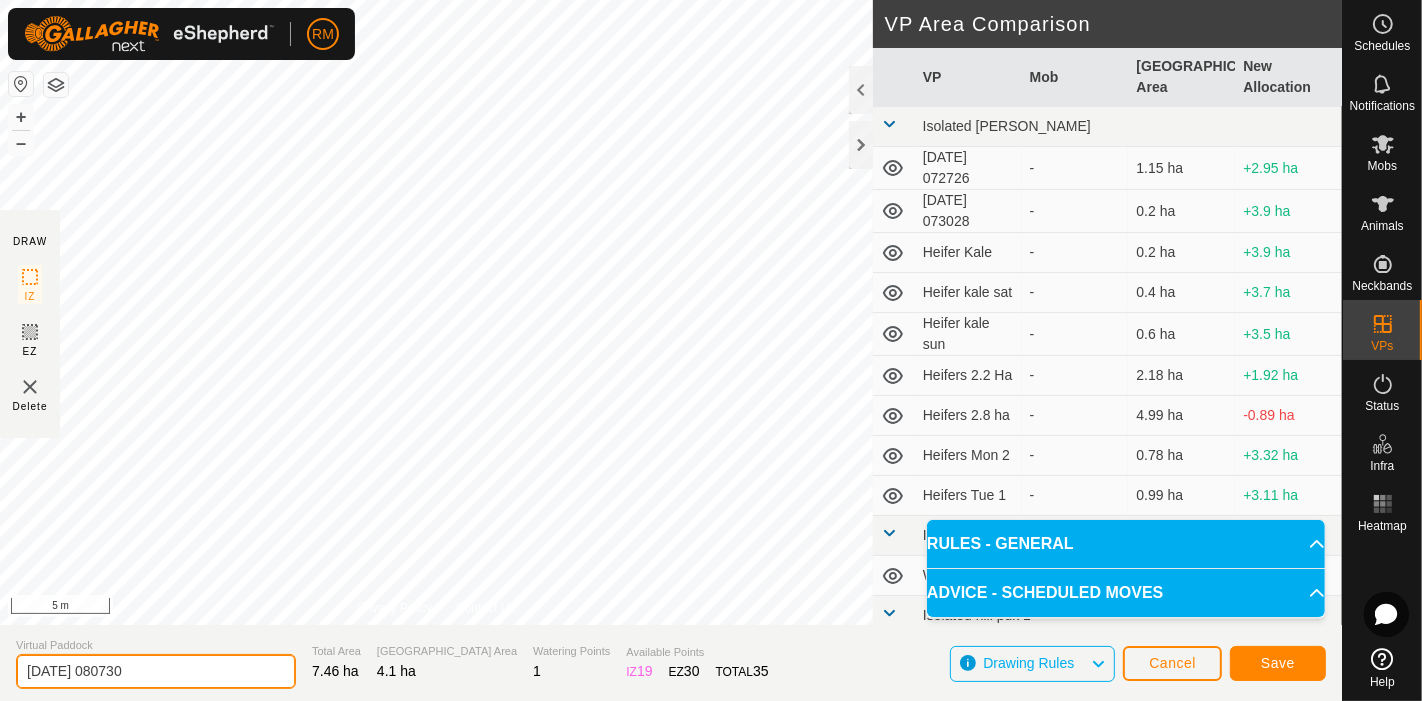 click on "[DATE] 080730" 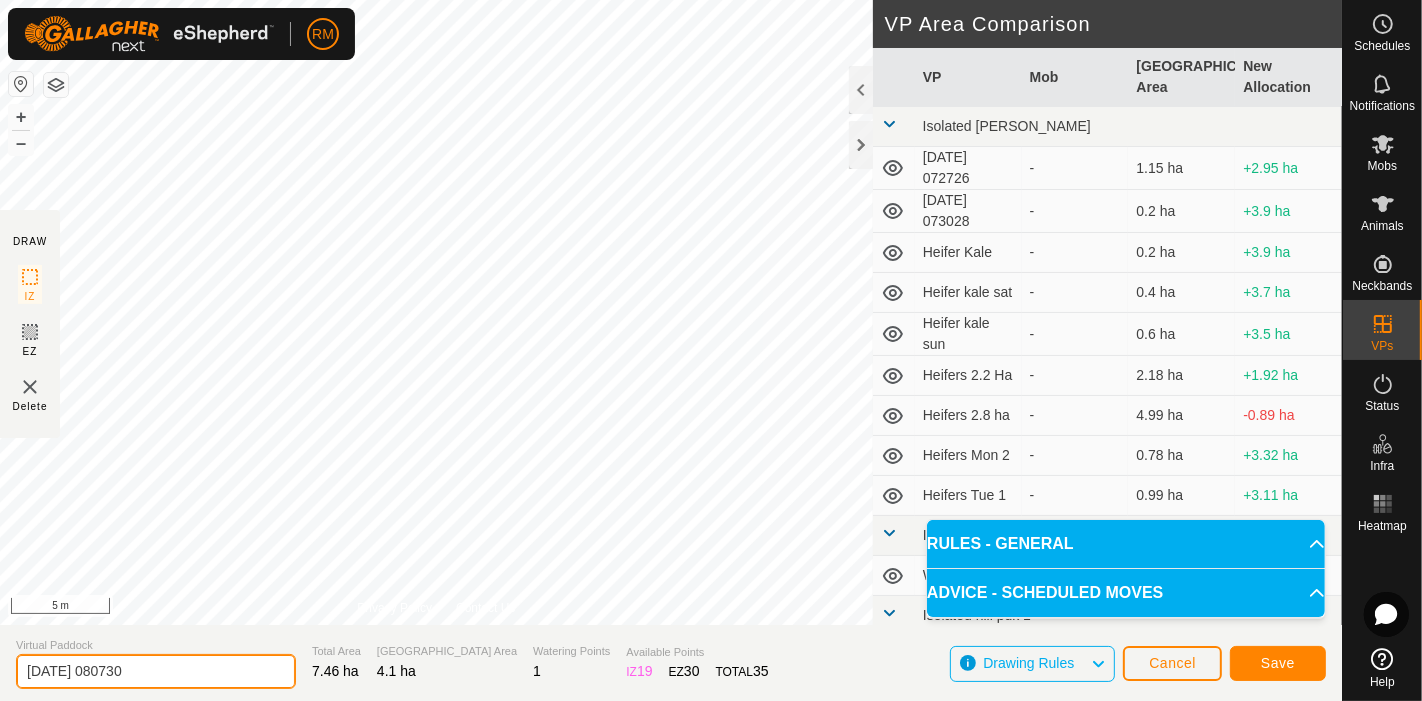 click on "[DATE] 080730" 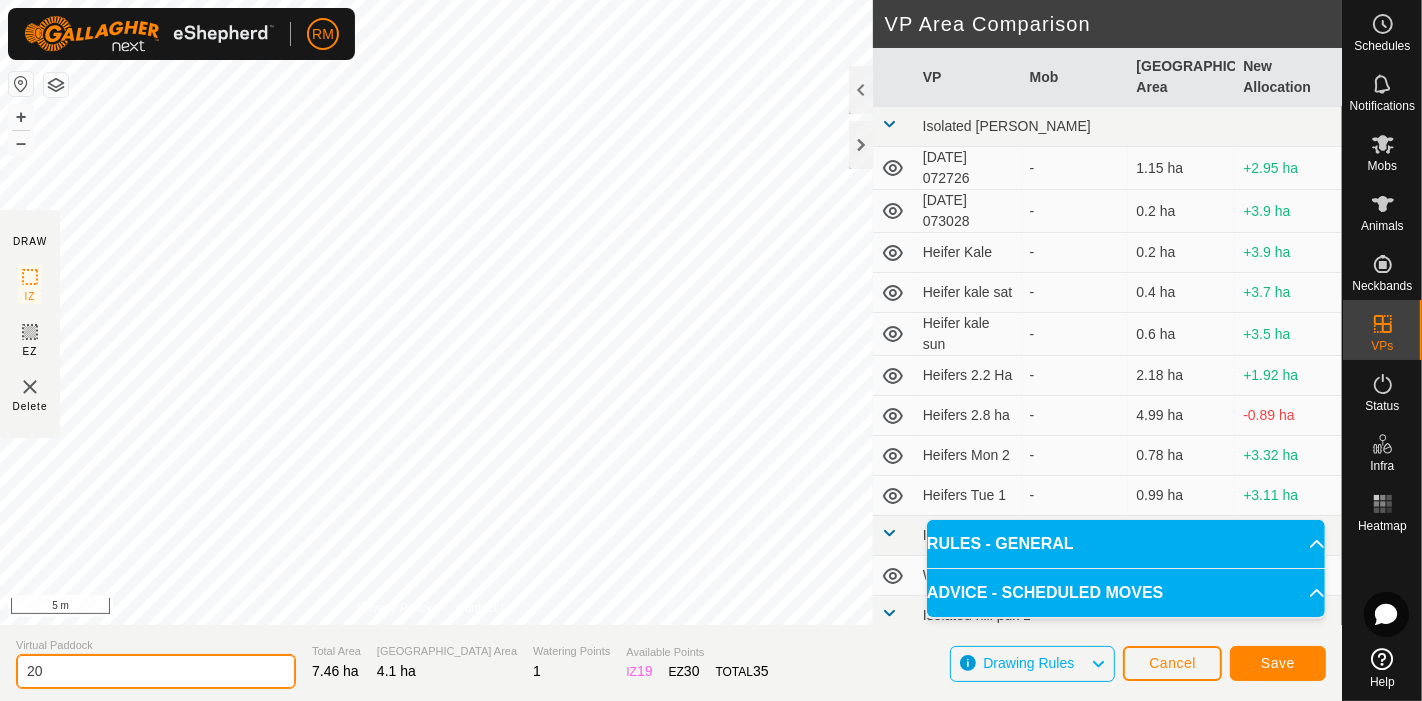 type on "2" 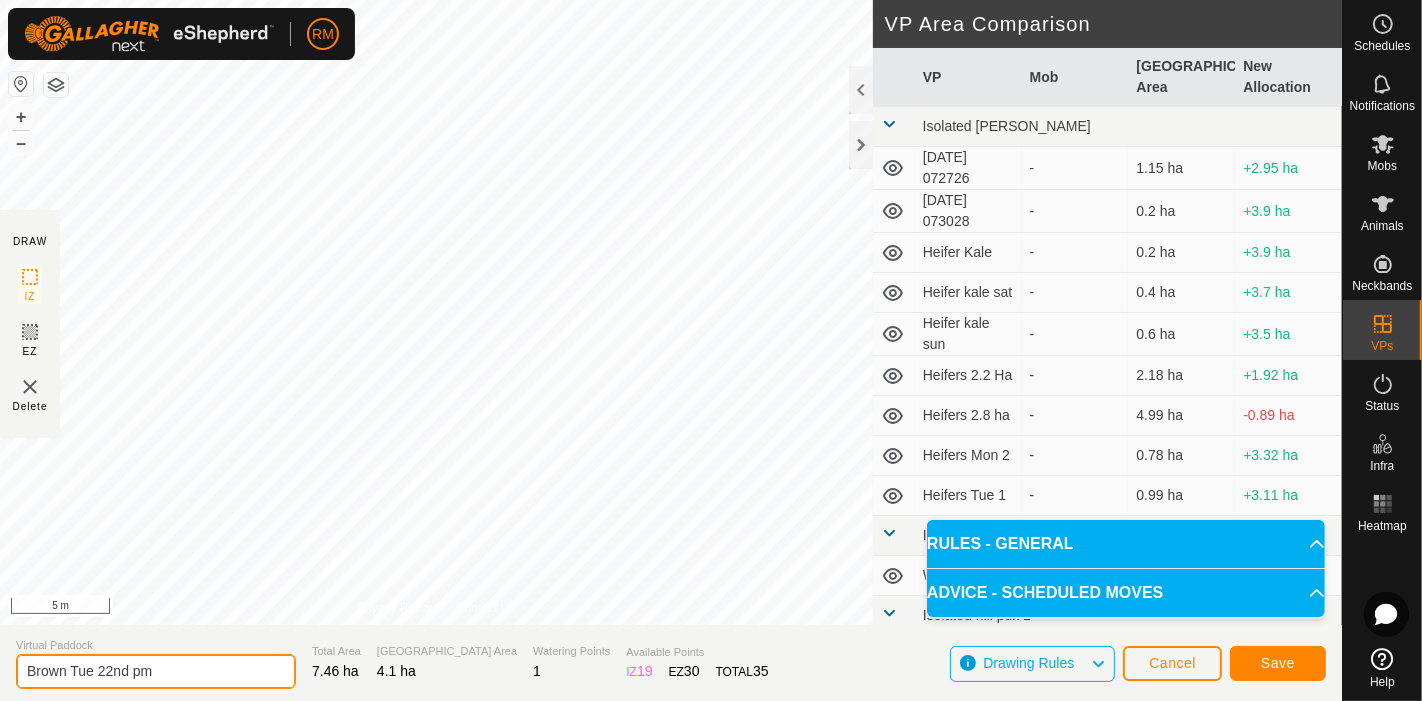 type on "Brown Tue 22nd pm" 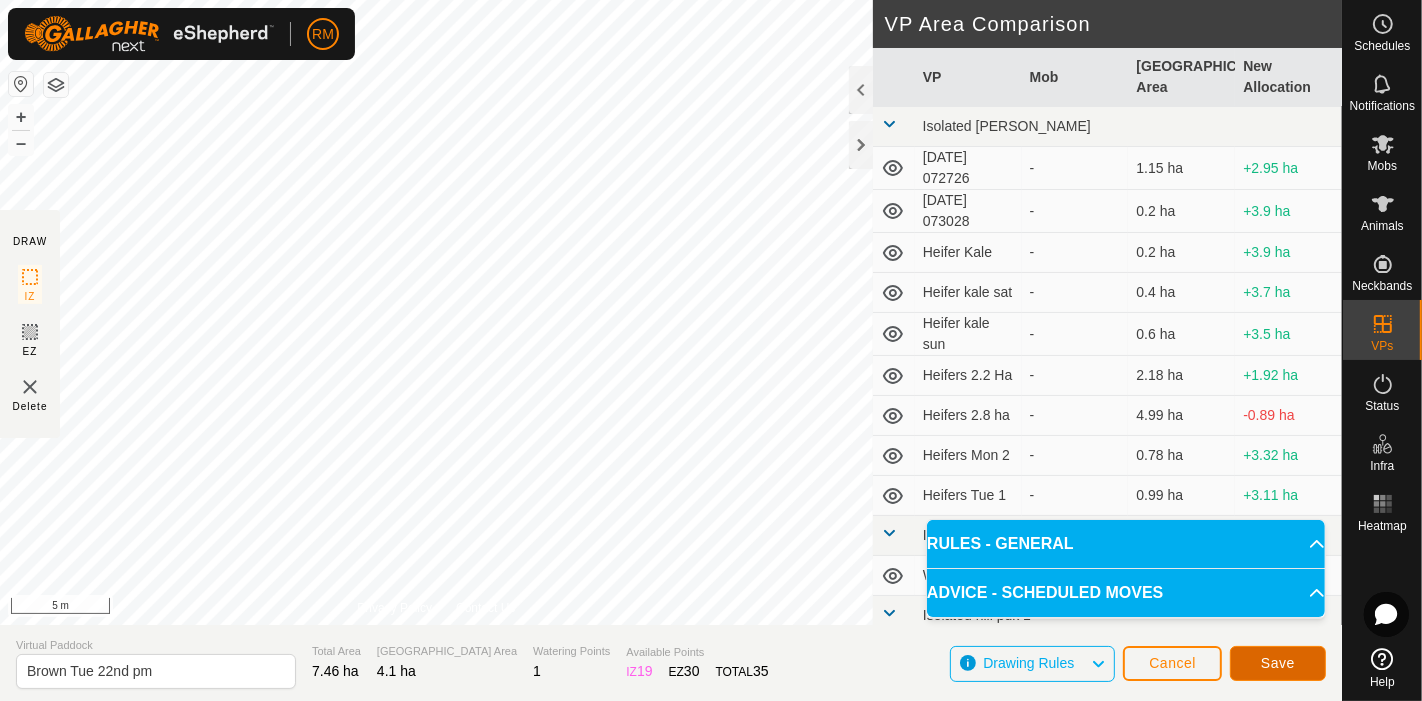 click on "Save" 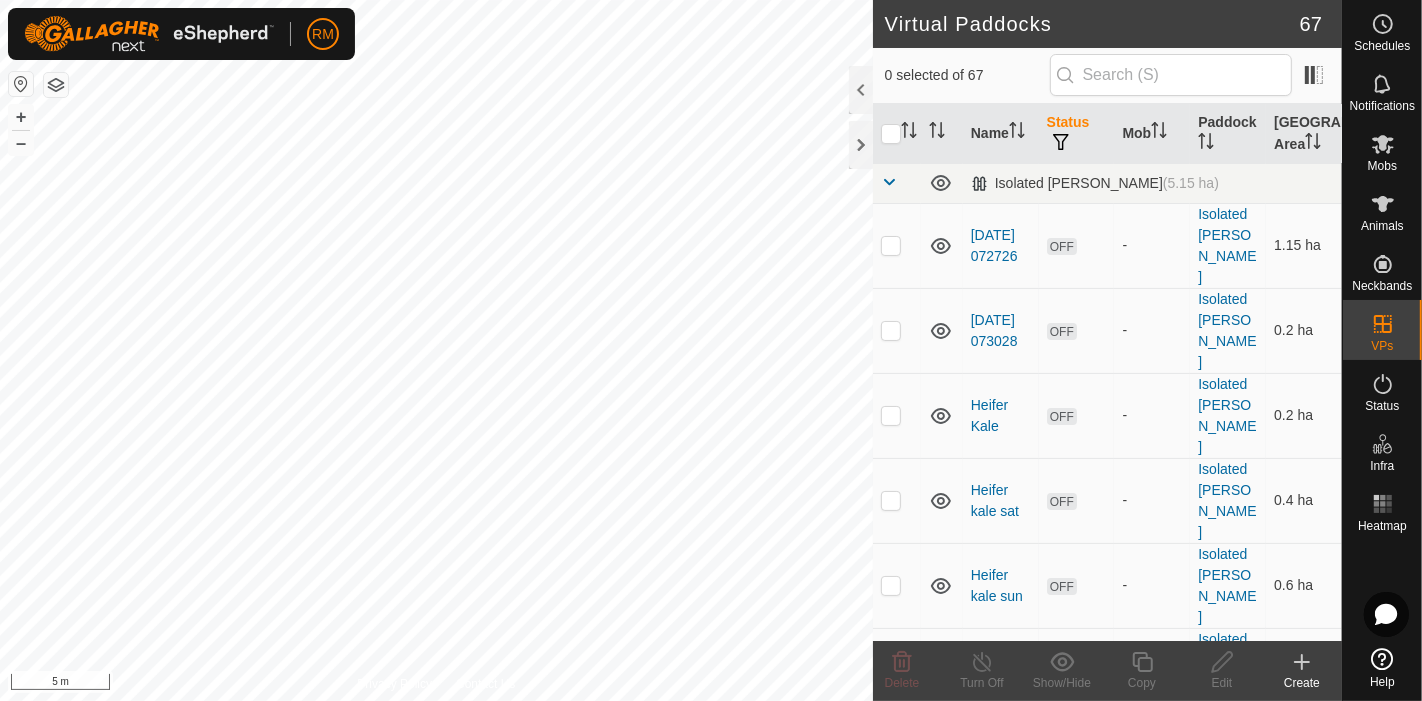 checkbox on "true" 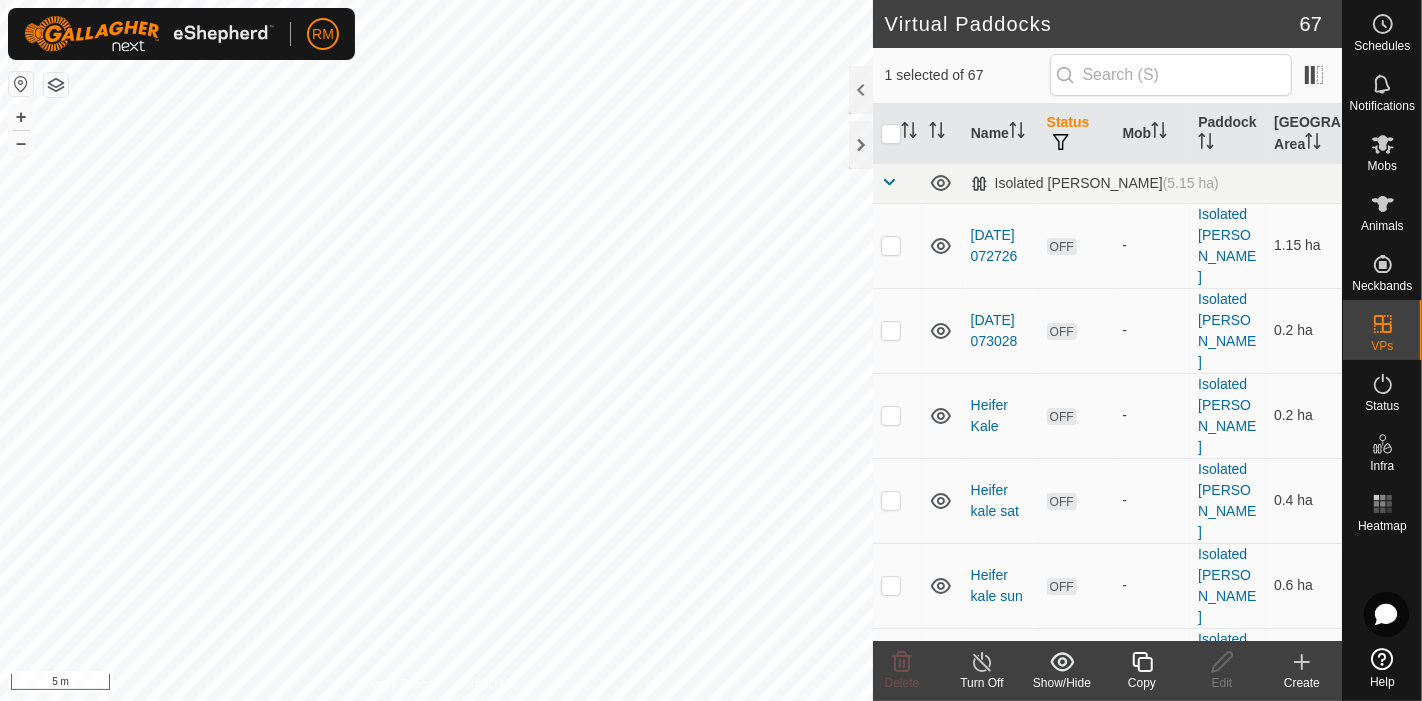 click 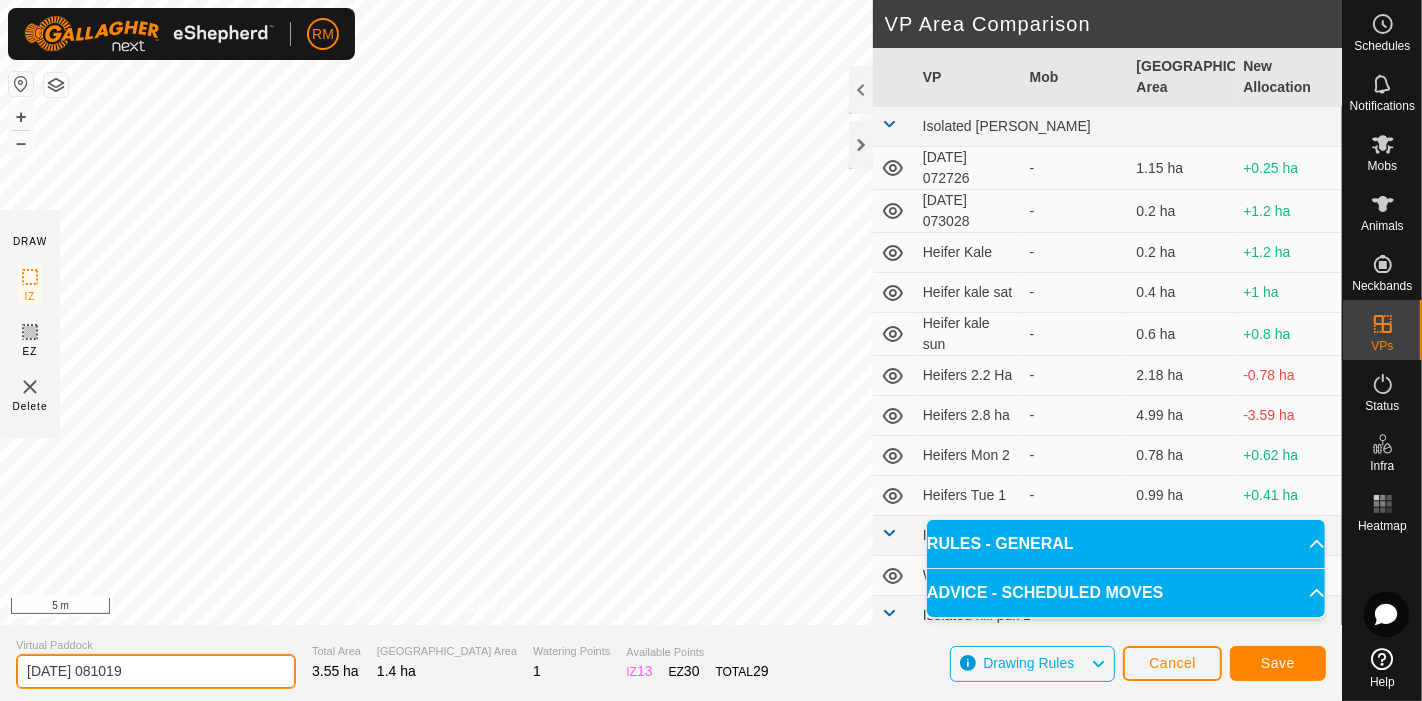 click on "[DATE] 081019" 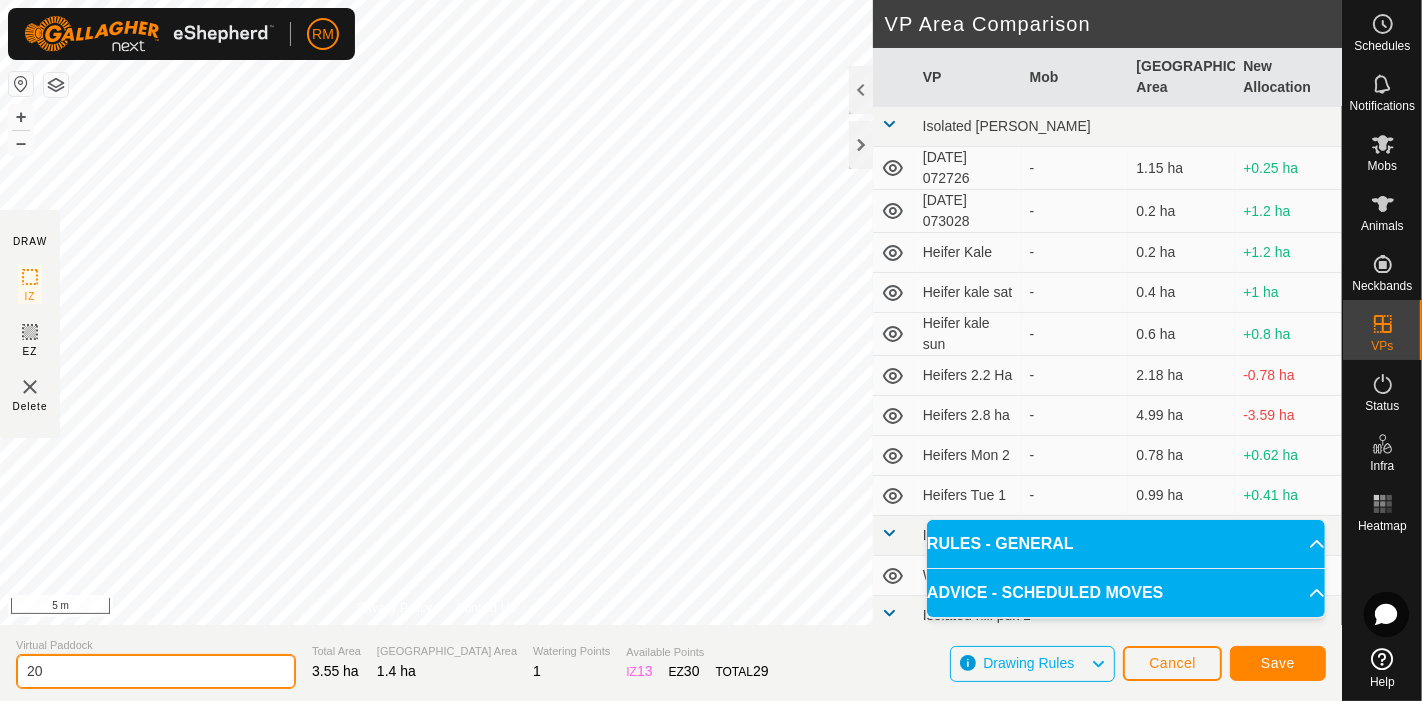 type on "2" 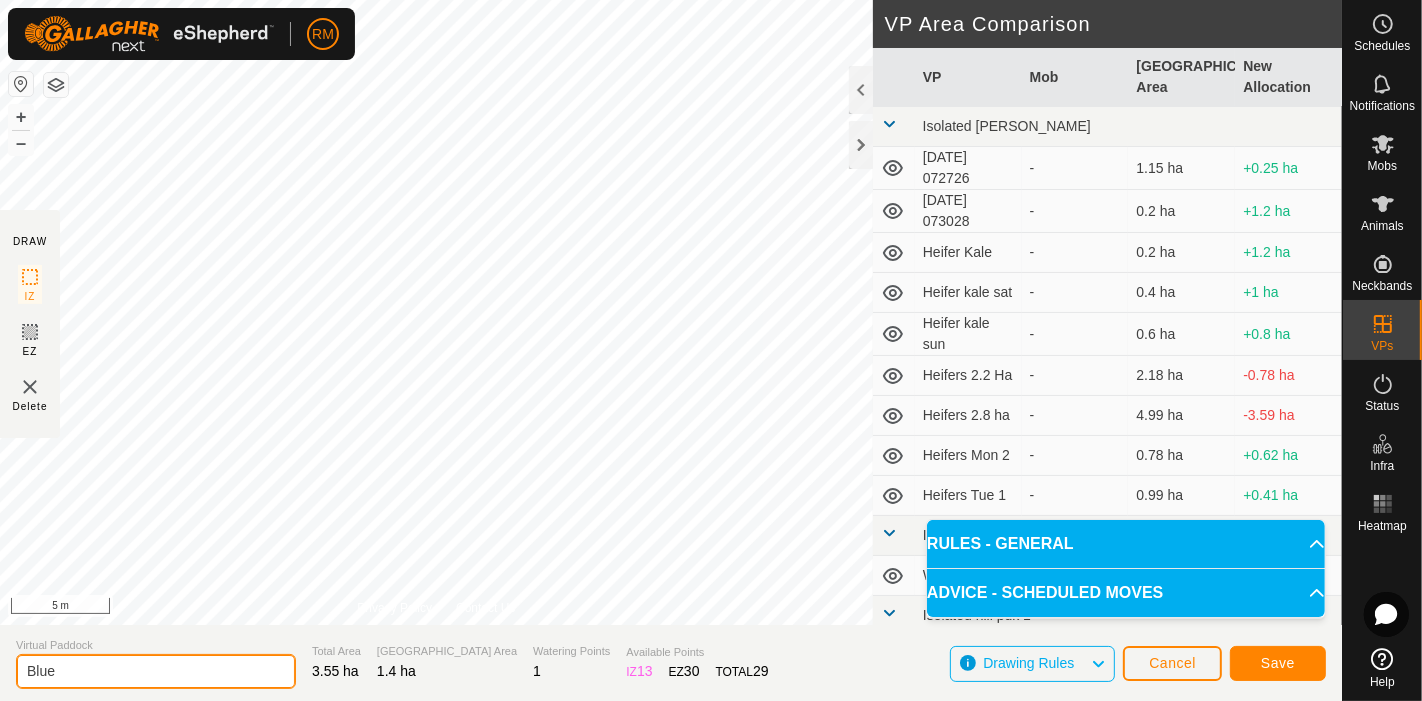 click on "Blue" 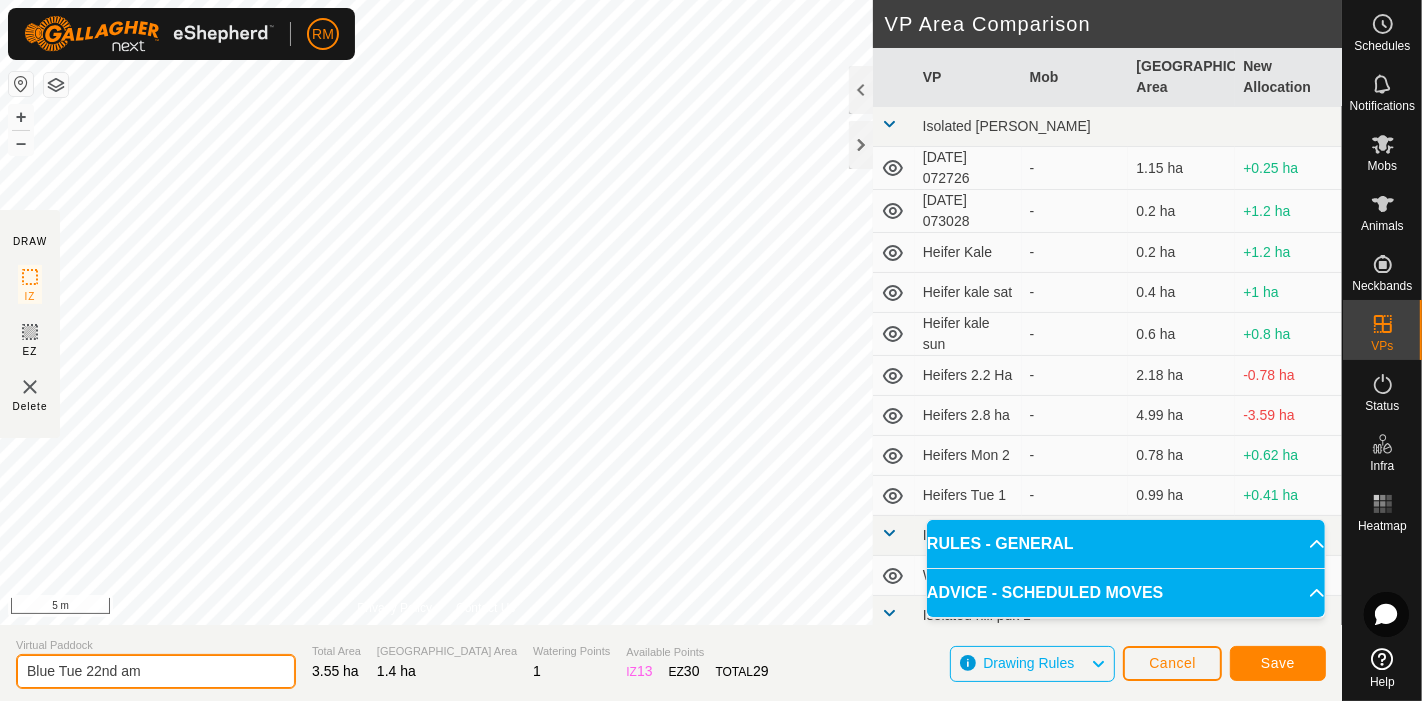 type on "Blue Tue 22nd am" 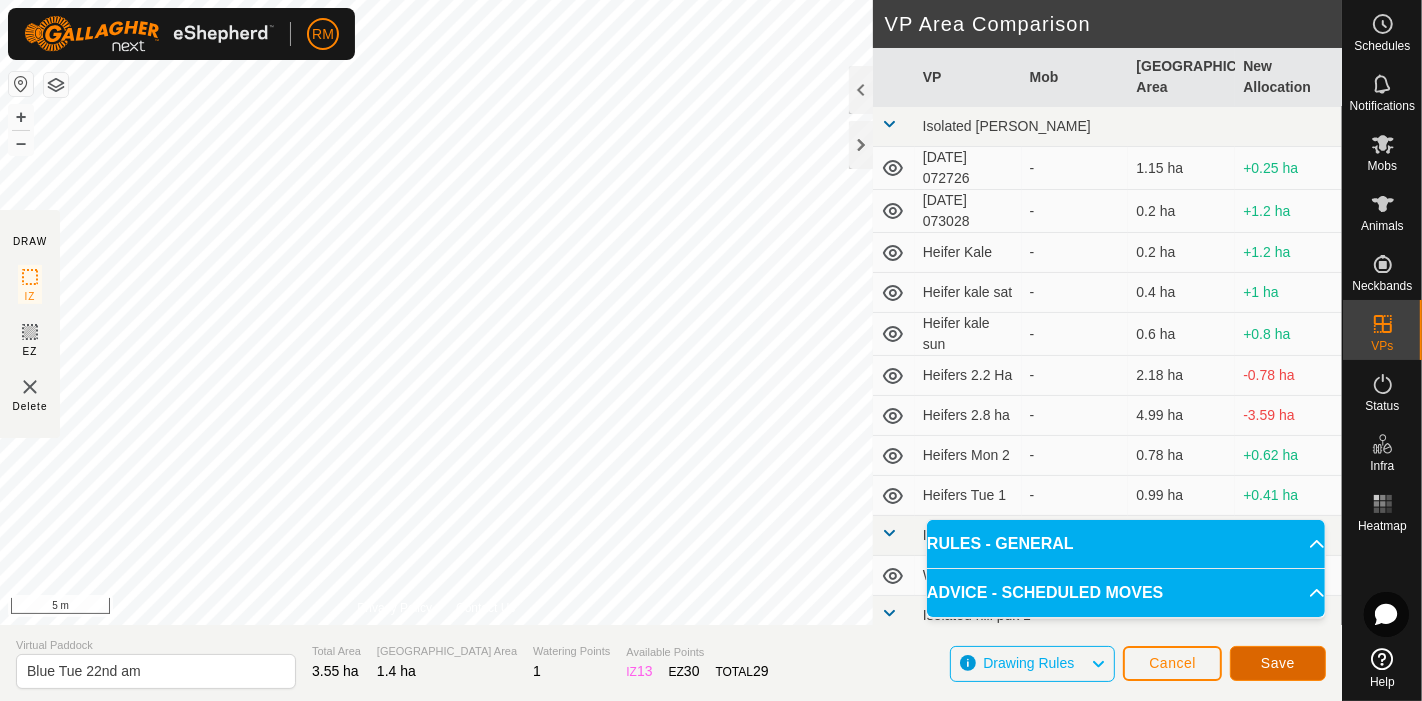 click on "Save" 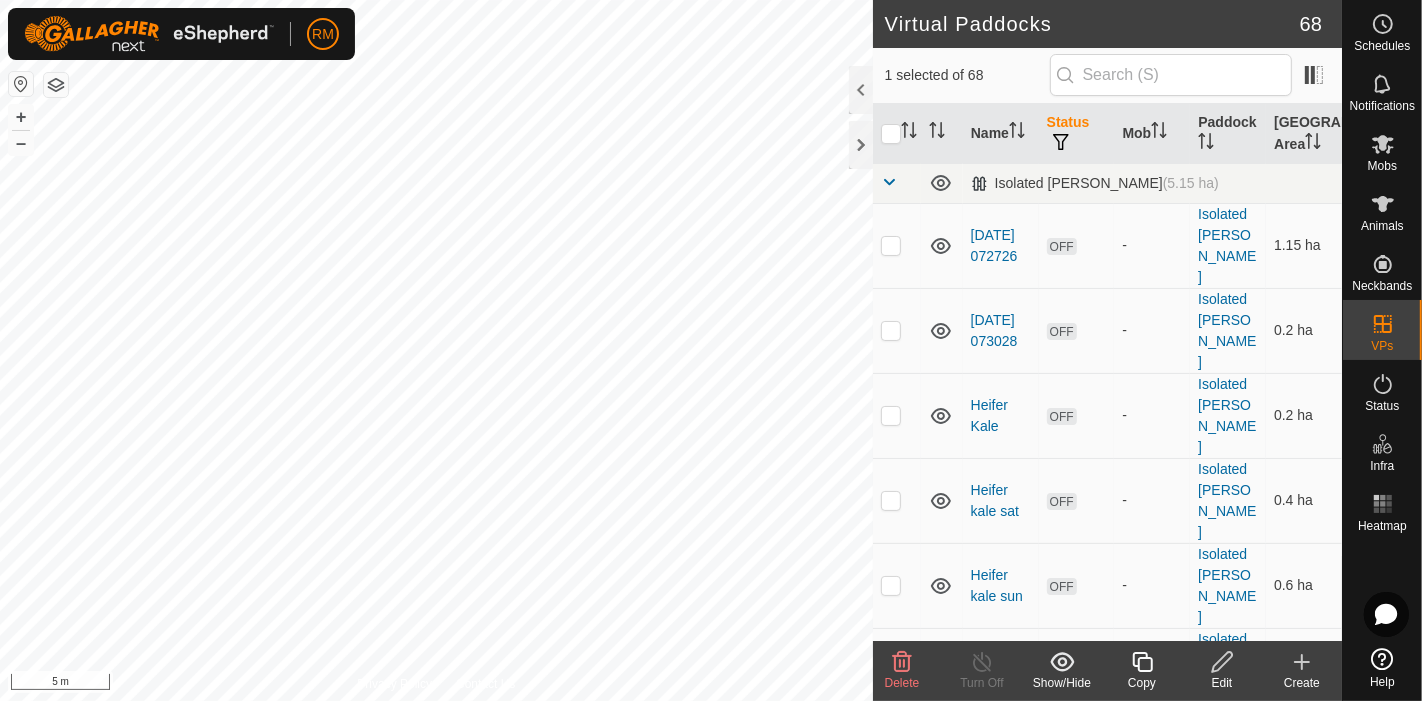 checkbox on "true" 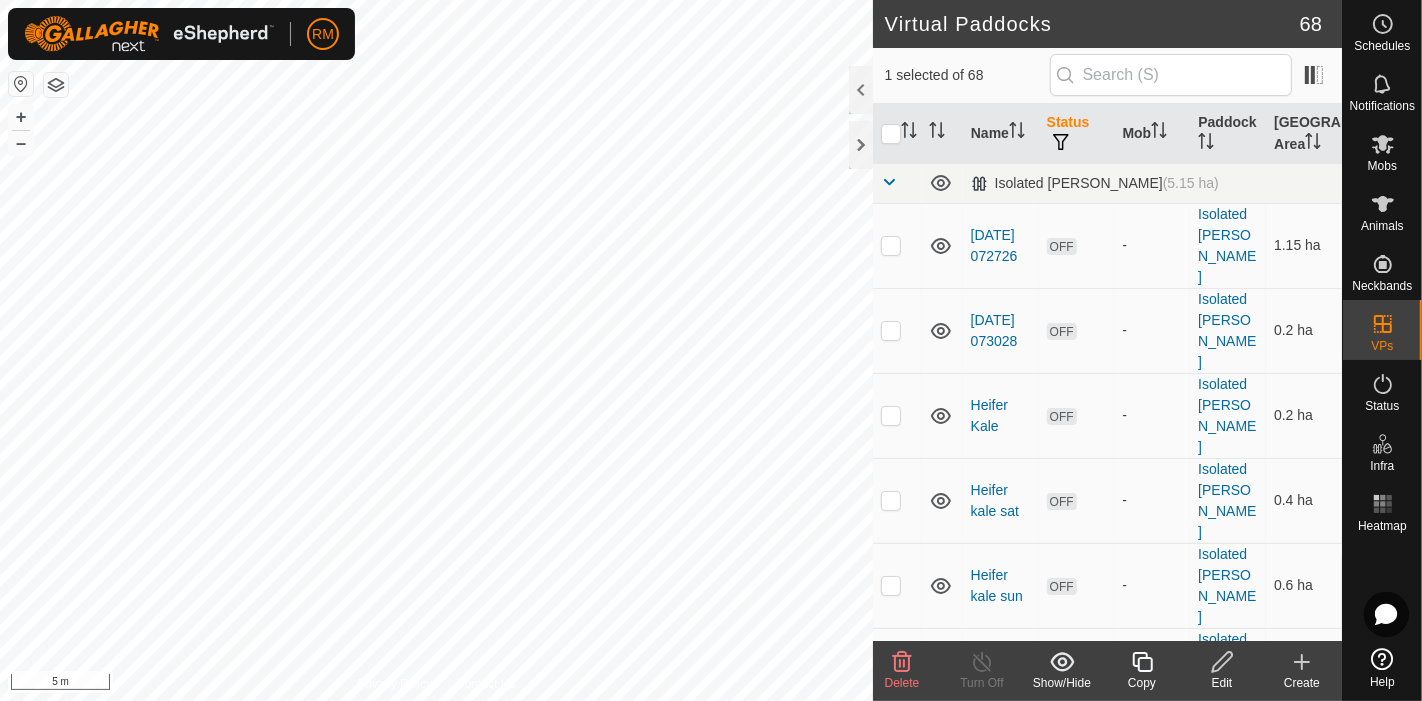 click 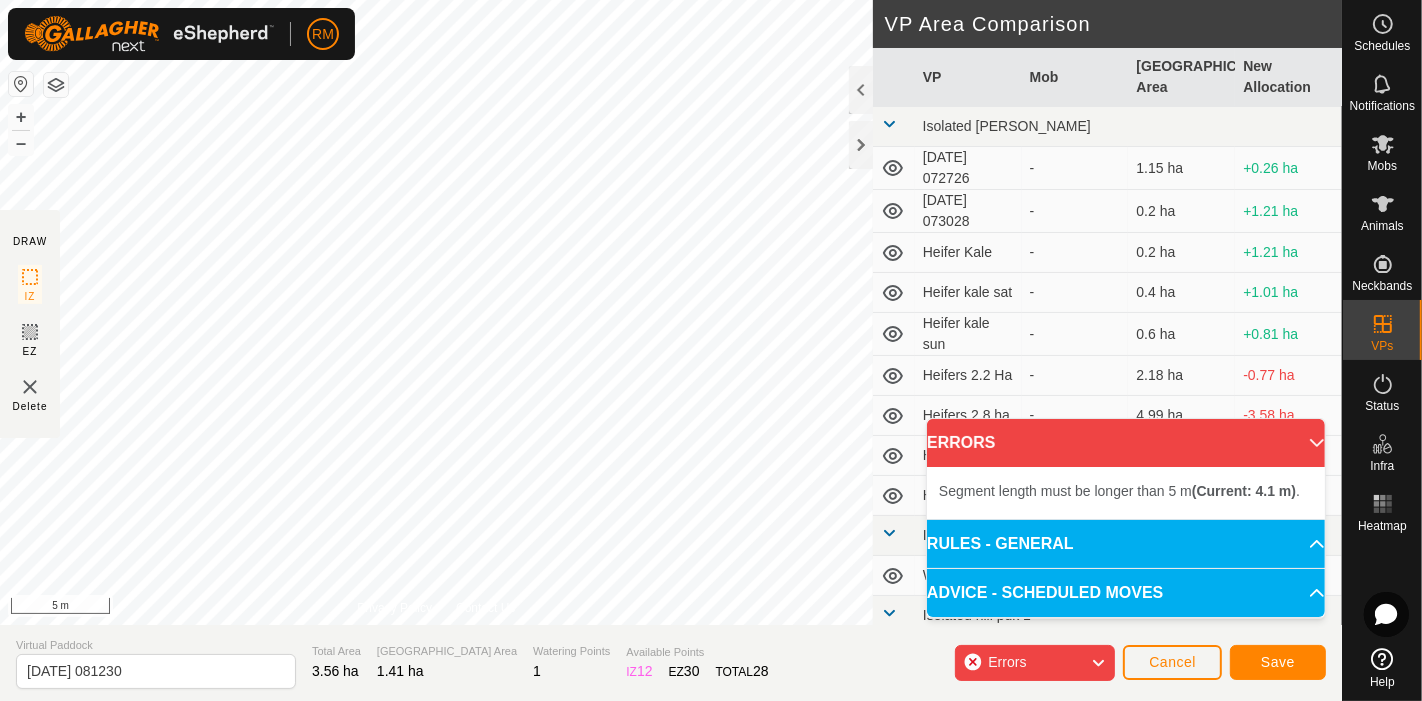 click on "DRAW IZ EZ Delete Privacy Policy Contact Us + – ⇧ i 5 m VP Area Comparison     VP   Mob   [GEOGRAPHIC_DATA] Area   New Allocation  [GEOGRAPHIC_DATA][PERSON_NAME]   [DATE] 072726  -  1.15 ha  +0.26 ha  [DATE] 073028  -  0.2 ha  +1.21 ha  Heifer Kale  -  0.2 ha  +1.21 ha  Heifer kale sat  -  0.4 ha  +1.01 ha  Heifer kale sun  -  0.6 ha  +0.81 ha  Heifers 2.2 Ha  -  2.18 ha  -0.77 ha  Heifers 2.8 ha  -  4.99 ha  -3.58 ha  Heifers Mon 2  -  0.78 ha  +0.63 ha  Heifers Tue 1  -  0.99 ha  +0.42 ha Isolated hill Paddock 30  Water  -  0.45 ha  +0.96 ha Isolated hill pdk 1  Road shift  -  0.43 ha  +0.98 ha Isolated hill pivot 5  pivot 5   Recovering   1.6 ha  -0.19 ha Isolated hill pivot 6 paddock  Recovering  -  2.06 ha  -0.65 [PERSON_NAME] Center pivot kale   Blue fri am  -  1.25 ha  +0.16 ha  Blue Mon am  -  1.35 ha  +0.06 ha  Blue Mon pm   Blue   1.38 ha  +0.03 ha  Blue Sat am  -  1.27 ha  +0.14 ha  Blue Sat pm  -  1.29 ha  +0.12 ha  Blue Sun am  -  1.31 ha  +0.1 ha  Blue Sun pm  -  1.33 ha  +0.08 ha  Blue Thur am  -  1.22 ha  -" 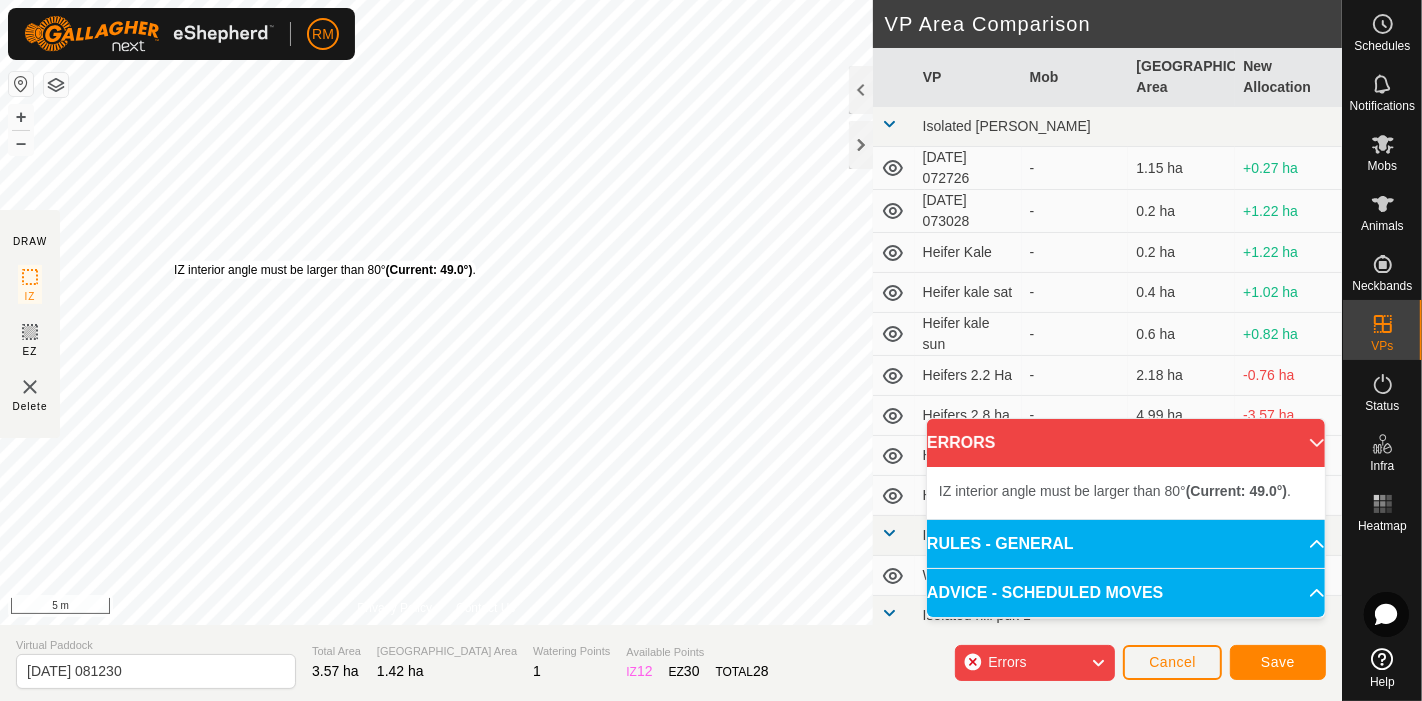 click on "IZ interior angle must be larger than 80°  (Current: 49.0°) . + – ⇧ i 5 m" at bounding box center [436, 312] 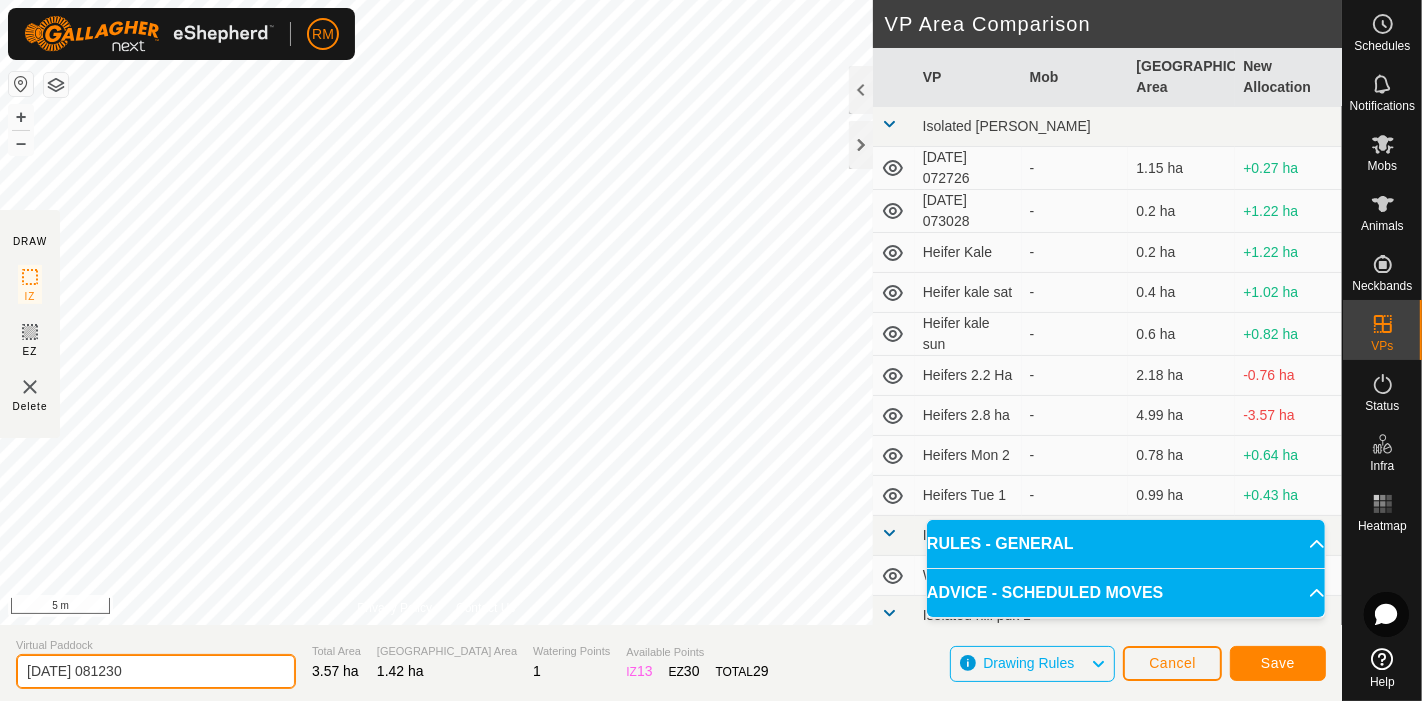 click on "[DATE] 081230" 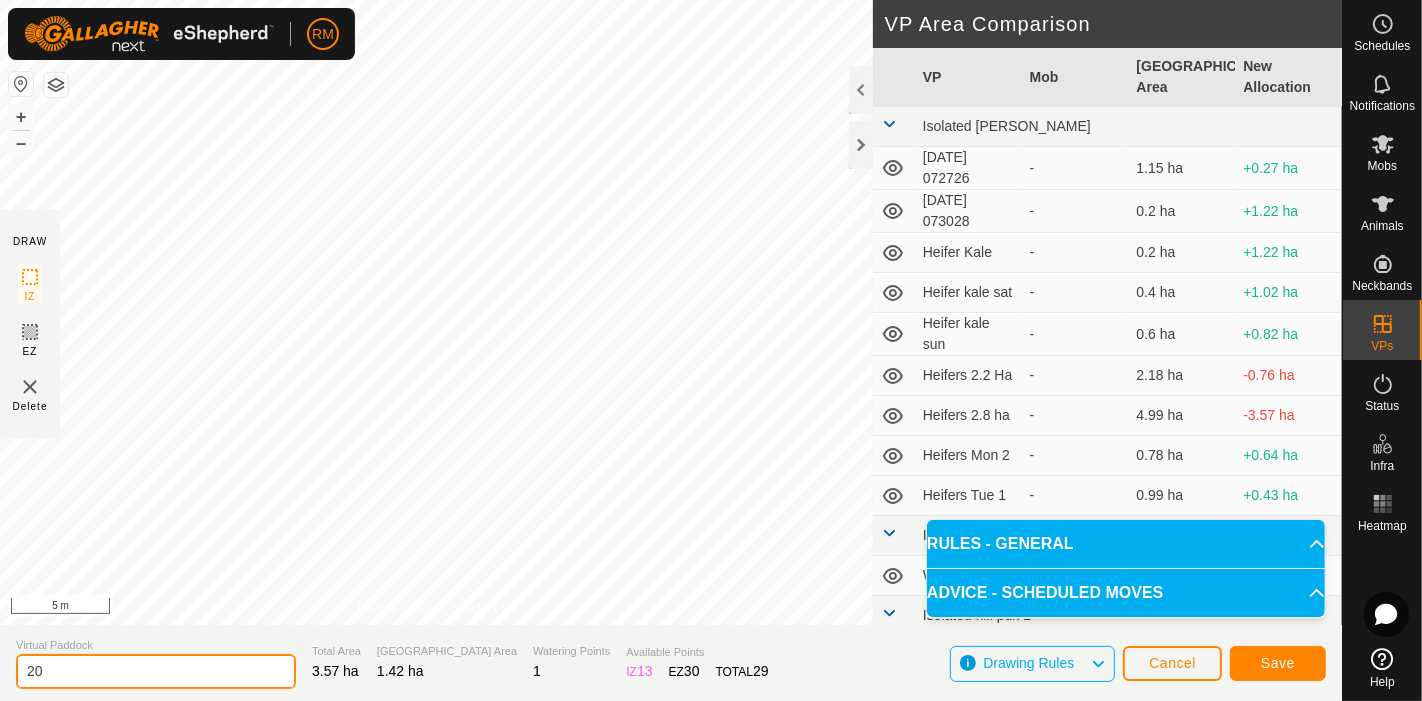 type on "2" 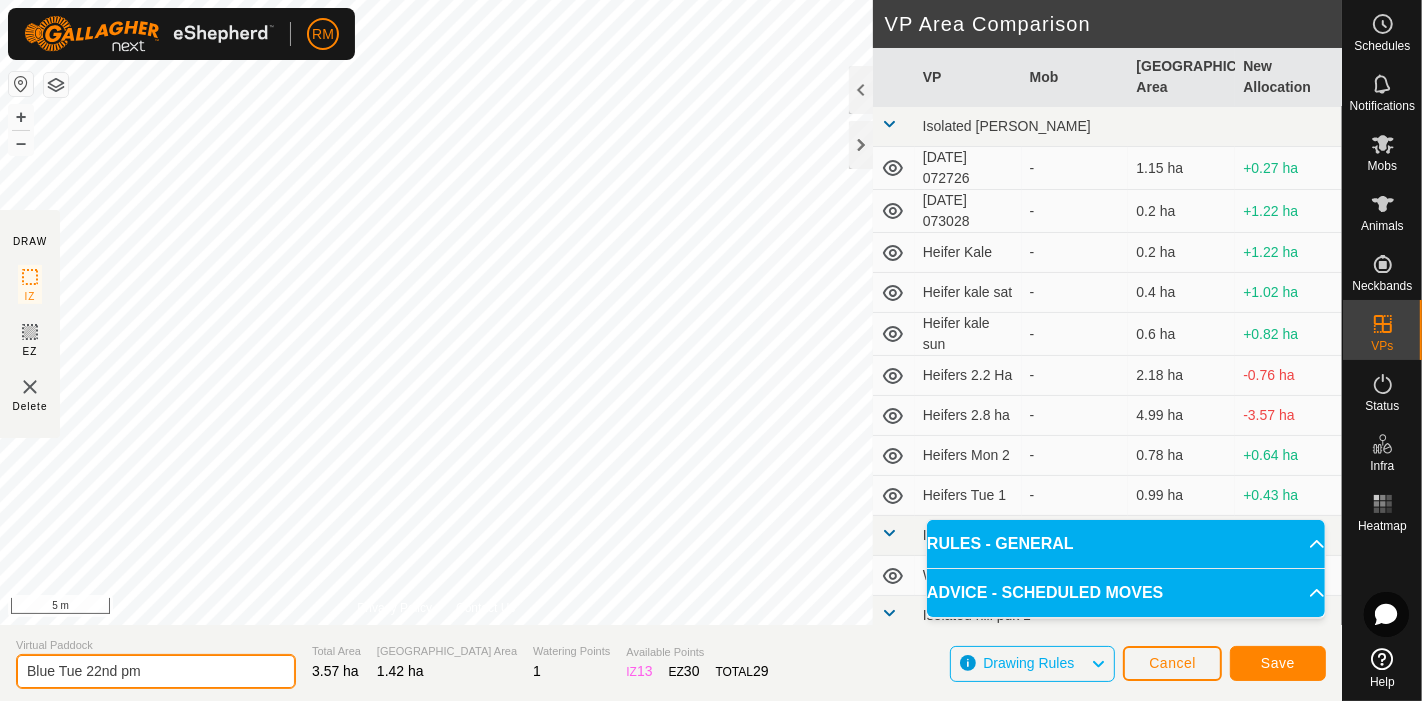 type on "Blue Tue 22nd pm" 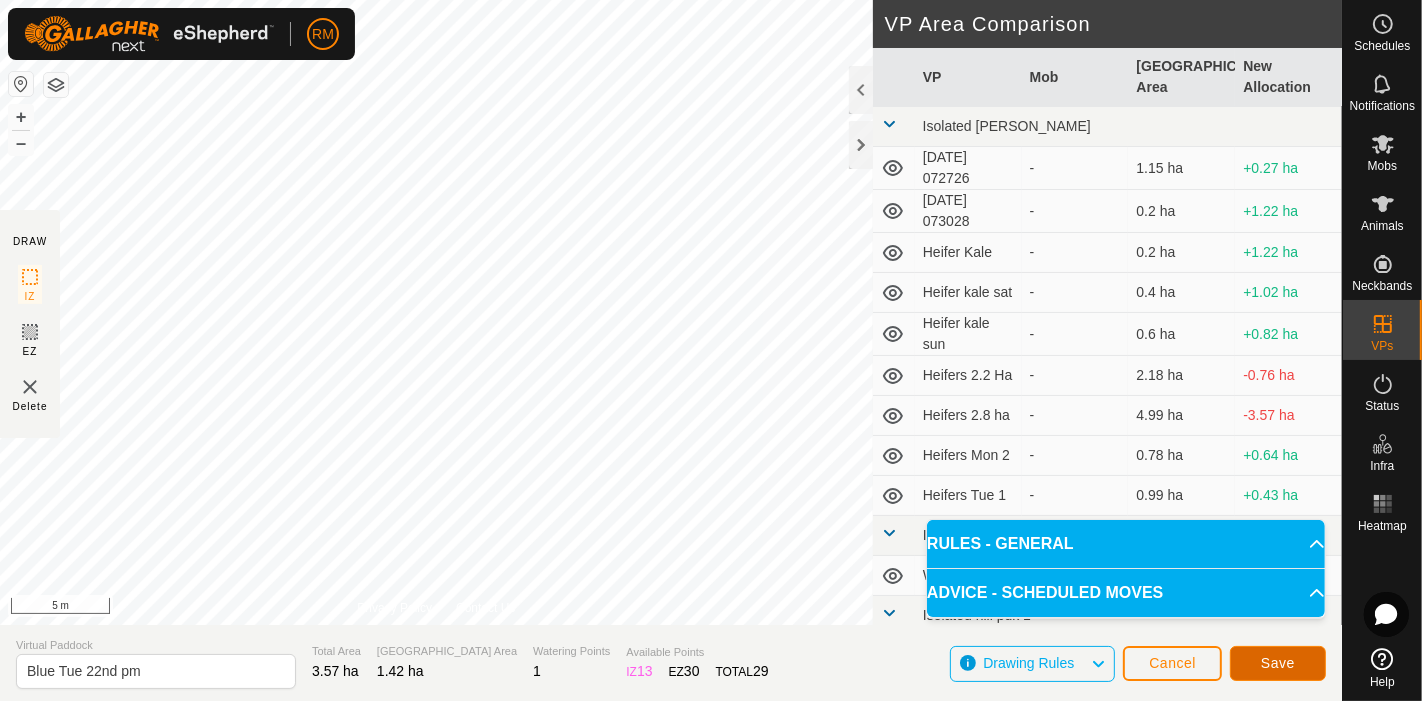click on "Save" 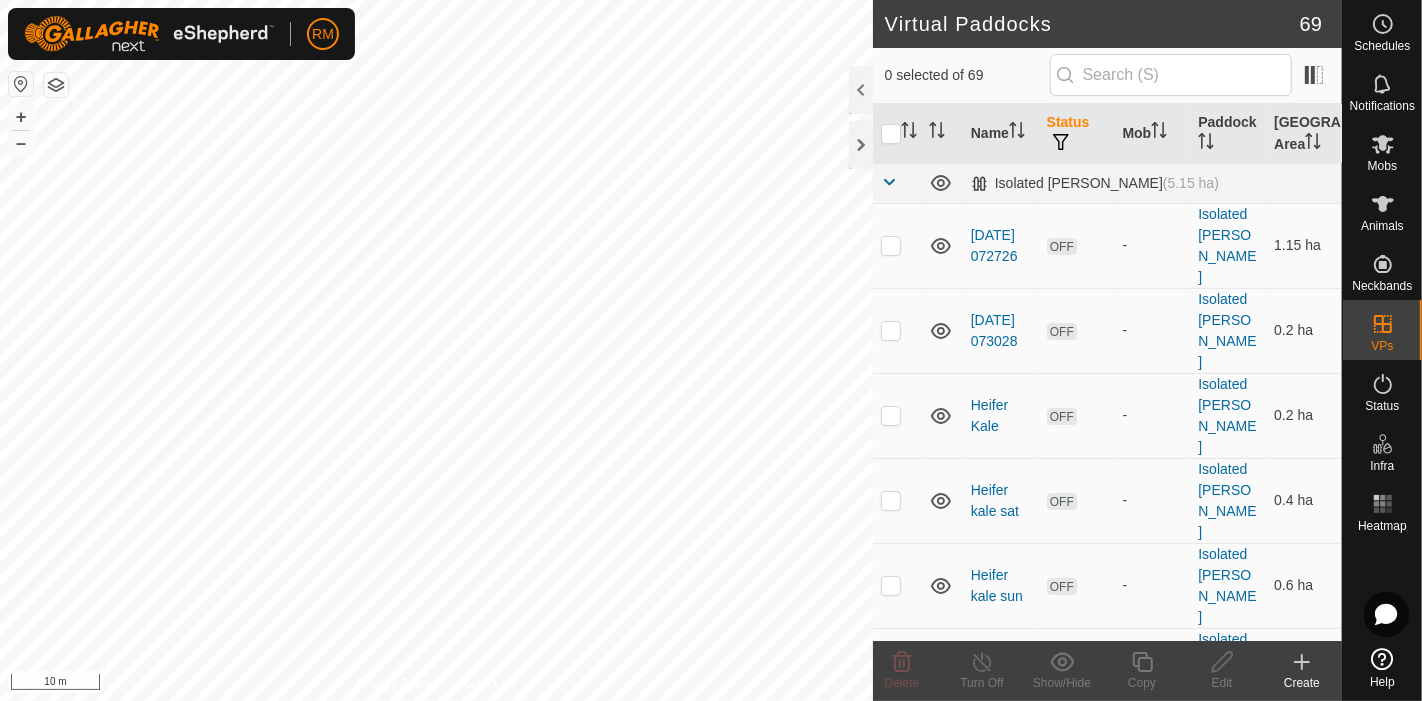 checkbox on "true" 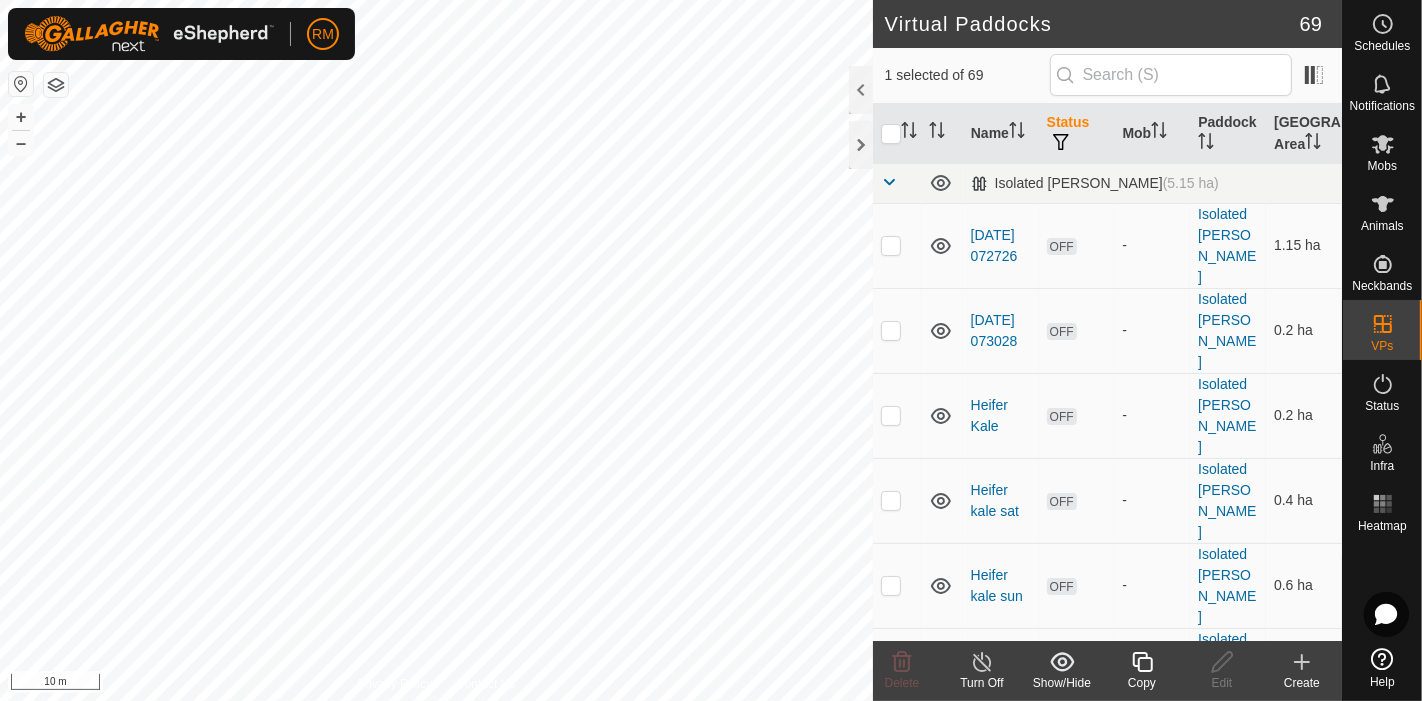 click 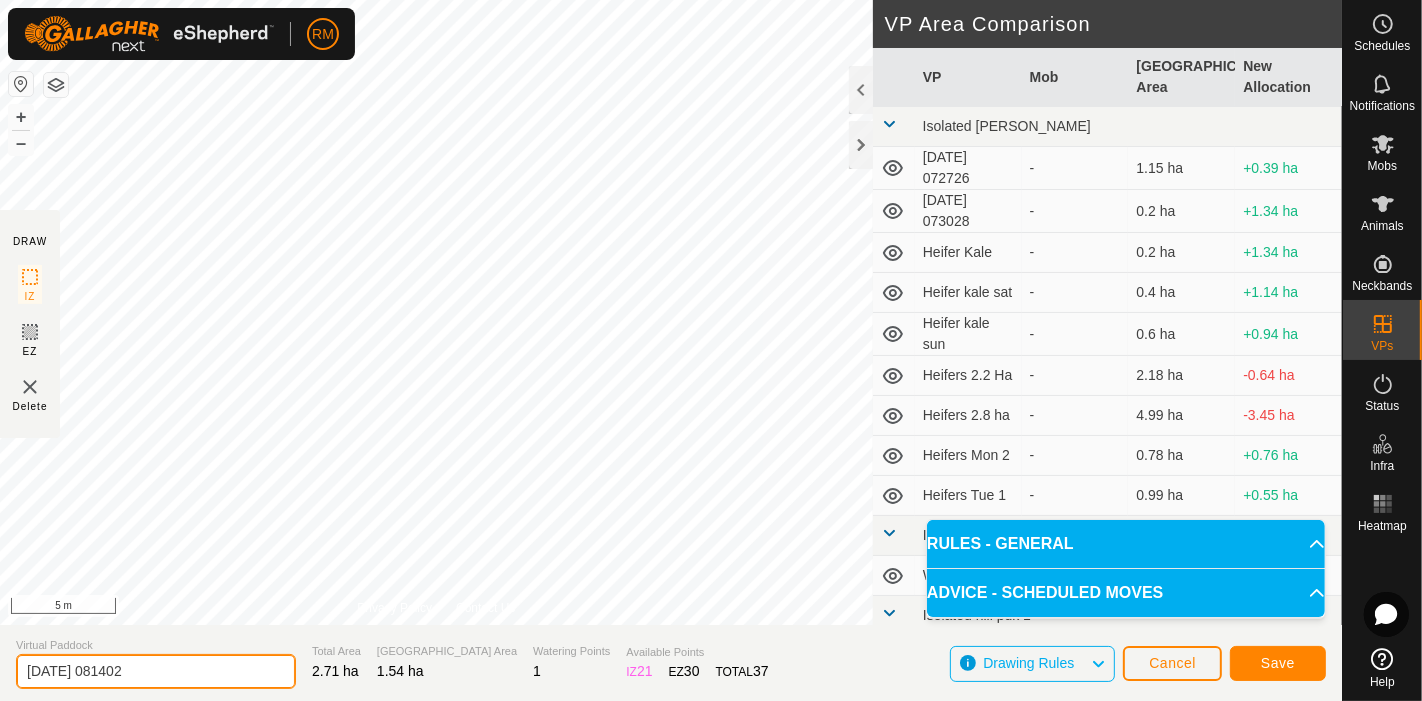click on "[DATE] 081402" 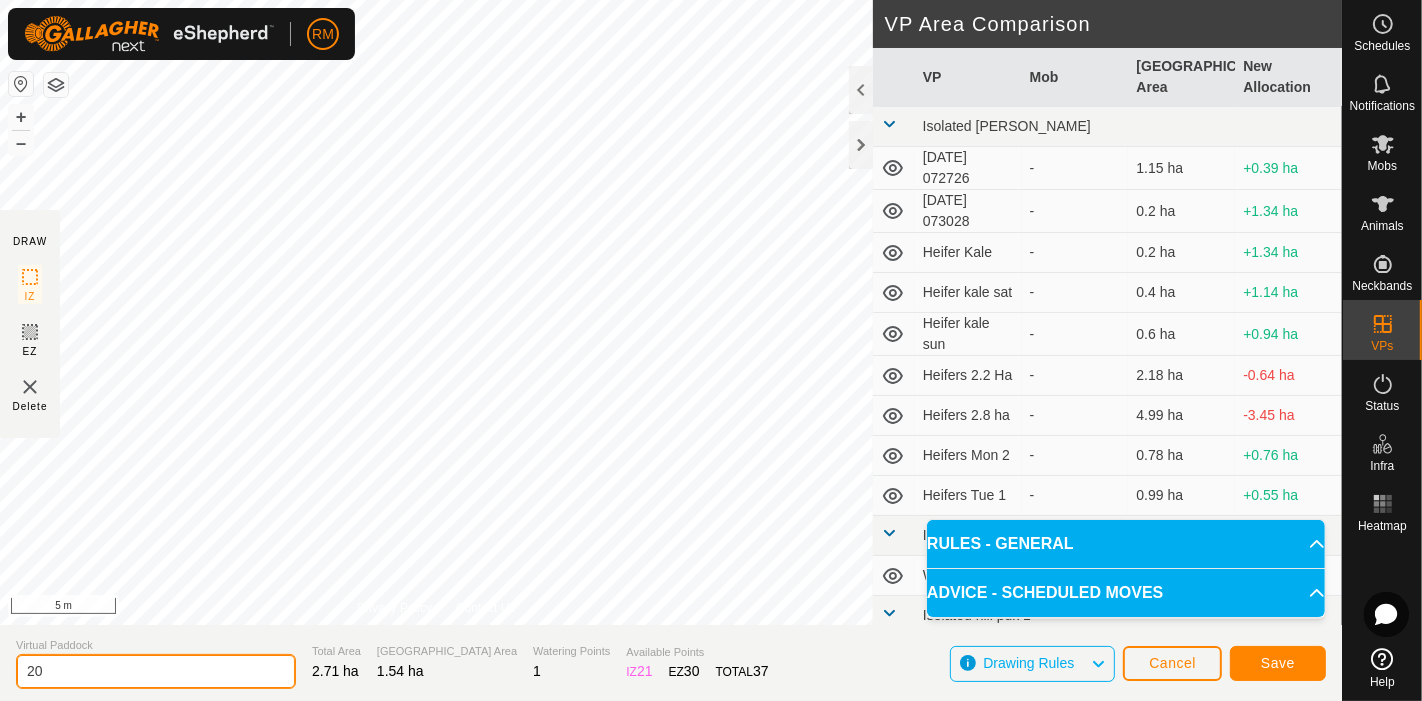 type on "2" 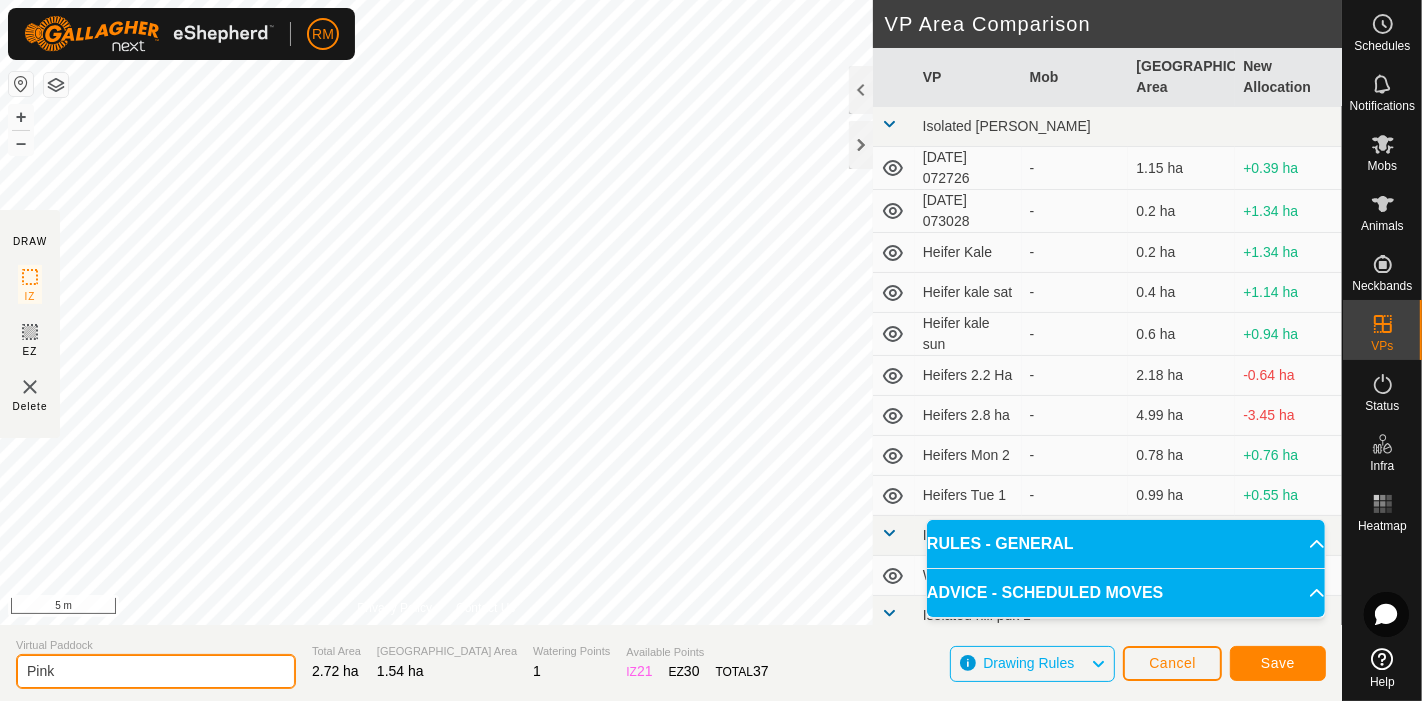 click on "Pink" 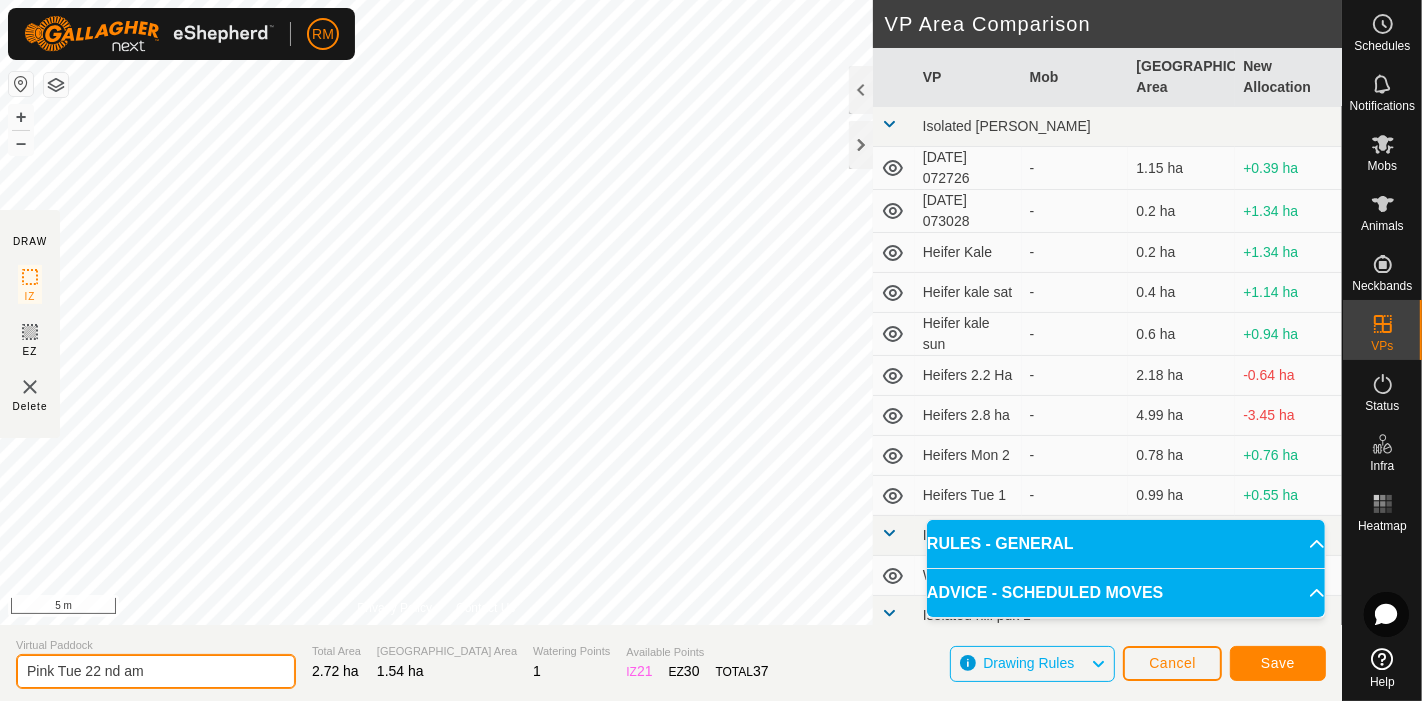 type on "Pink Tue 22 nd am" 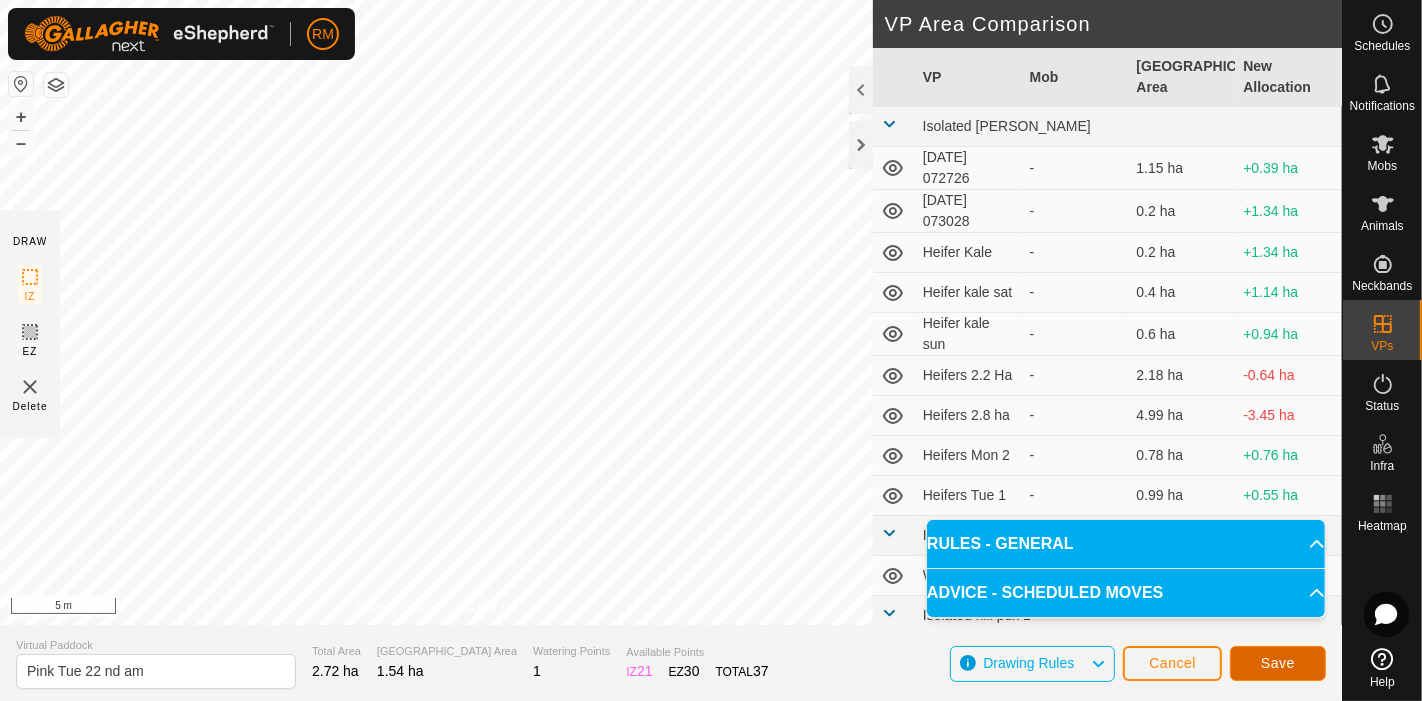 click on "Save" 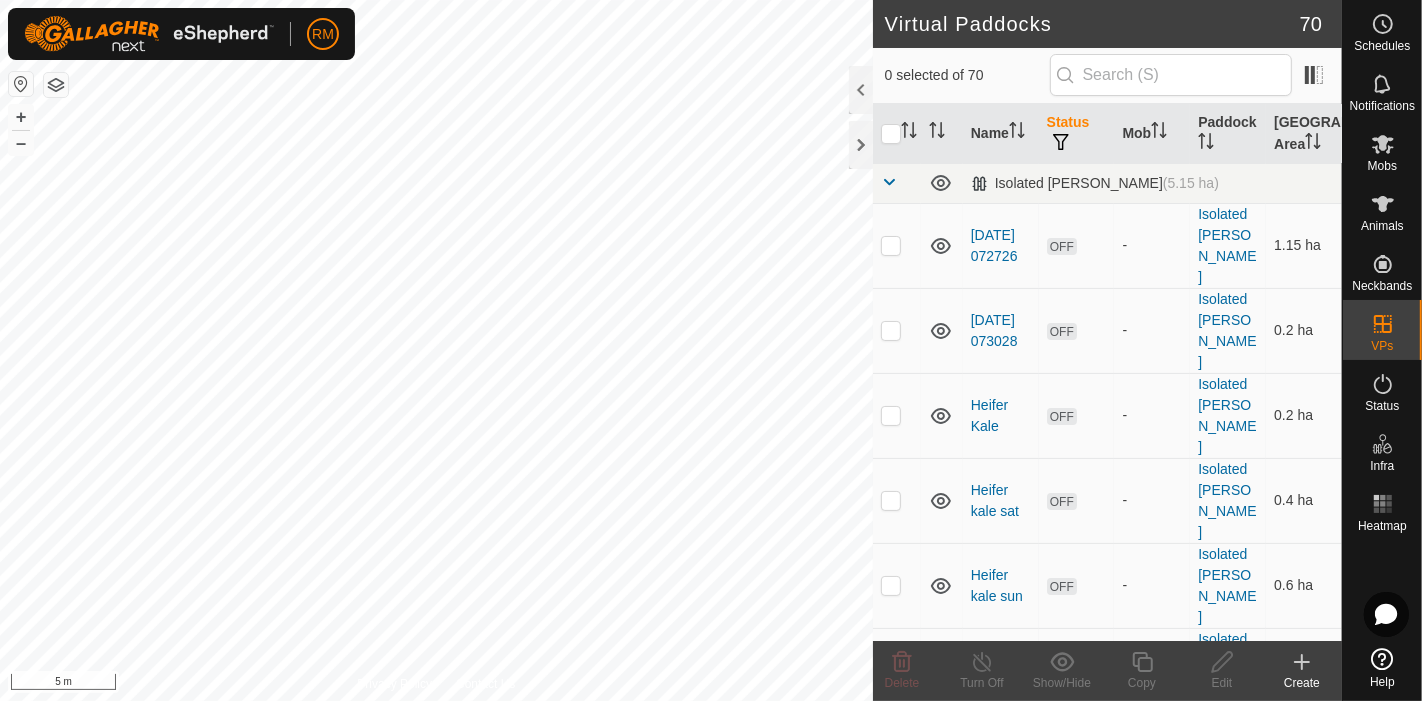 checkbox on "true" 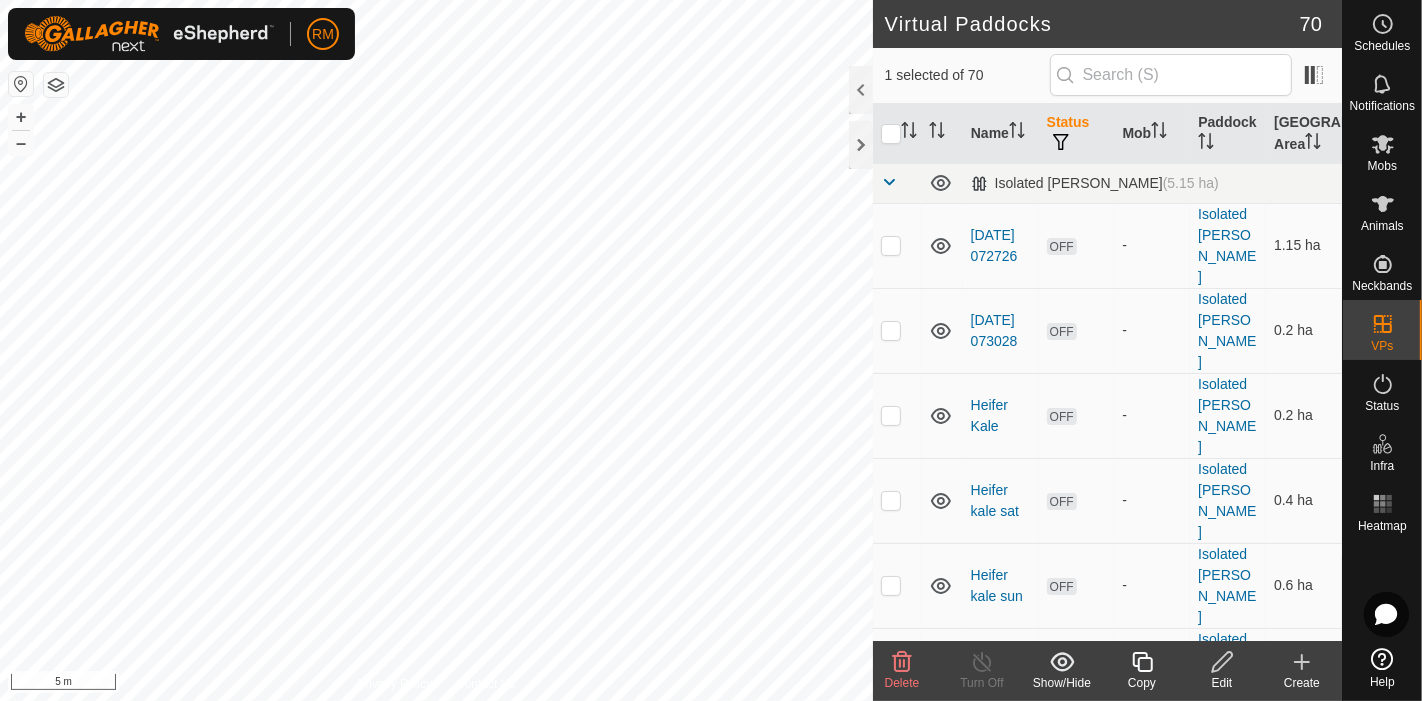 click 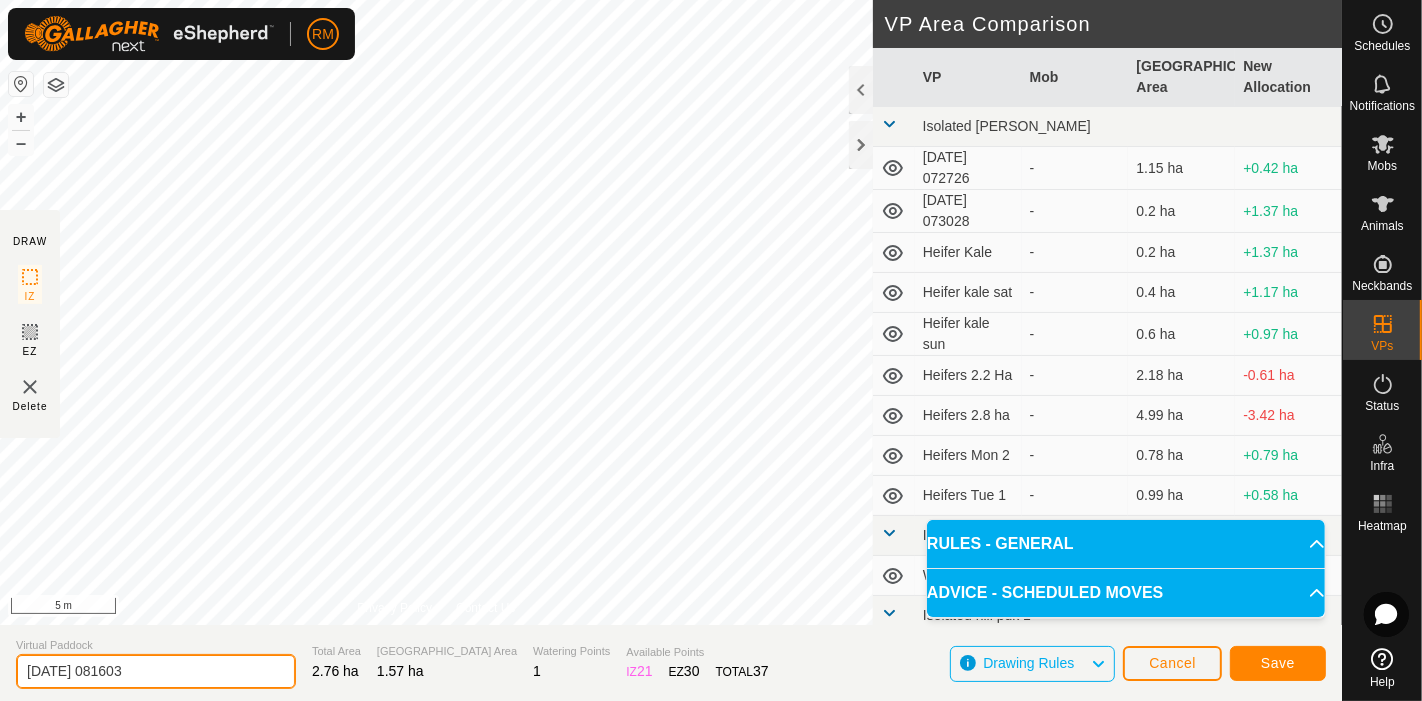 click on "[DATE] 081603" 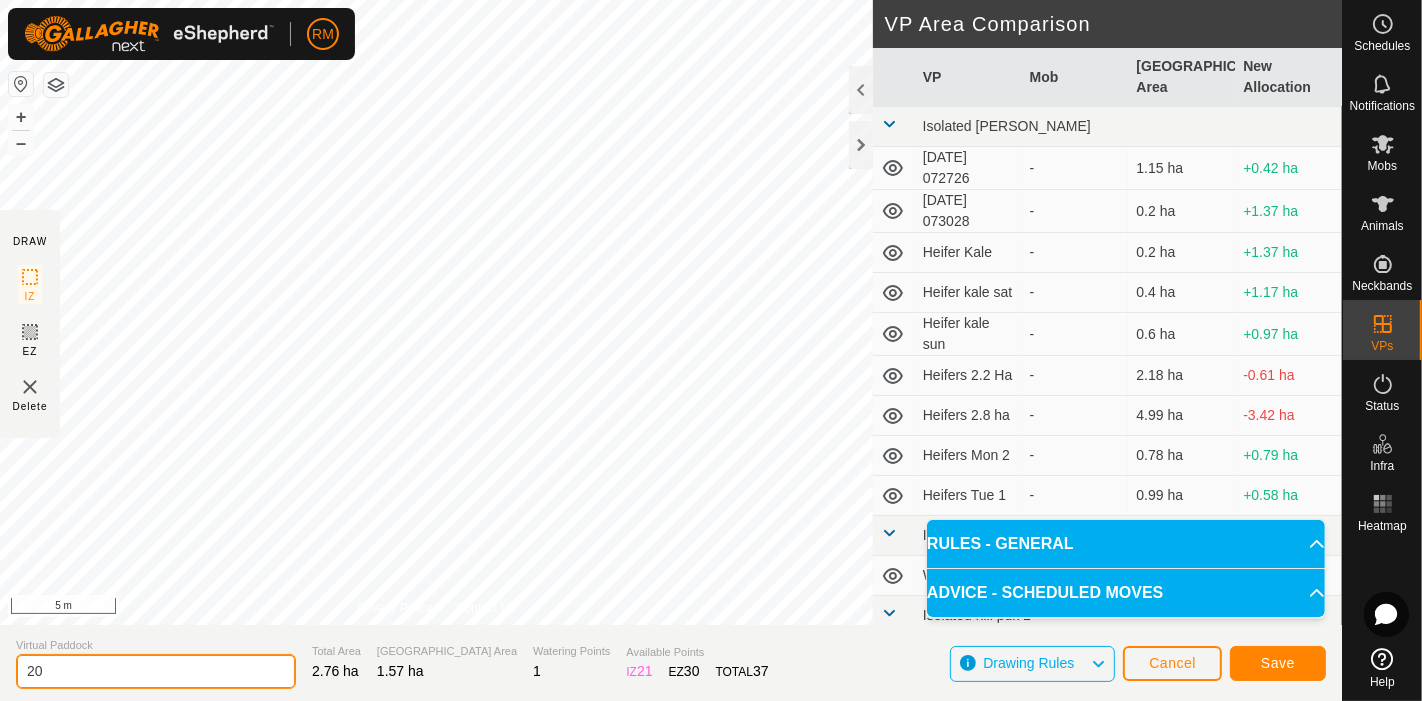 type on "2" 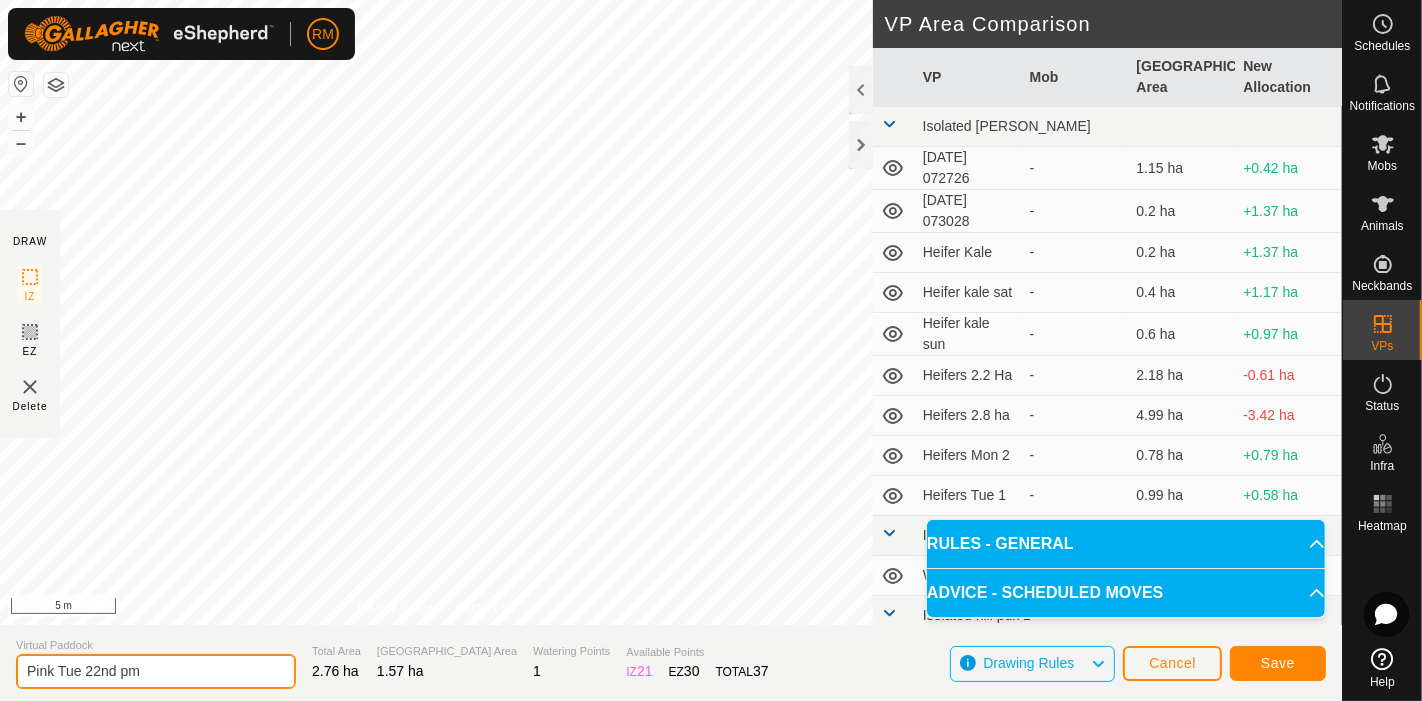 type on "Pink Tue 22nd pm" 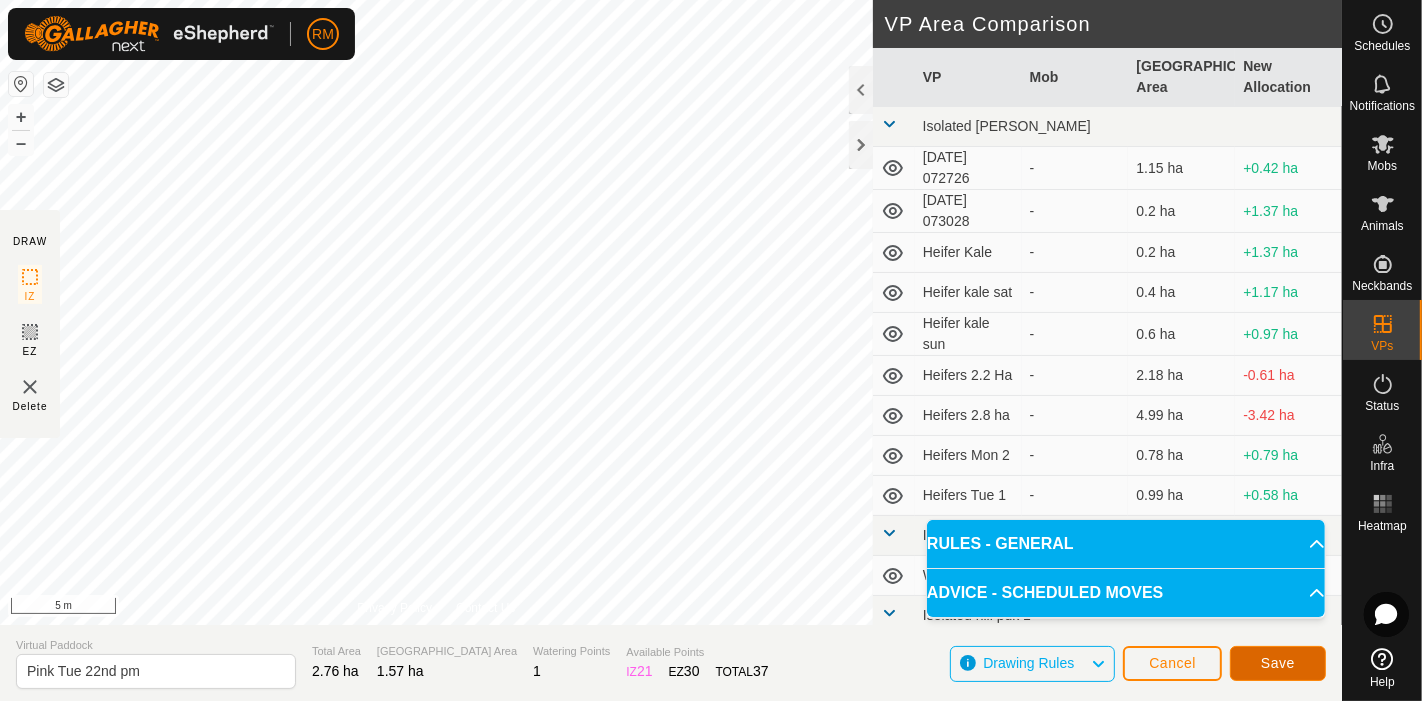 click on "Save" 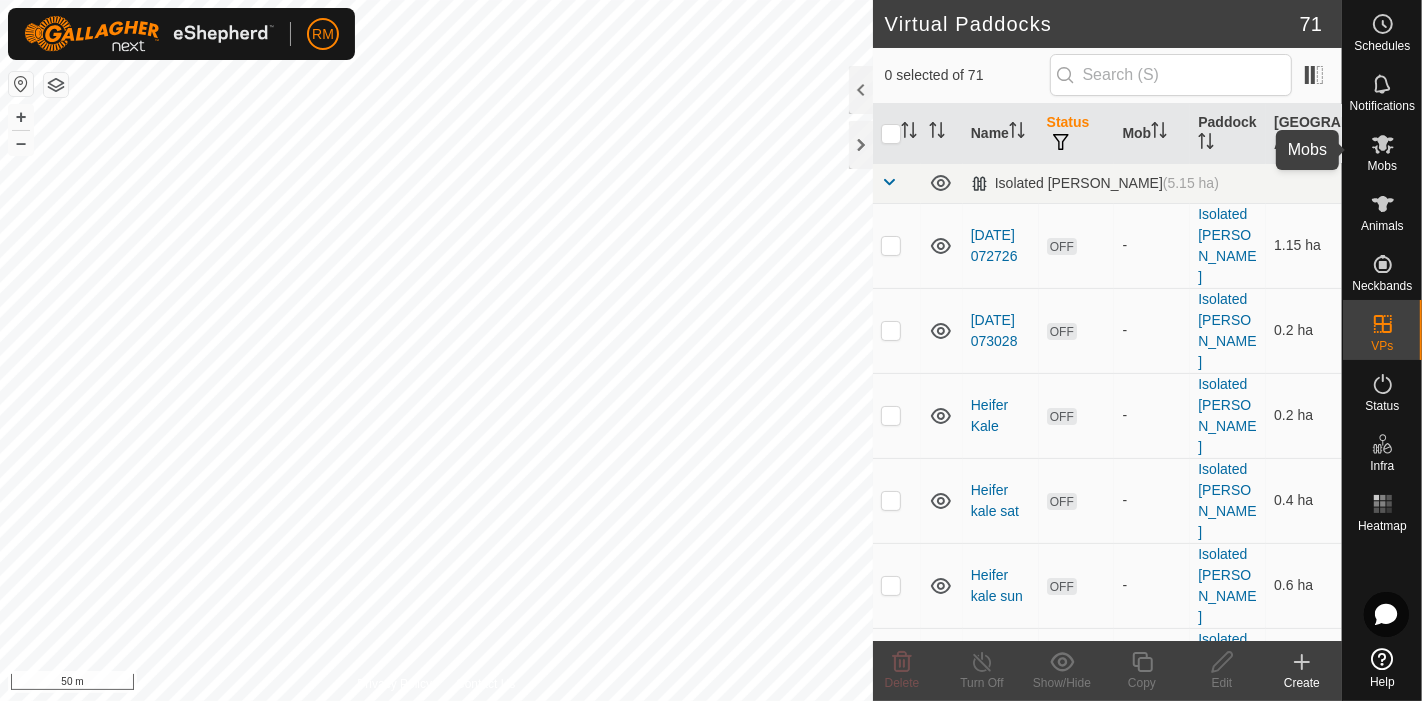 click 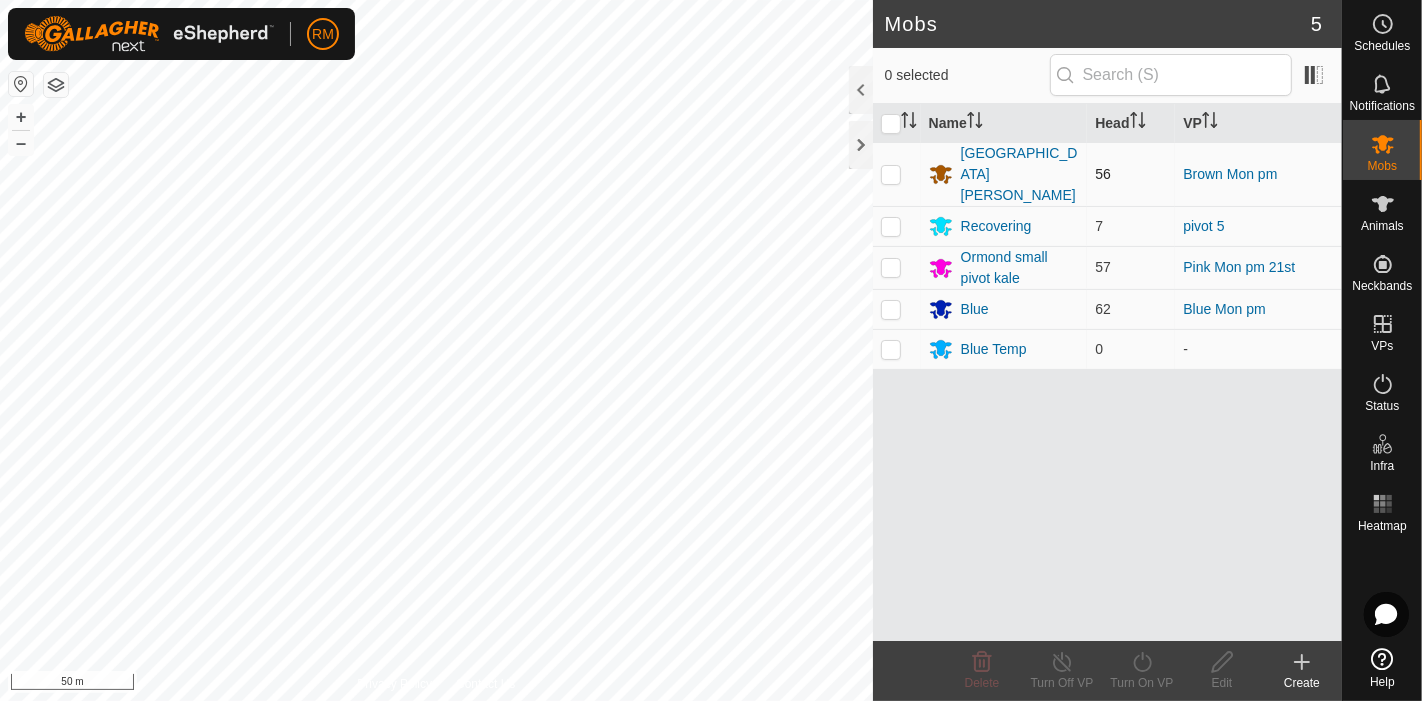 click at bounding box center (891, 174) 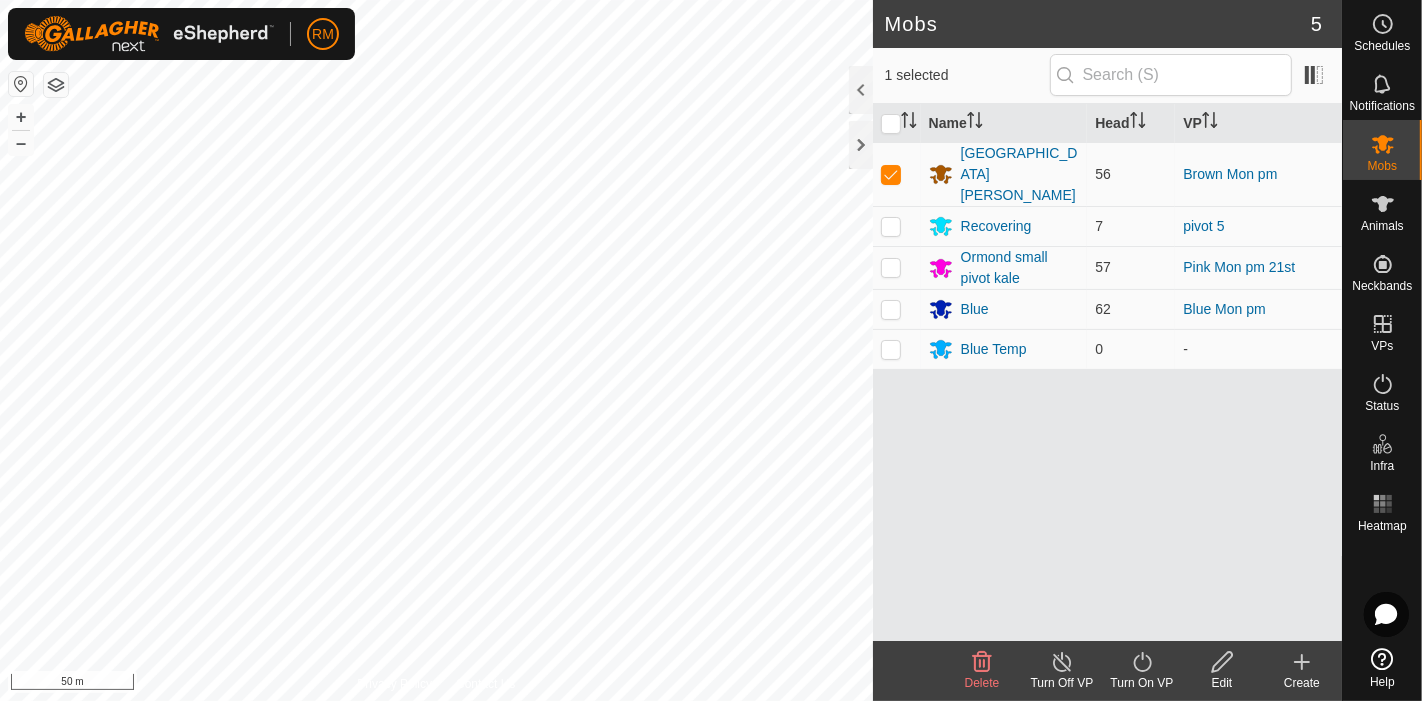 click 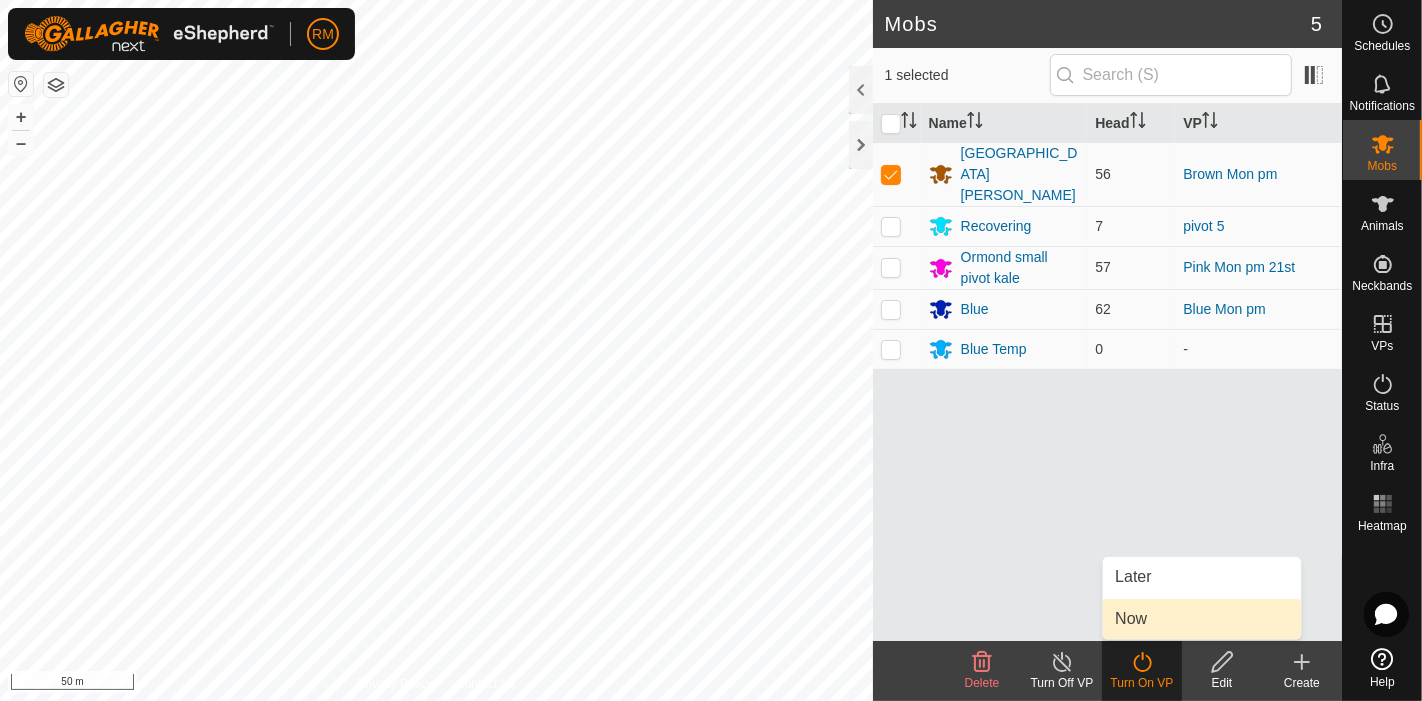 click on "Now" at bounding box center [1202, 619] 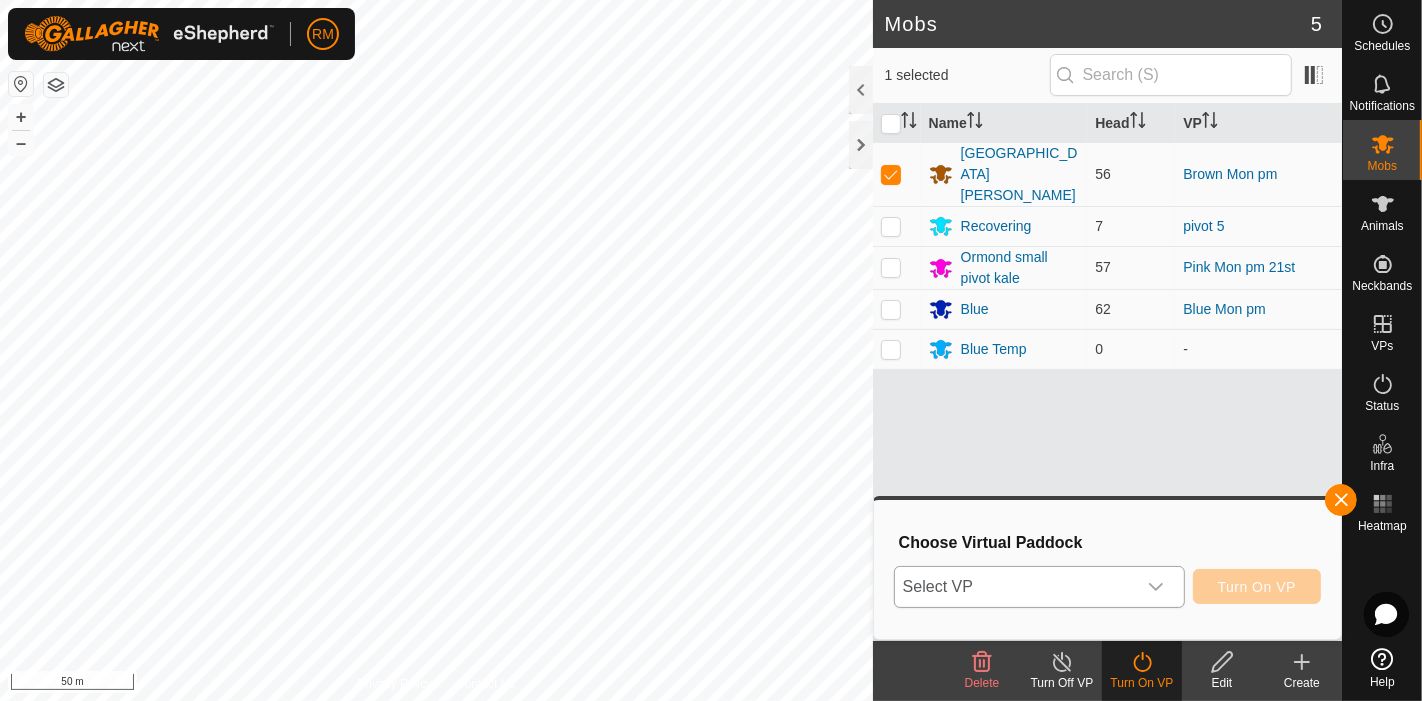 click 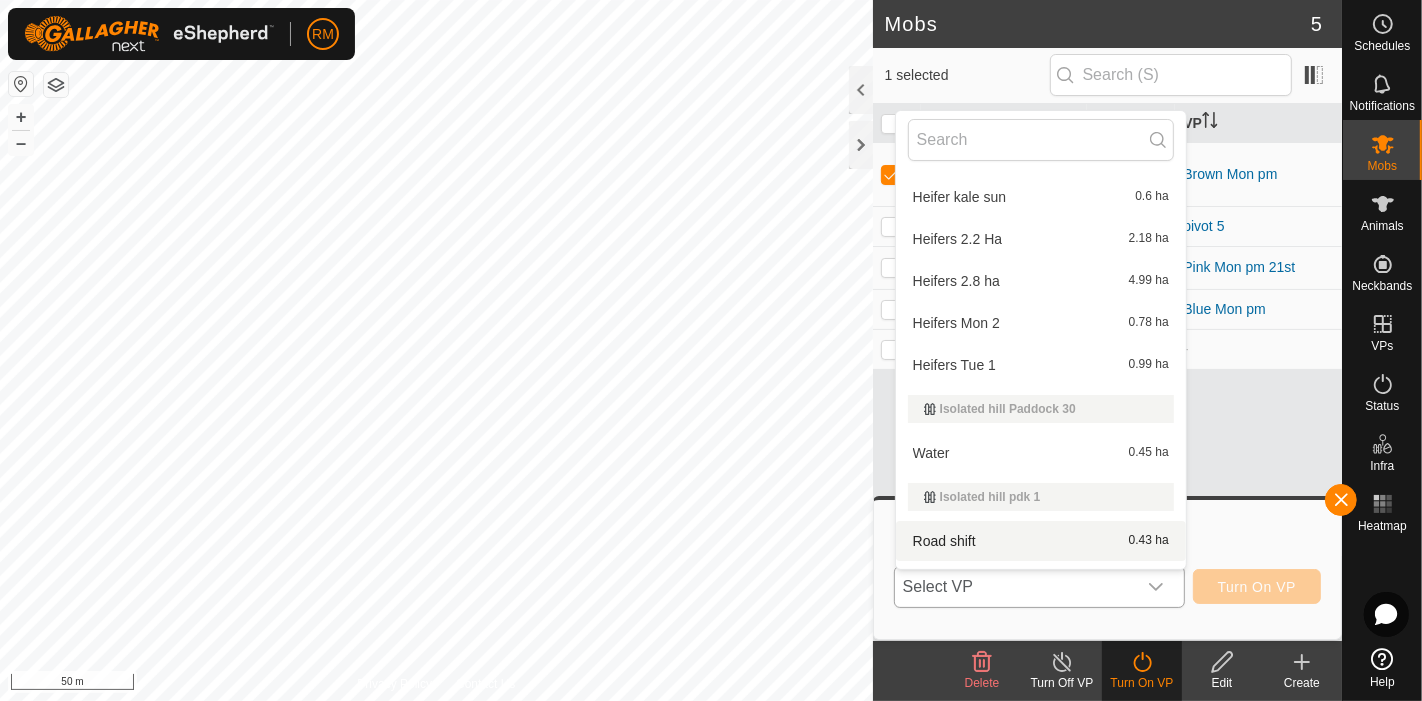 scroll, scrollTop: 577, scrollLeft: 0, axis: vertical 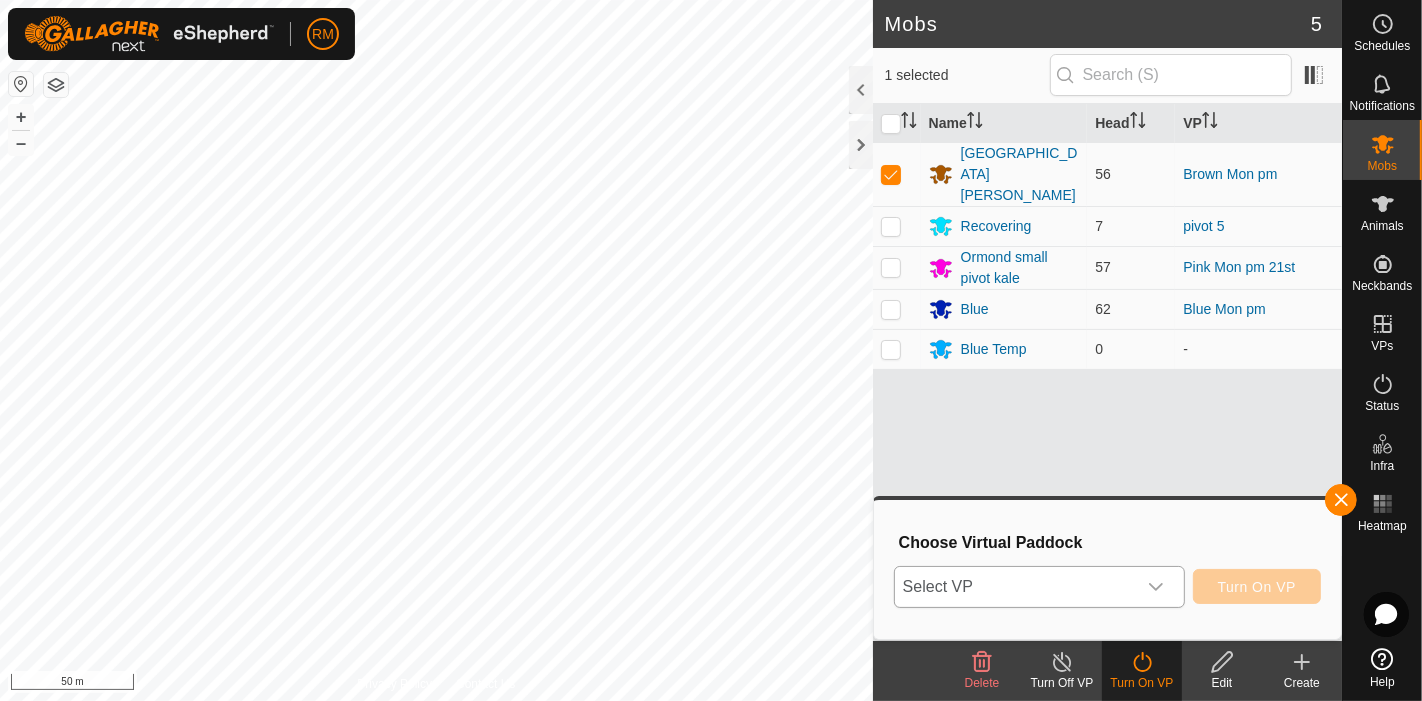 click 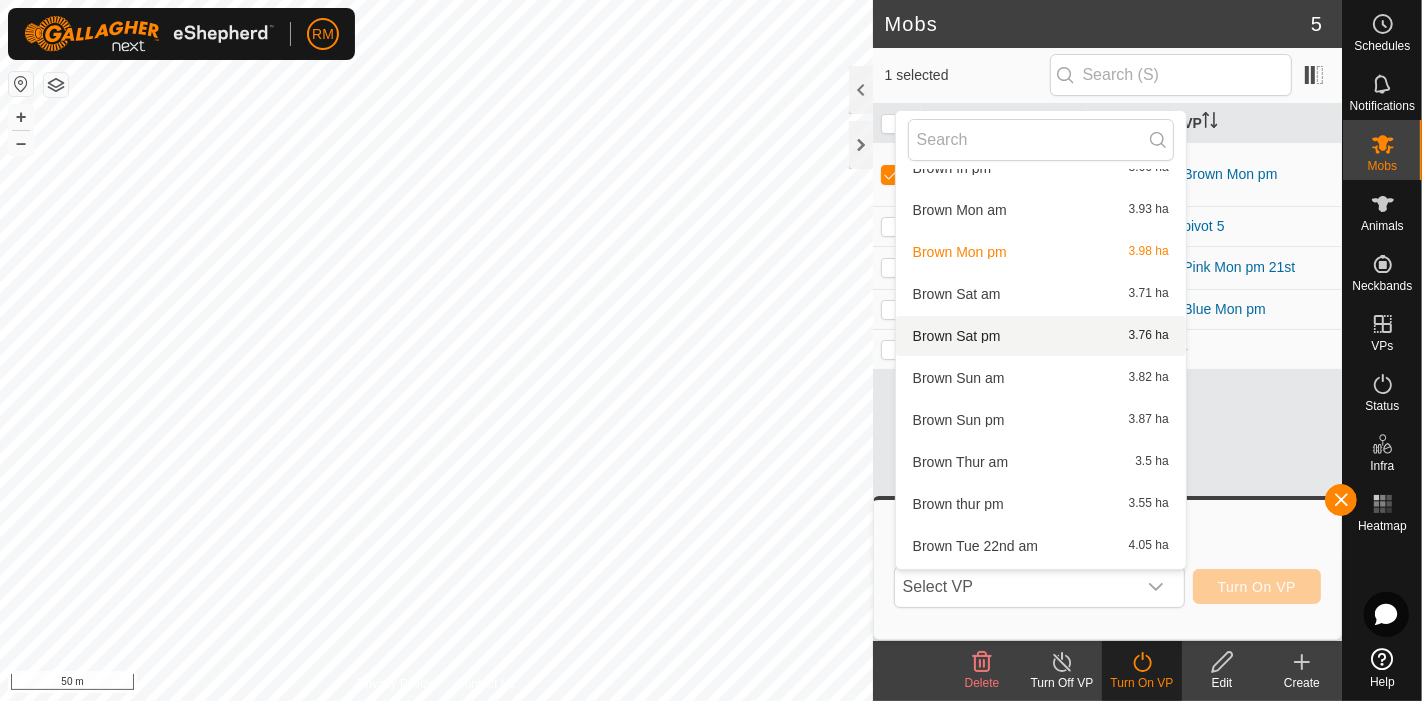 scroll, scrollTop: 1502, scrollLeft: 0, axis: vertical 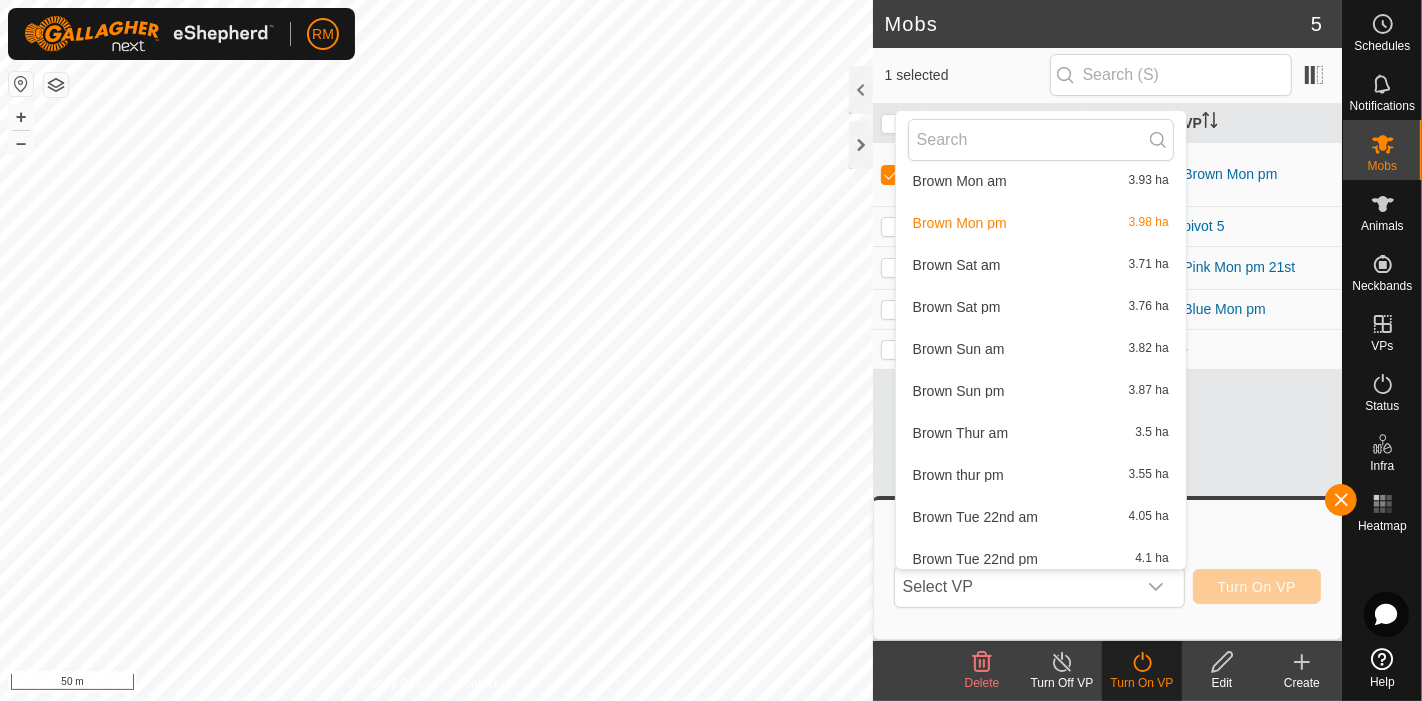 click on "Brown Tue 22nd am  4.05 ha" at bounding box center (1041, 517) 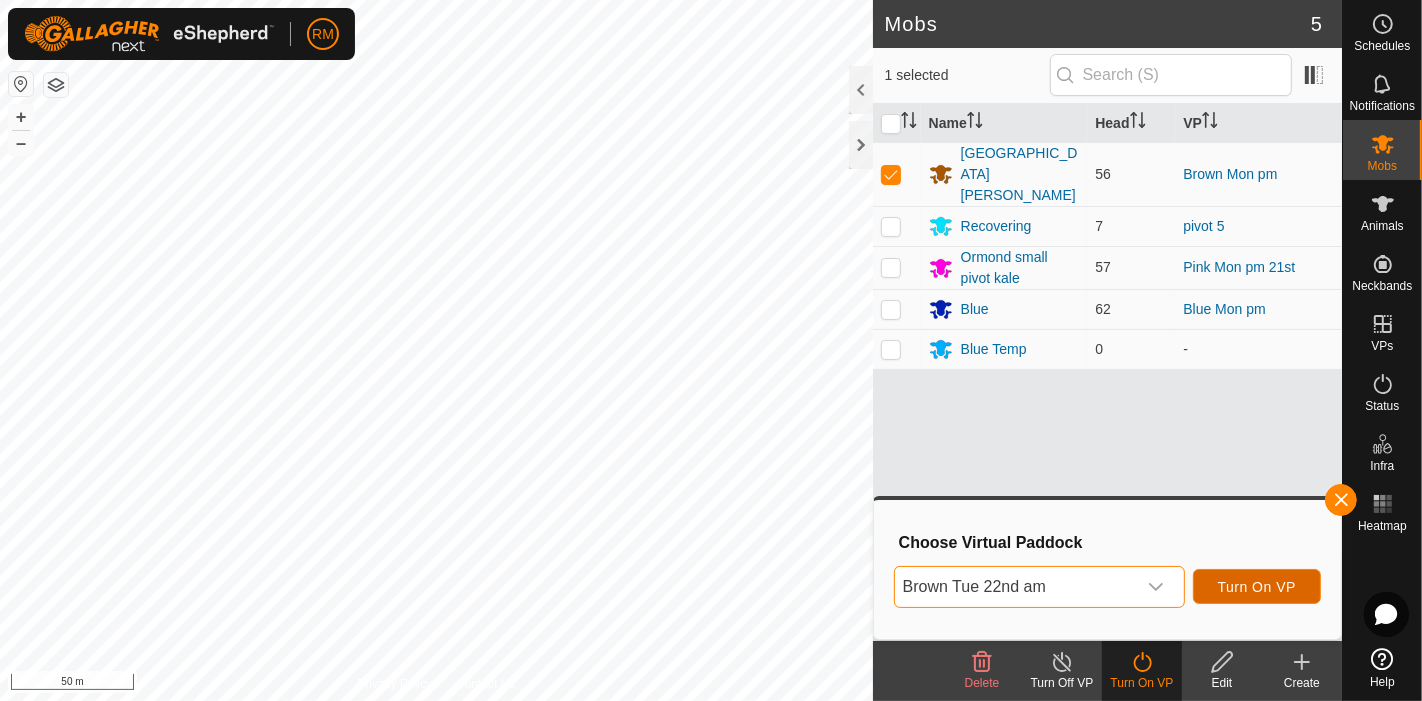 click on "Turn On VP" at bounding box center (1257, 587) 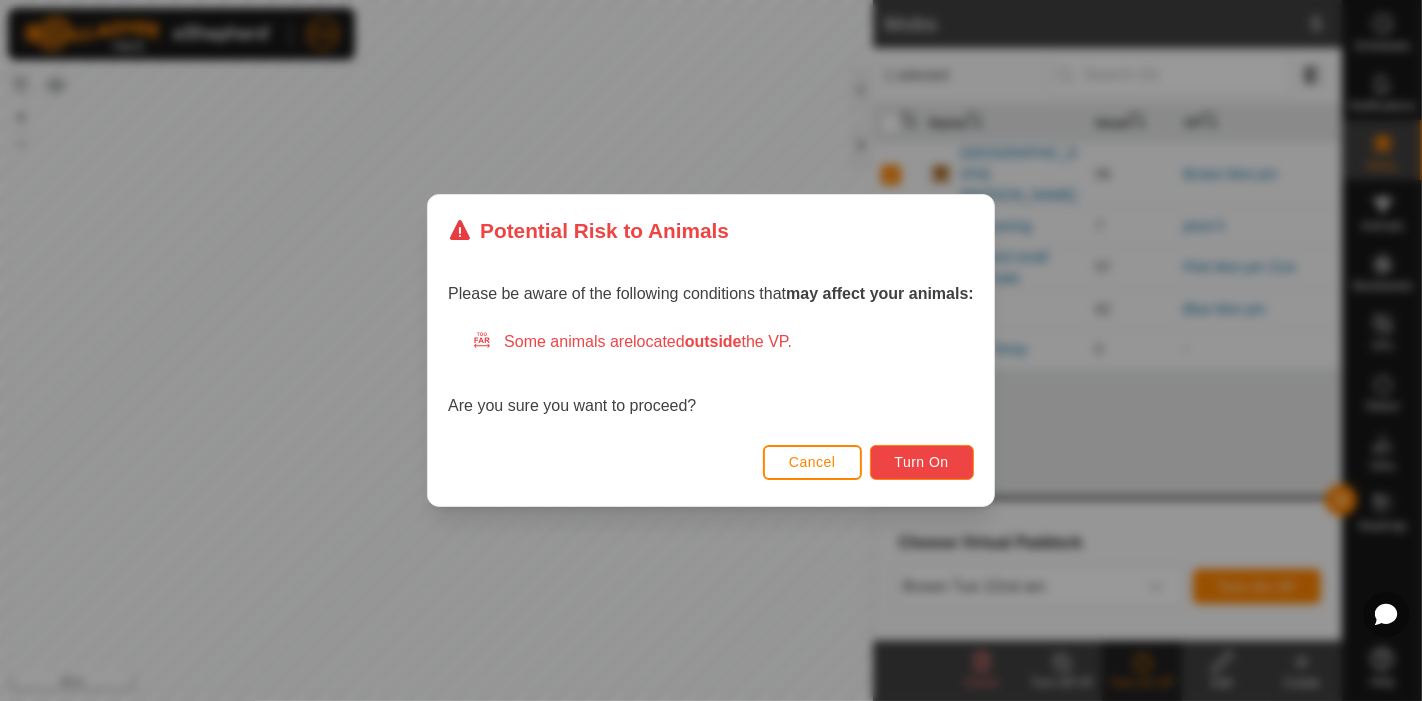 click on "Turn On" at bounding box center (922, 462) 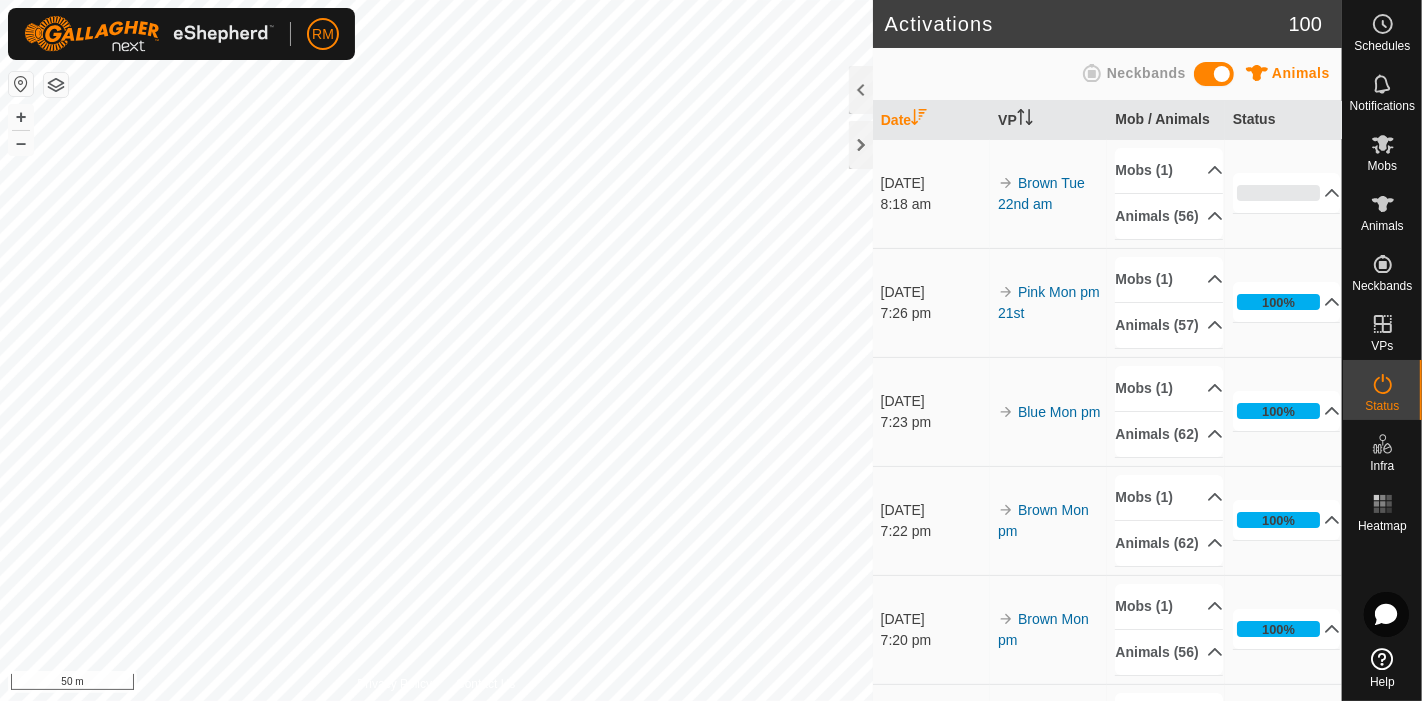 click on "RM Schedules Notifications Mobs Animals Neckbands VPs Status Infra Heatmap Help Activations 100 Animals Neckbands   Date   VP   Mob / Animals   Status  [DATE] 8:18 am Brown Tue 22nd am Mobs (1)  Isolated [PERSON_NAME]  Animals (56)  NB47807   NB42879   NB28873   NB70156   NB27917   NB11886   NB60528   NB13062   NB73917   NB45749   NB26691   NB51646   NB17081   NB88774   NB07478   NB39086   NB00013   NB12560   NB31361   NB80001   NB77129   NB21925   NB20083   NB31955   NB76609   NB54074   NB90136   NB96849   NB22943   NB91076   NB08917   NB69792   NB98121   NB11677   NB16856   NB43855   NB48967   NB07736   NB90390   NB23033   NB59752   NB59918   NB94437   NB52740   NB52603   NB18007   NB07204   NB82310   NB54985   NB56166   NB10947   NB49589   NB33595   NB80554   NB71435   NB50183  0% In Progress Pending  56  Sent   0  Completed Confirmed   0  Overridden  0  Cancelled   0  [DATE] 7:26 pm Pink Mon pm 21st Mobs (1)  Ormond small pivot kale  Animals (57)  NB56650   NB81519   NB79601   NB34852   NB05372  +" 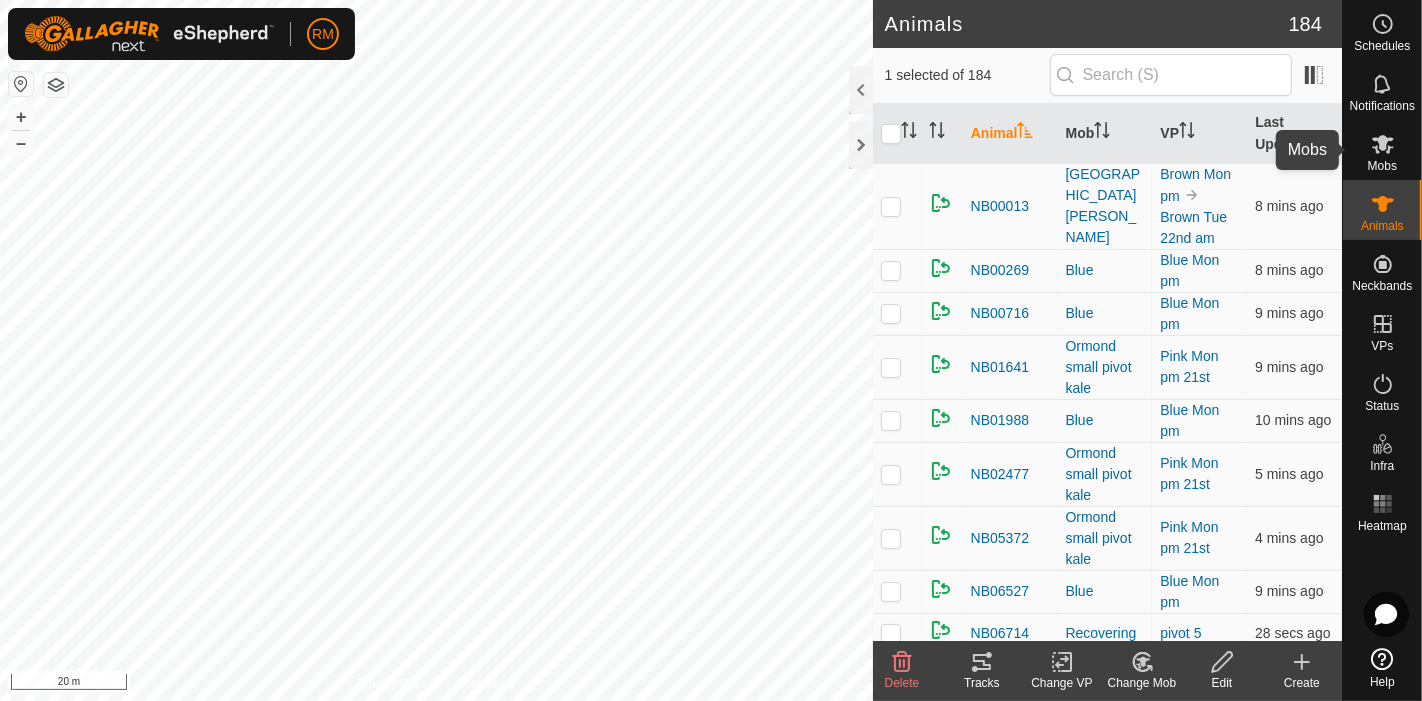 click 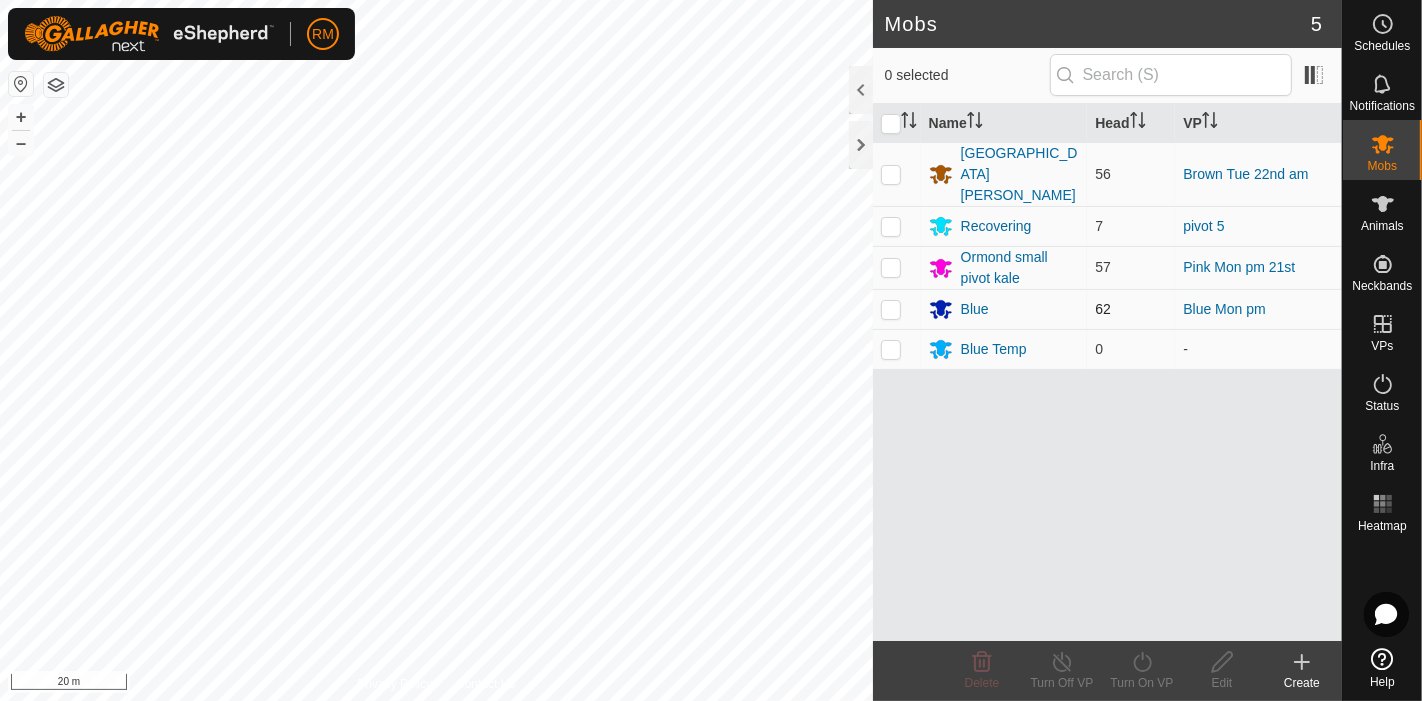 click at bounding box center (891, 309) 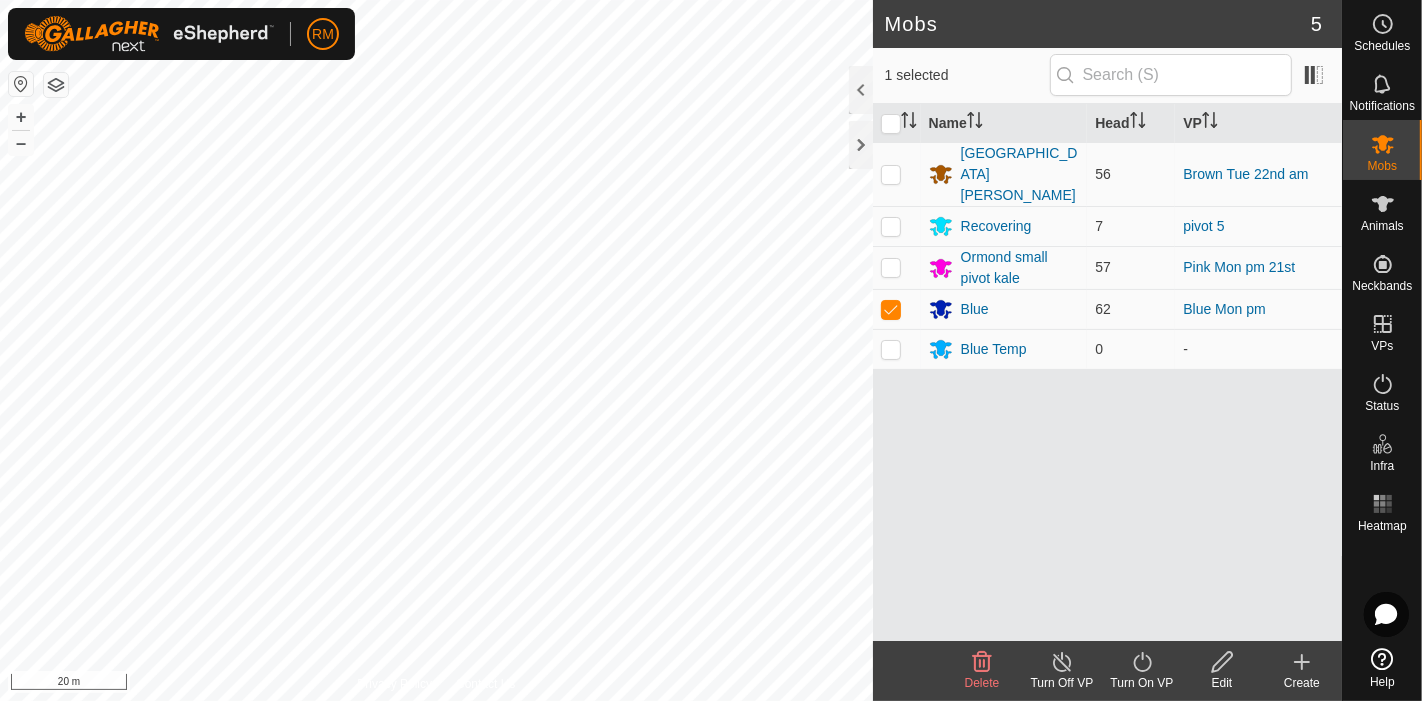 click 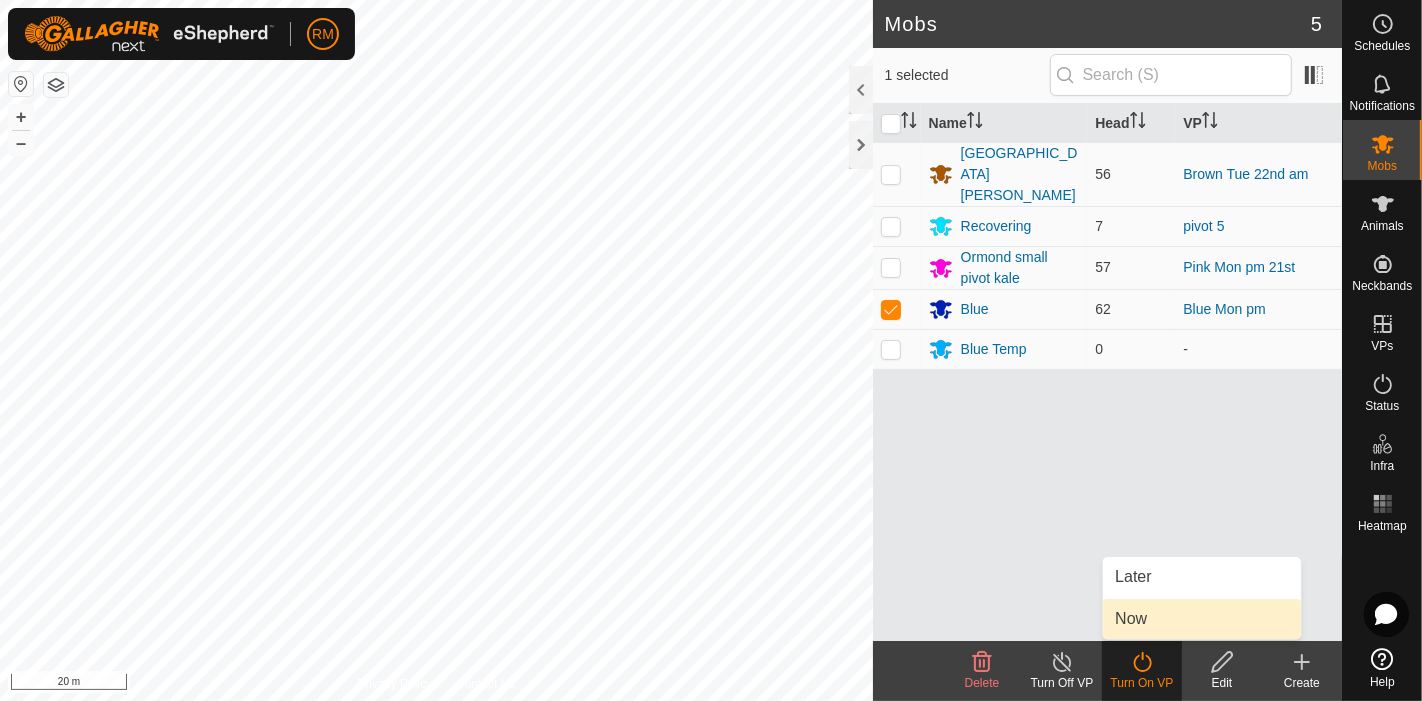 click on "Now" at bounding box center (1202, 619) 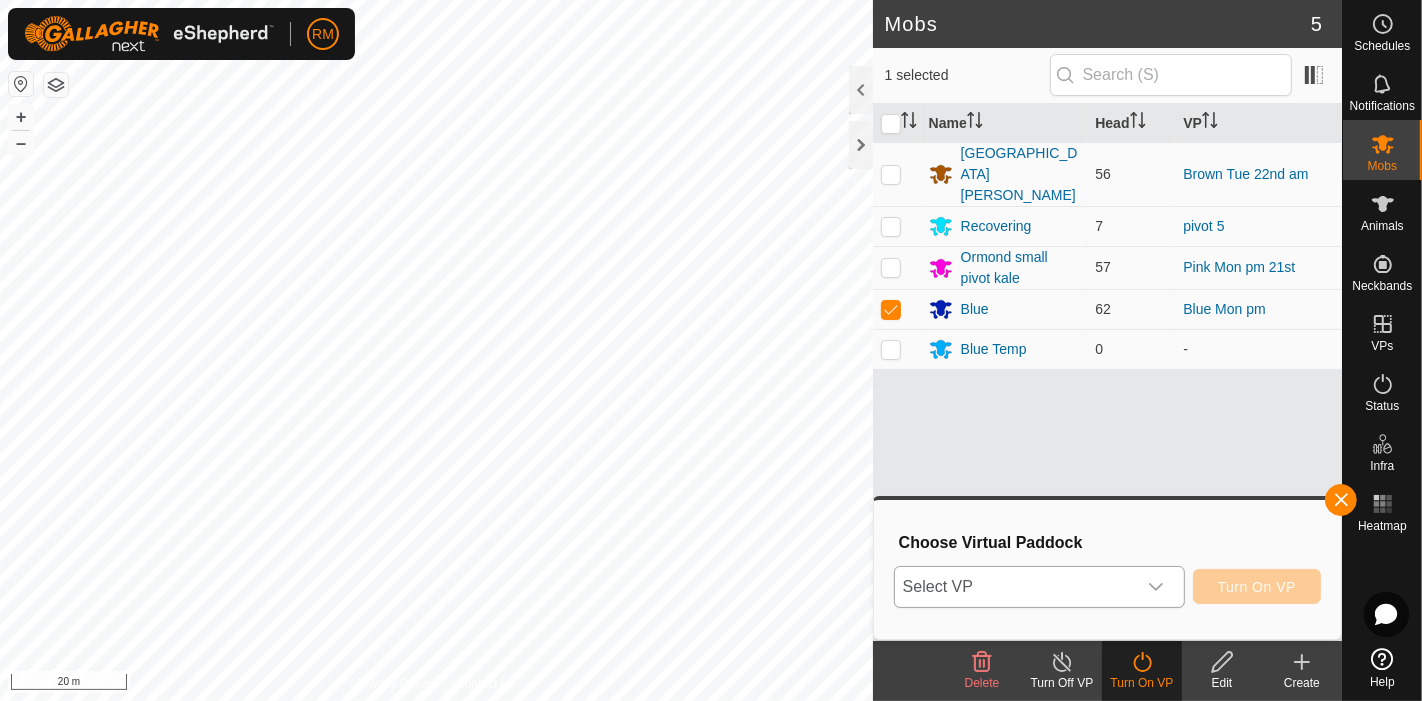 click 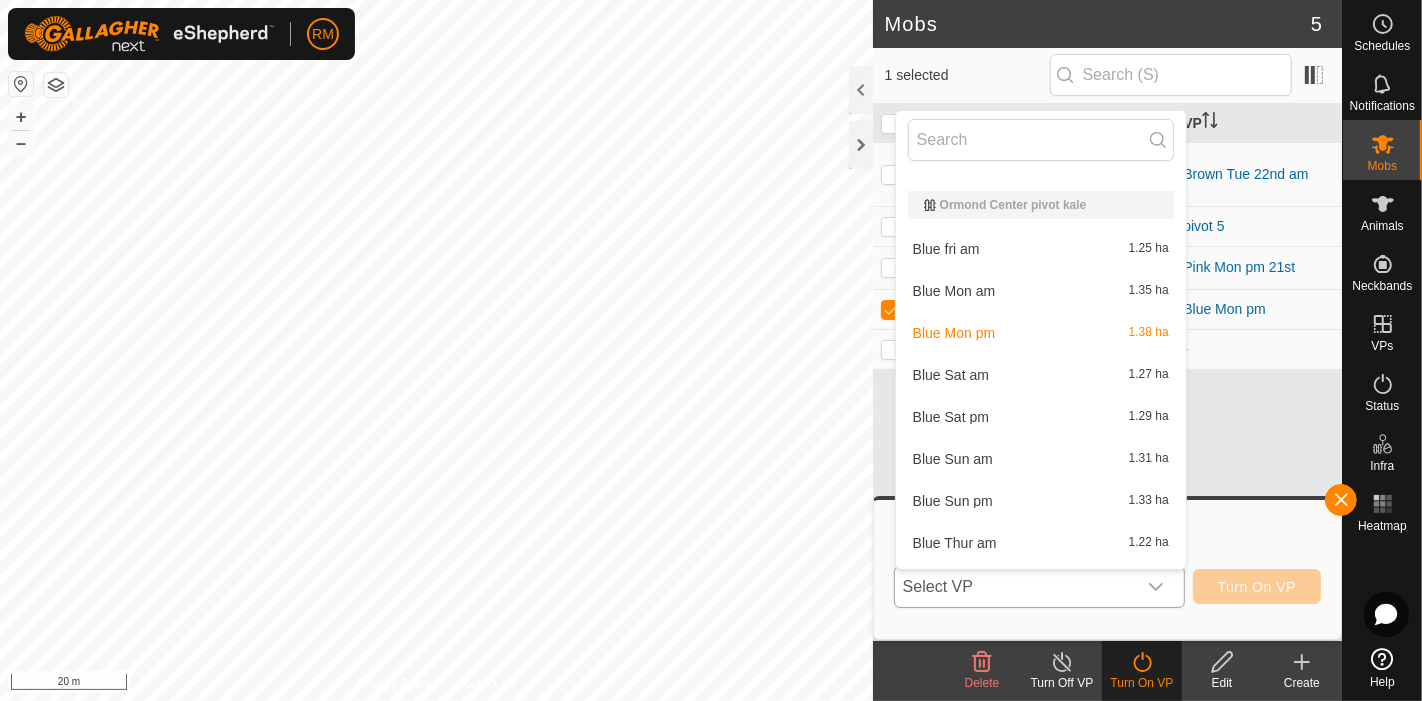 scroll, scrollTop: 947, scrollLeft: 0, axis: vertical 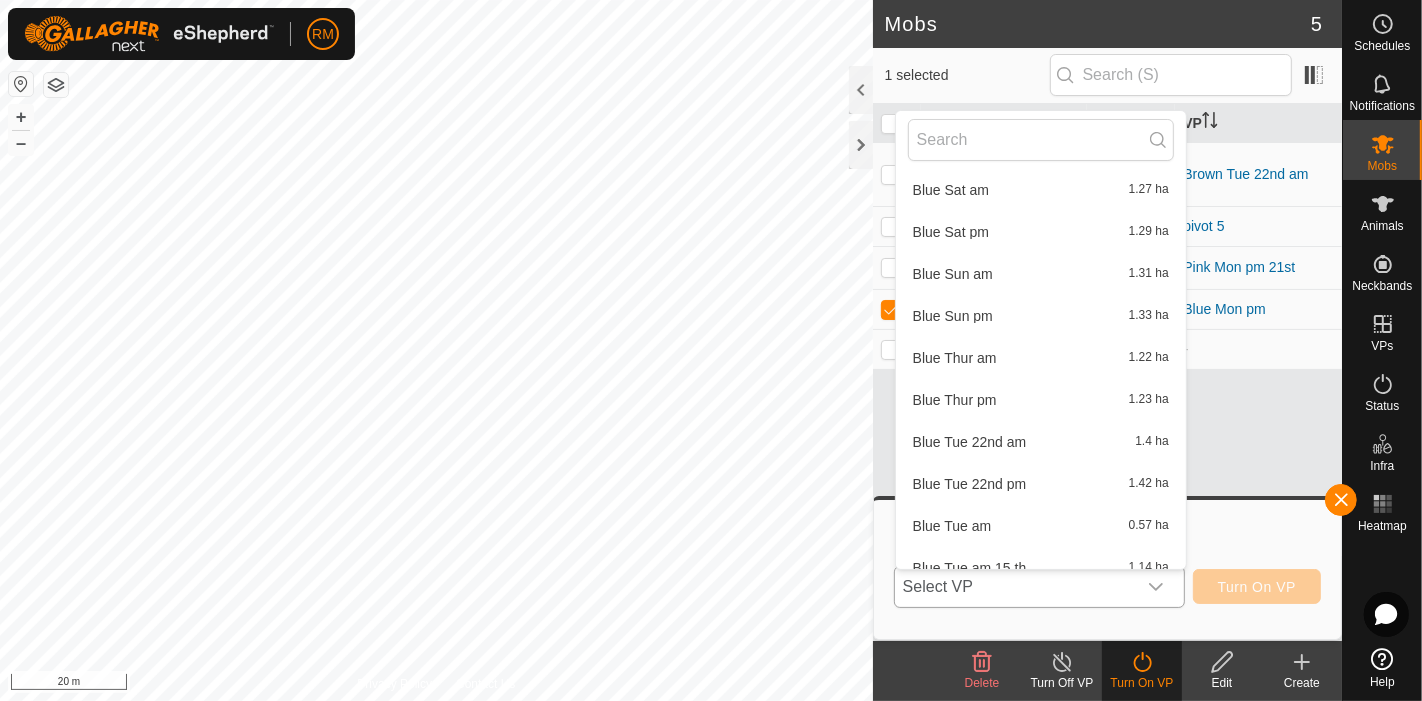 click on "Blue Tue 22nd am  1.4 ha" at bounding box center (1041, 442) 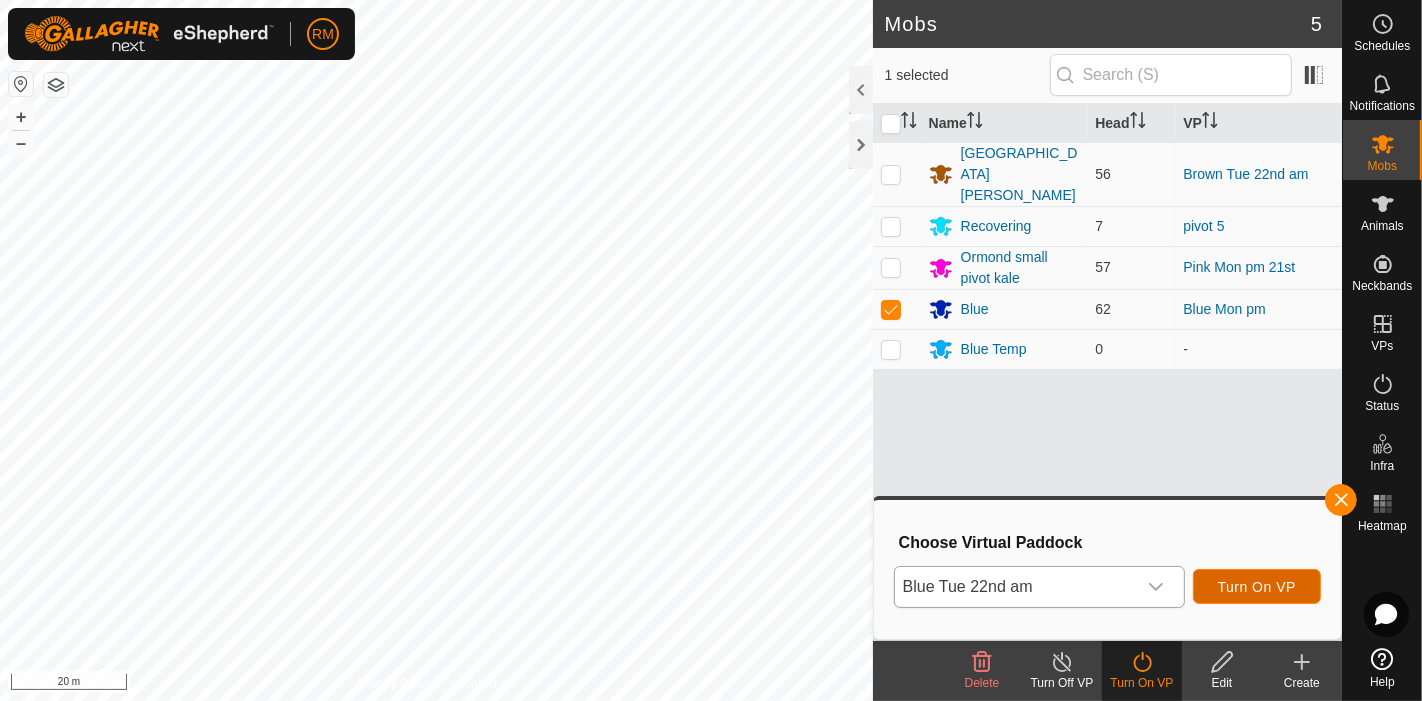 click on "Turn On VP" at bounding box center (1257, 587) 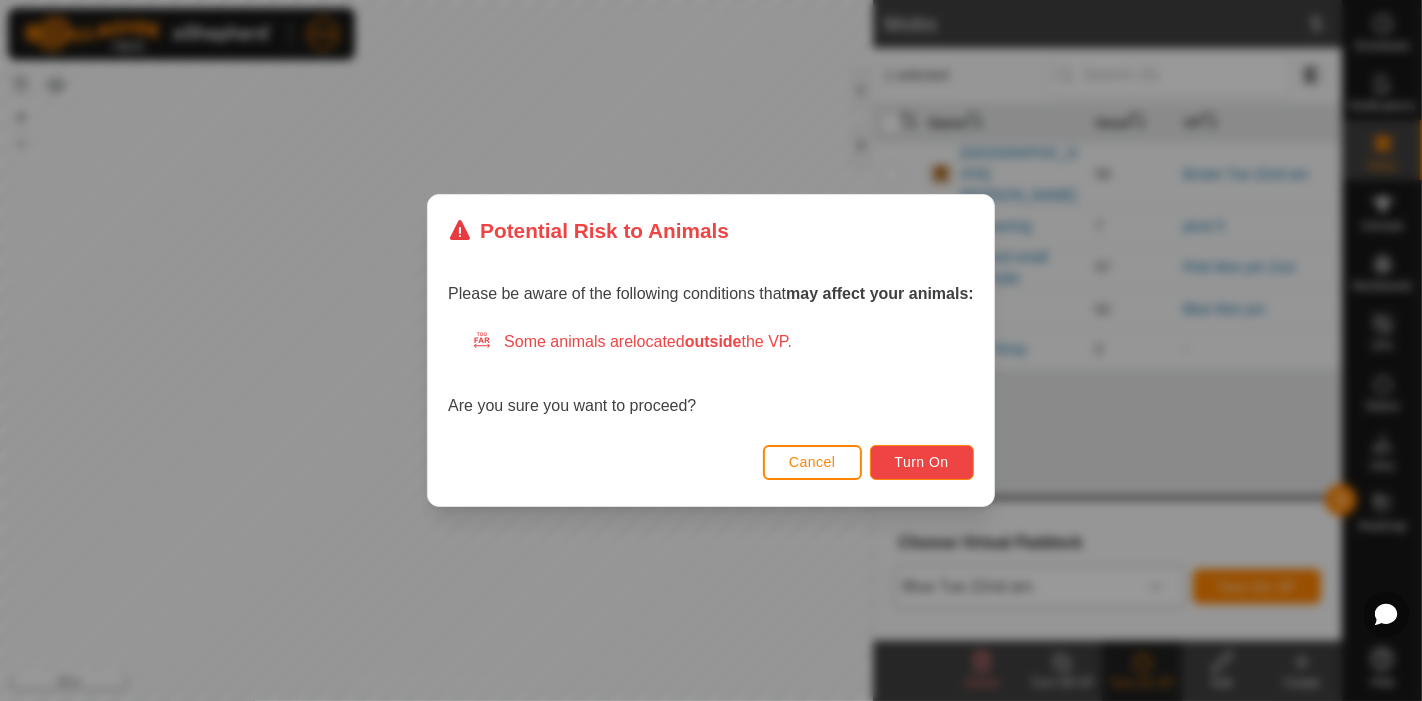click on "Turn On" at bounding box center (922, 462) 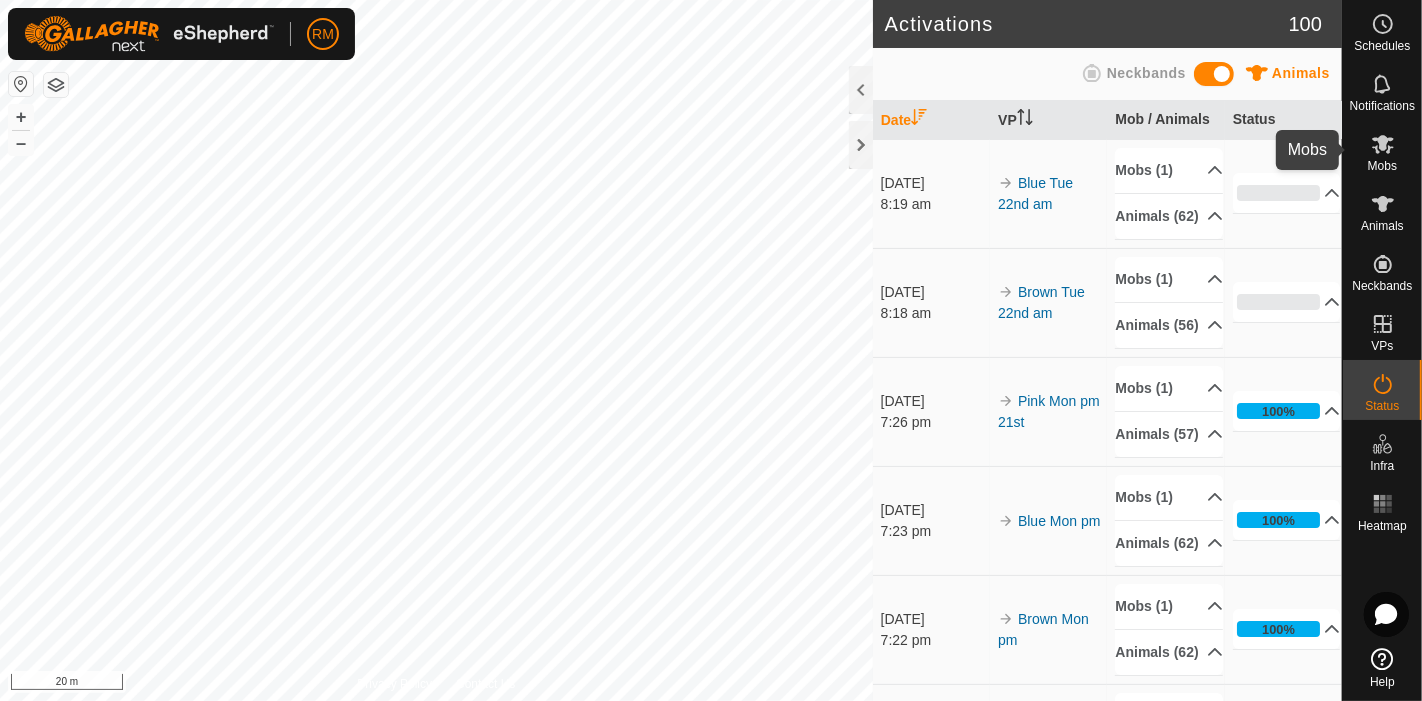 click 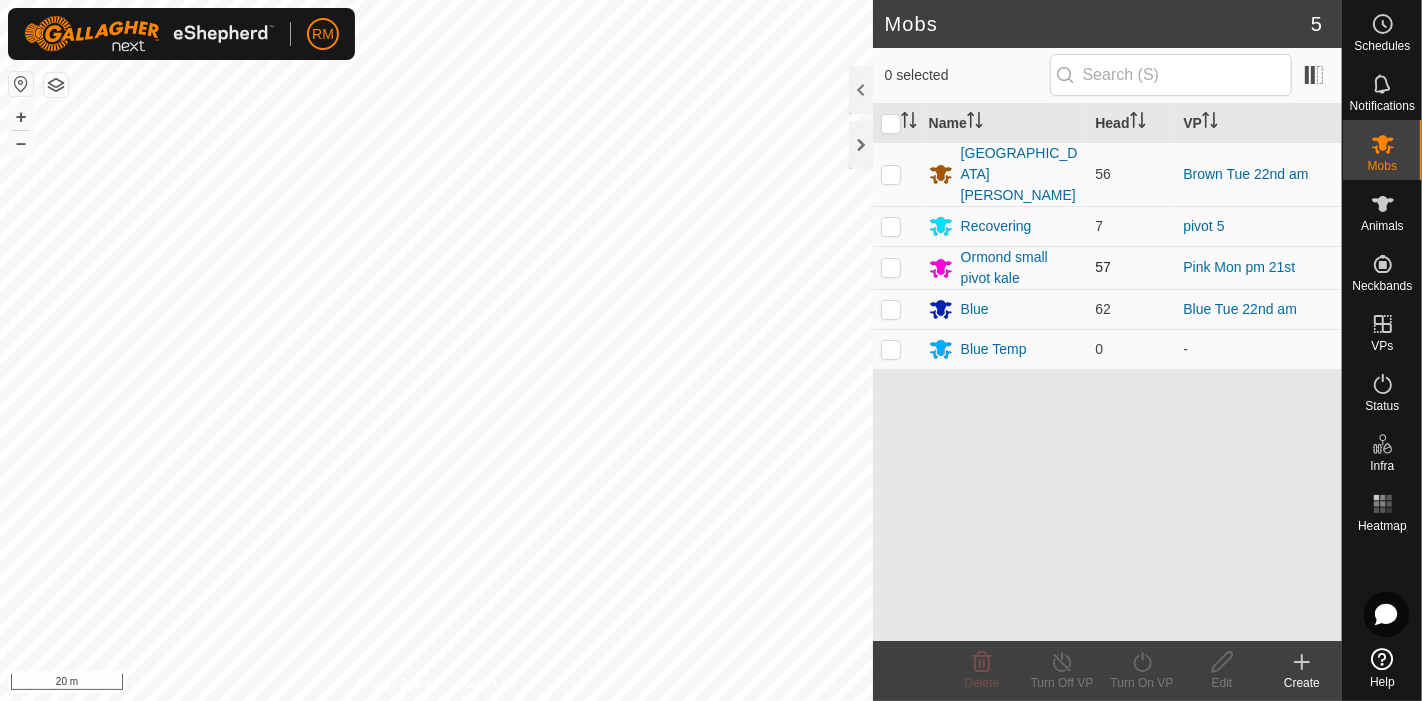 click at bounding box center (891, 267) 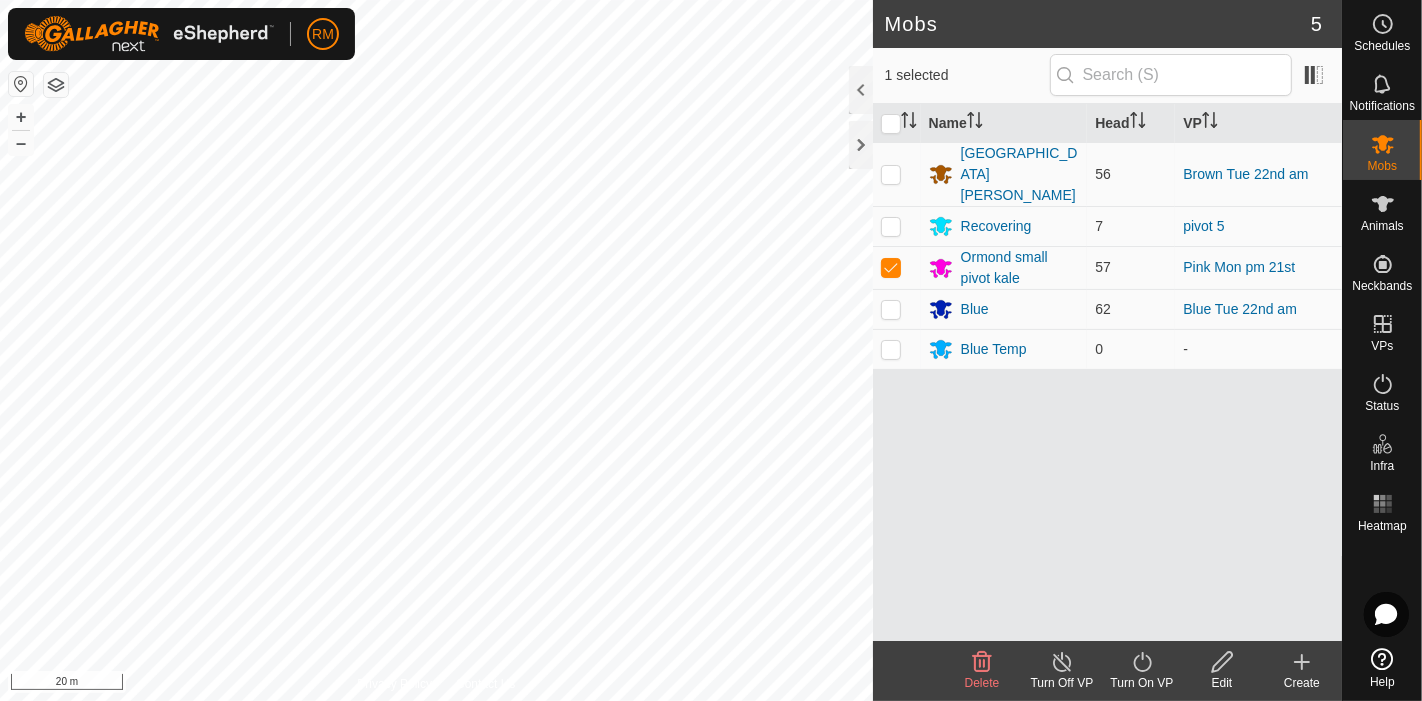 click 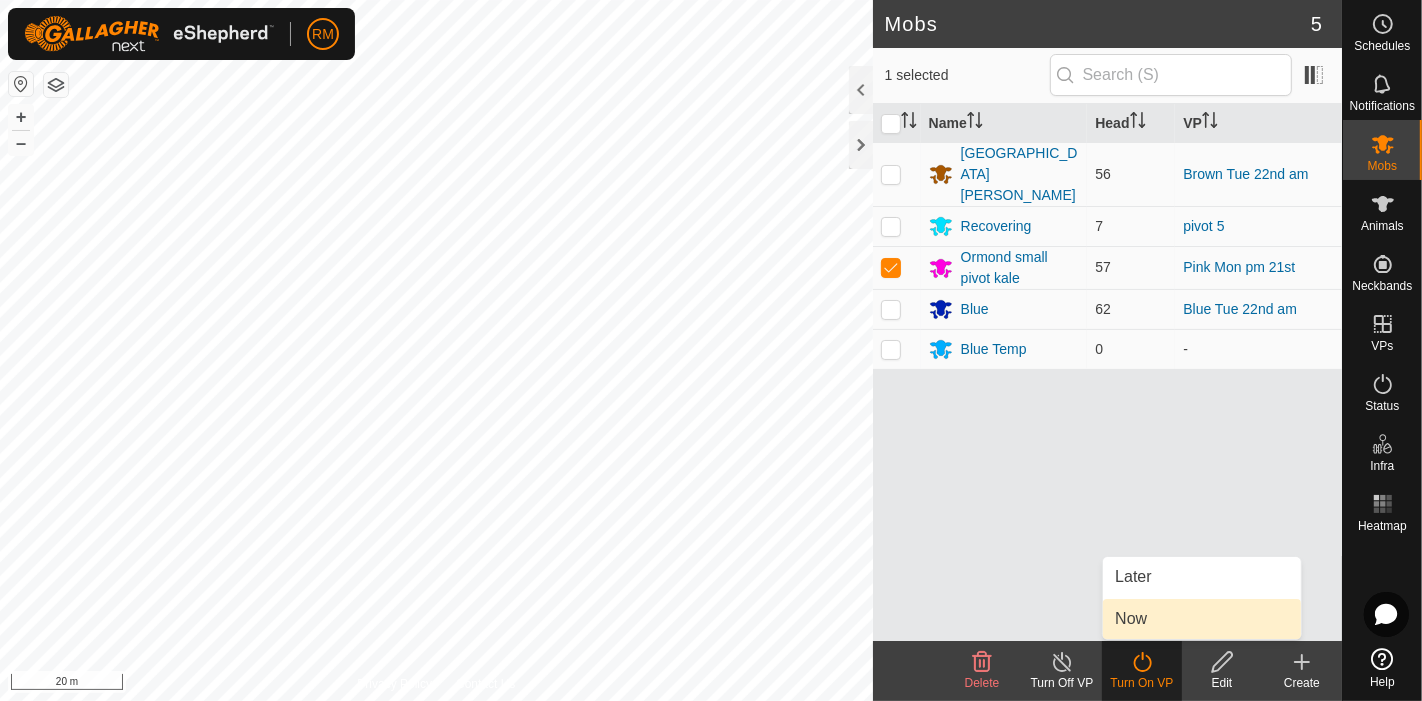 click on "Now" at bounding box center (1202, 619) 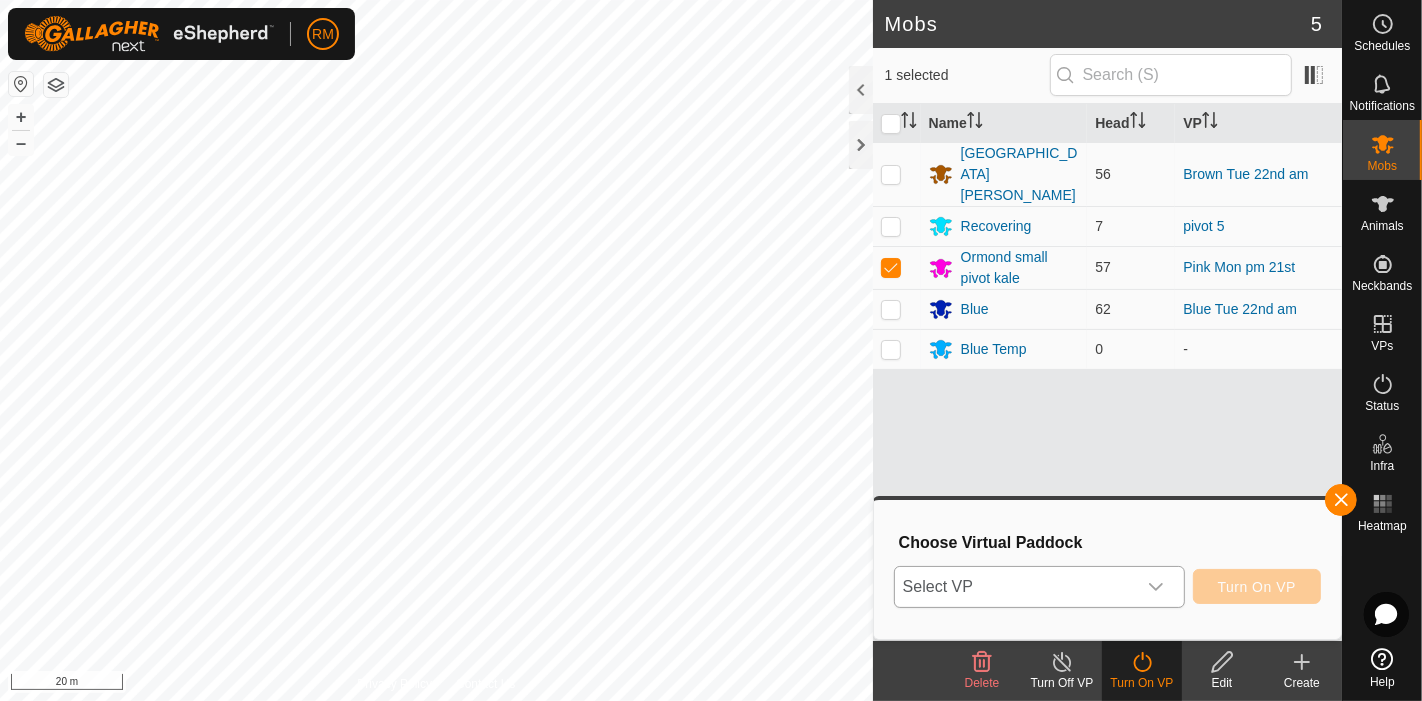 click 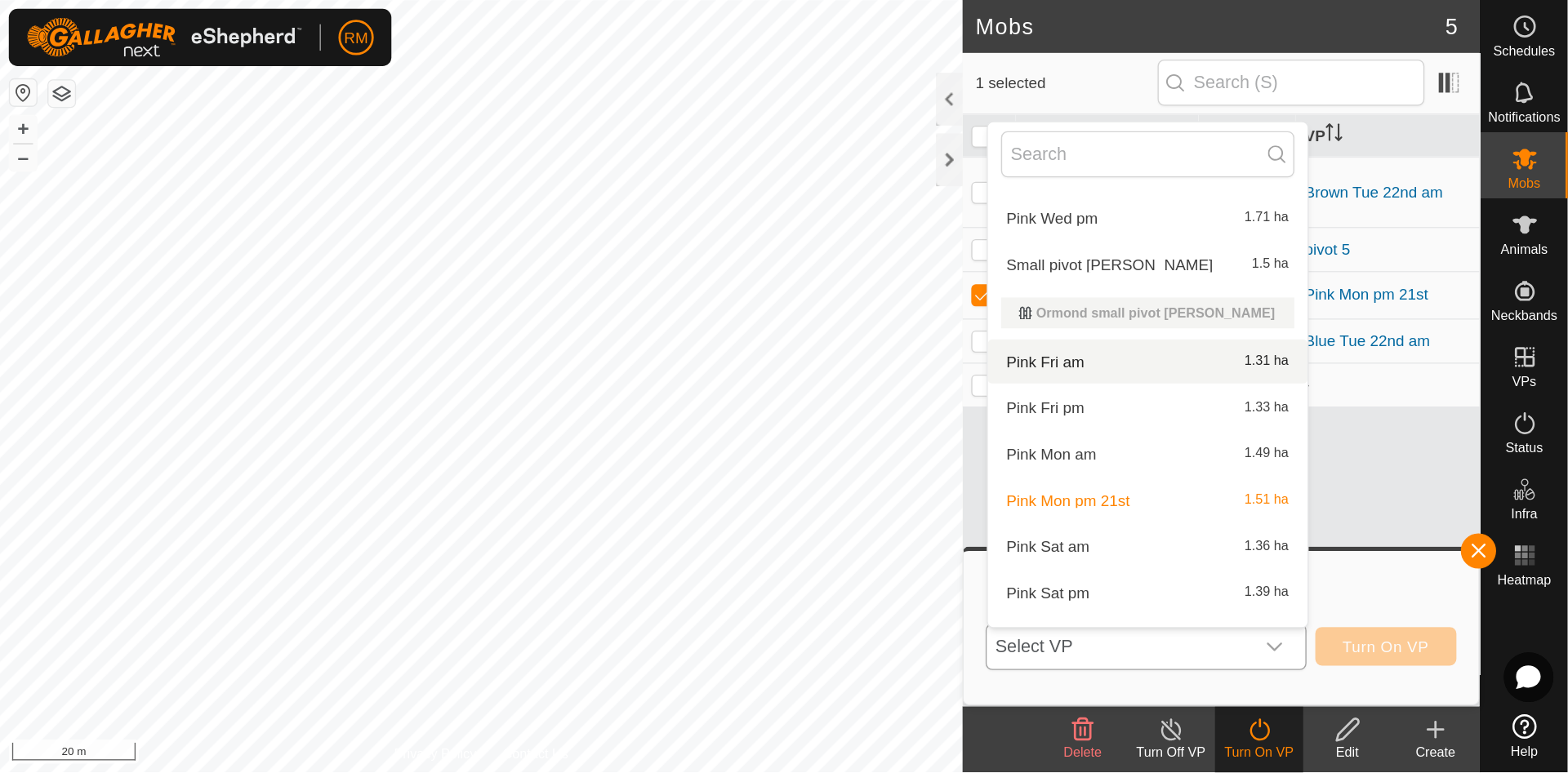 scroll, scrollTop: 2436, scrollLeft: 0, axis: vertical 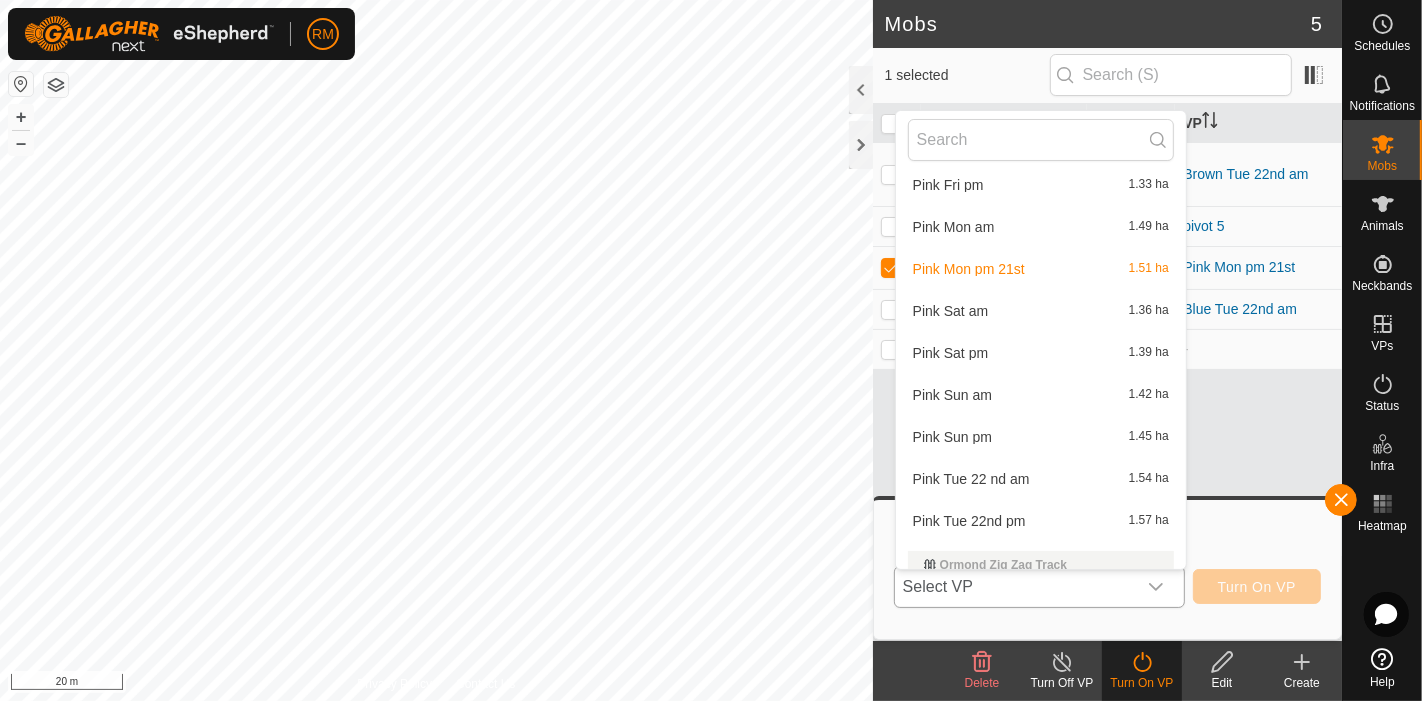 click on "Pink Tue 22 nd am  1.54 ha" at bounding box center [1041, 479] 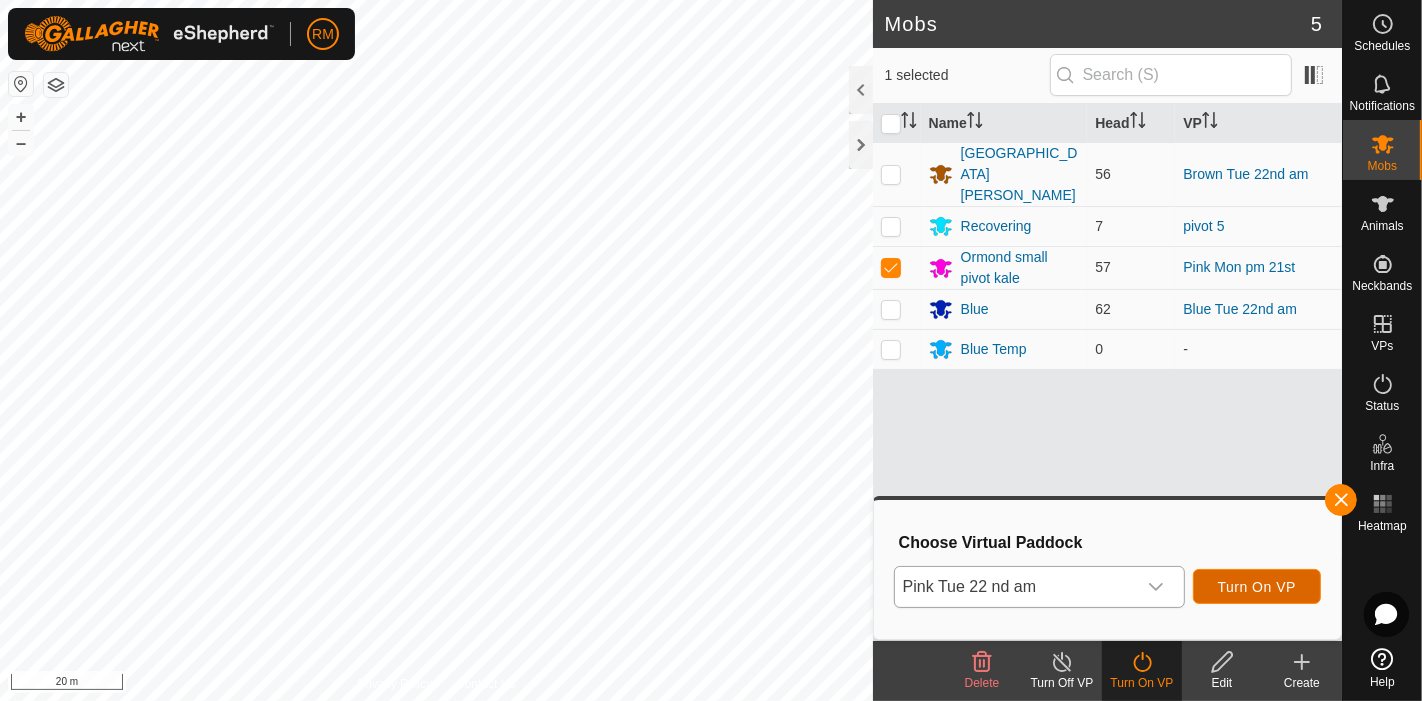 click on "Turn On VP" at bounding box center [1257, 587] 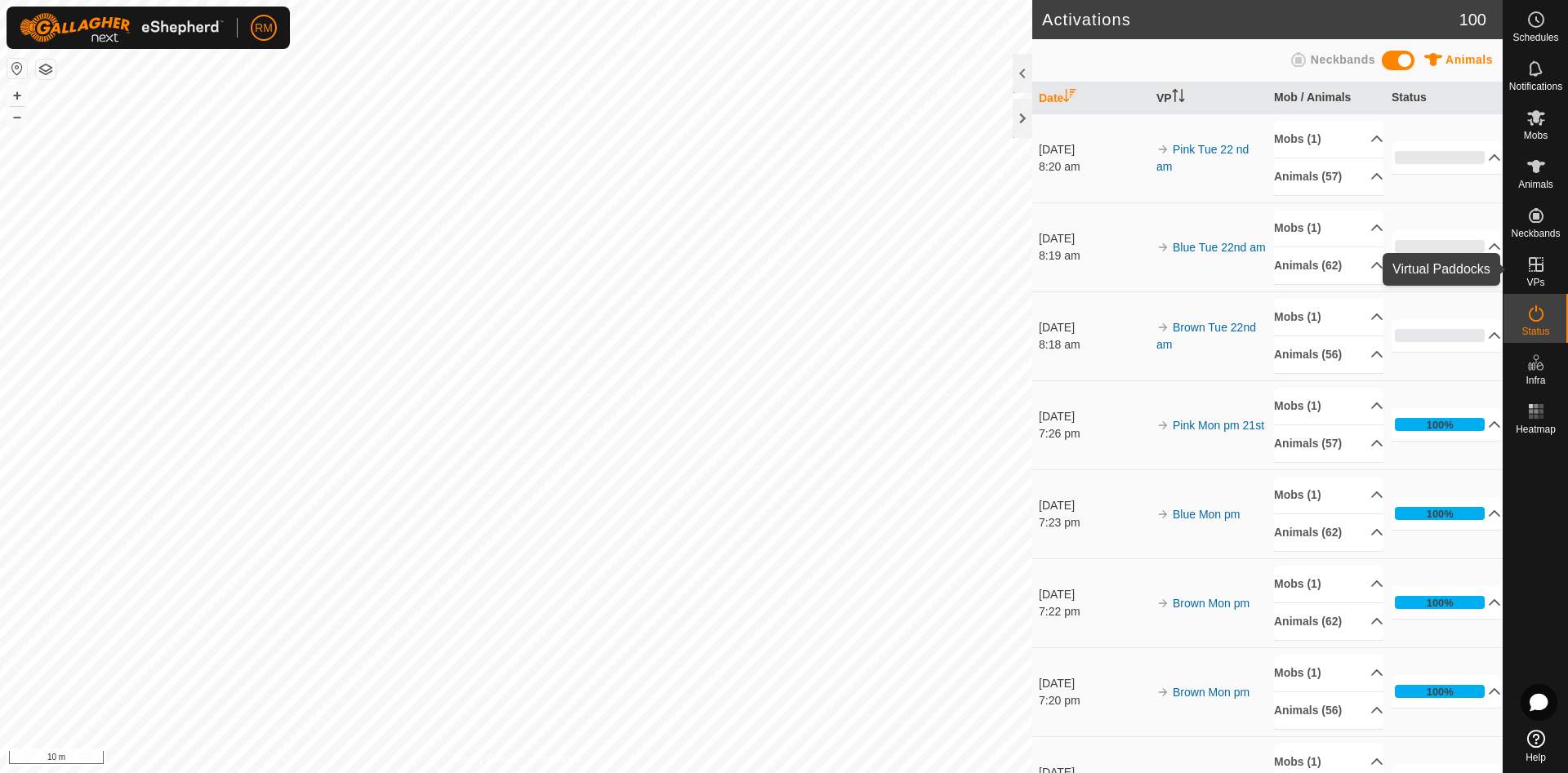 click 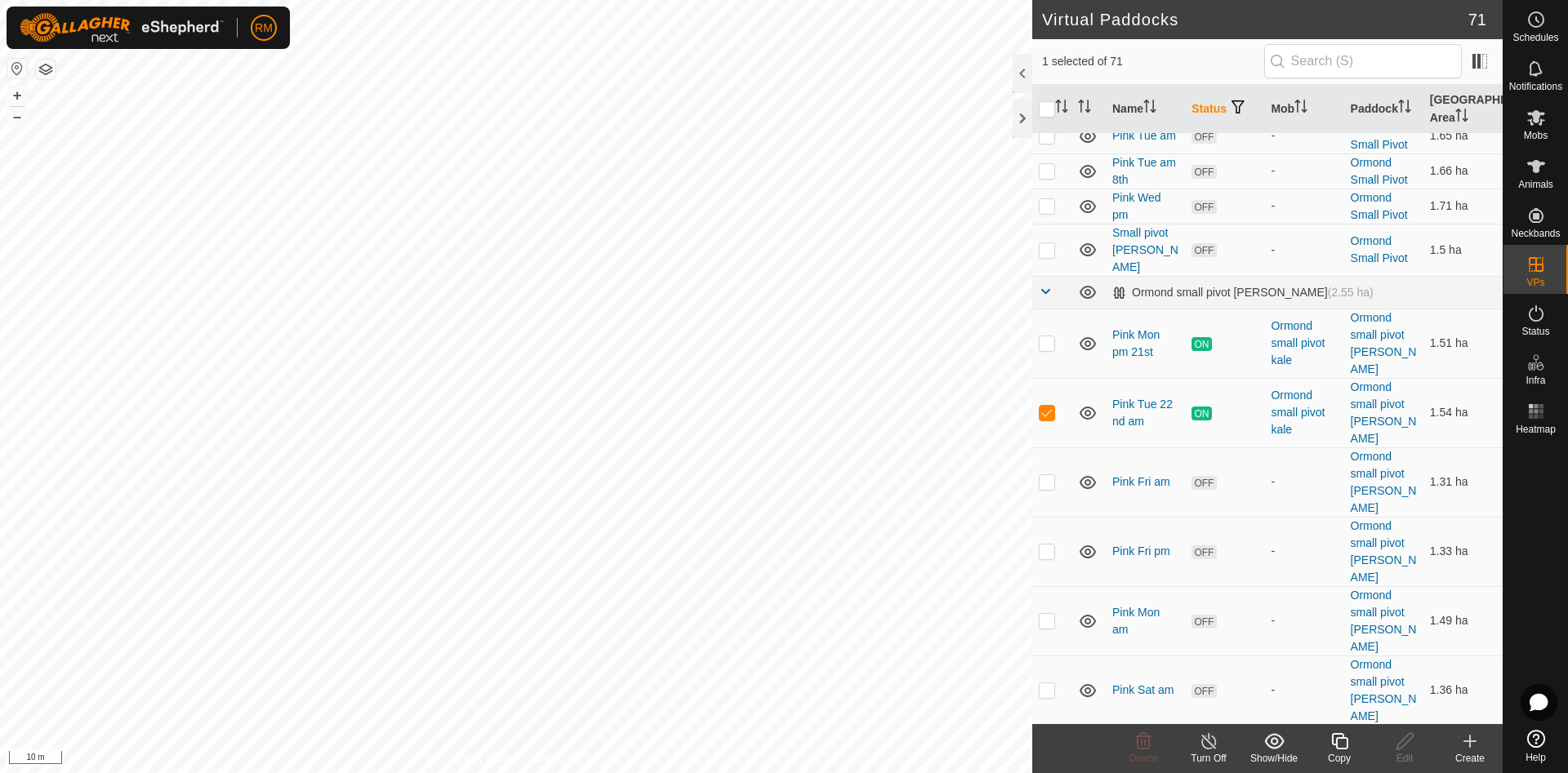 scroll, scrollTop: 3082, scrollLeft: 0, axis: vertical 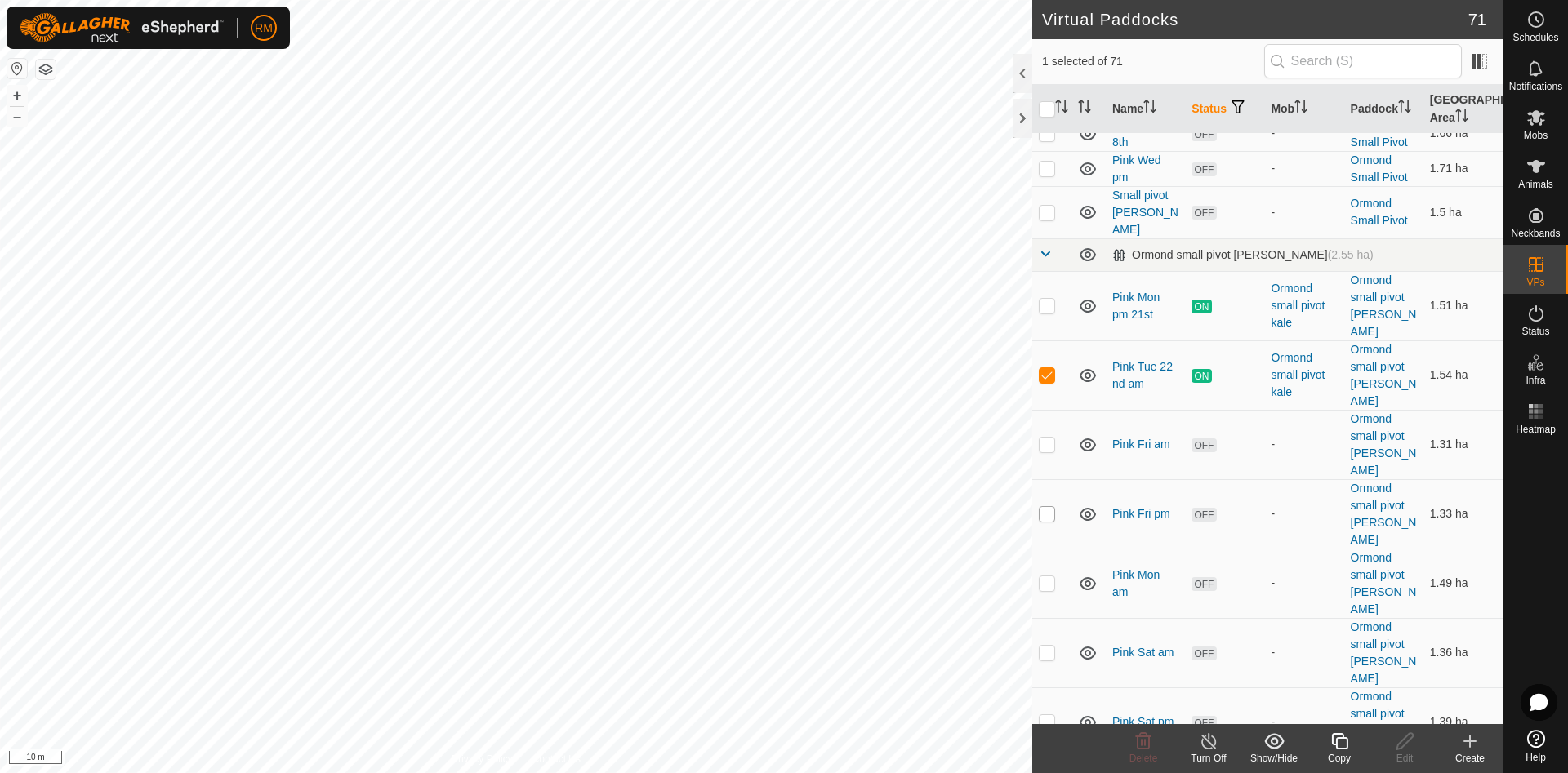 click at bounding box center [1047, 514] 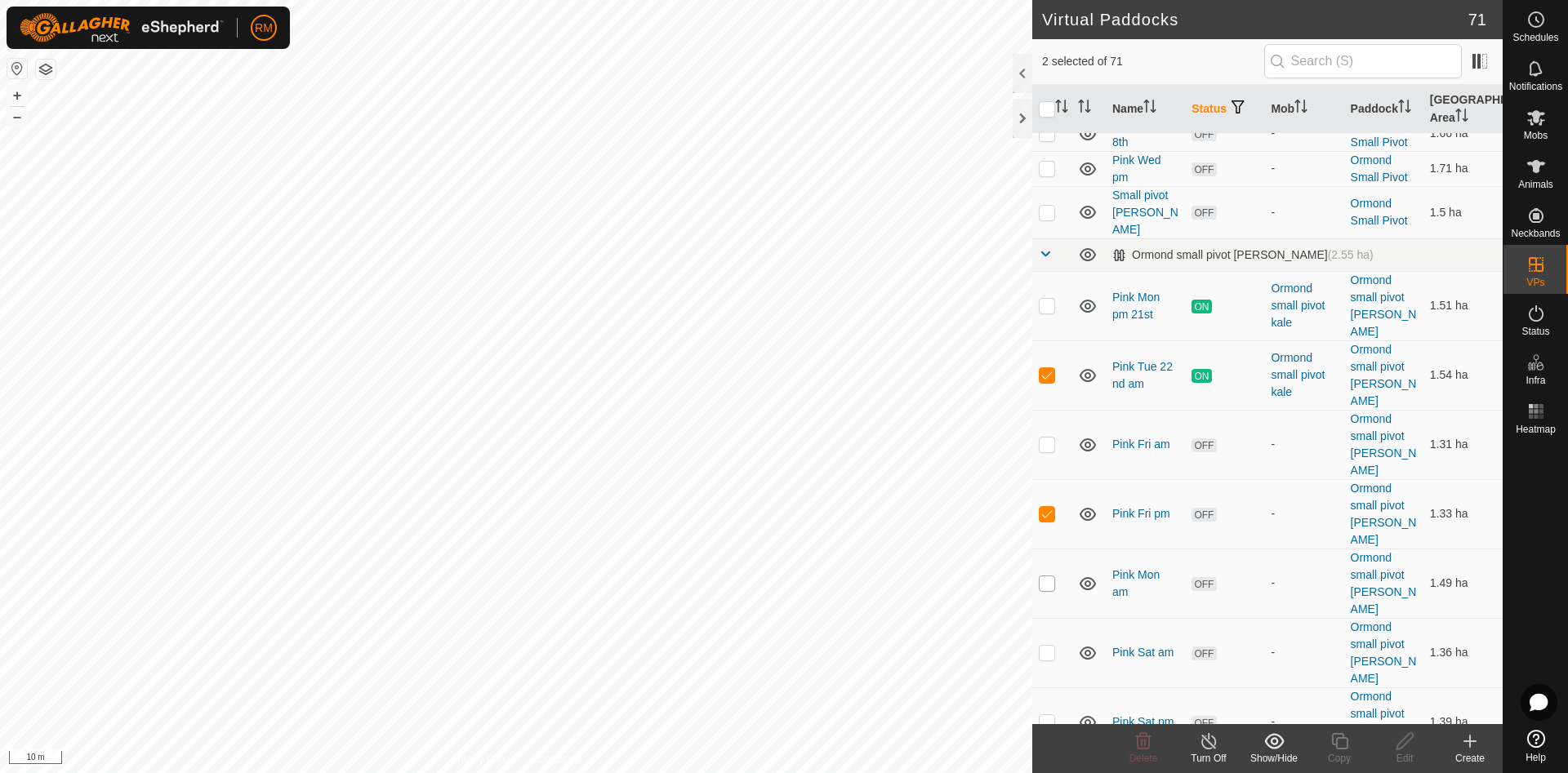 click at bounding box center [1047, 584] 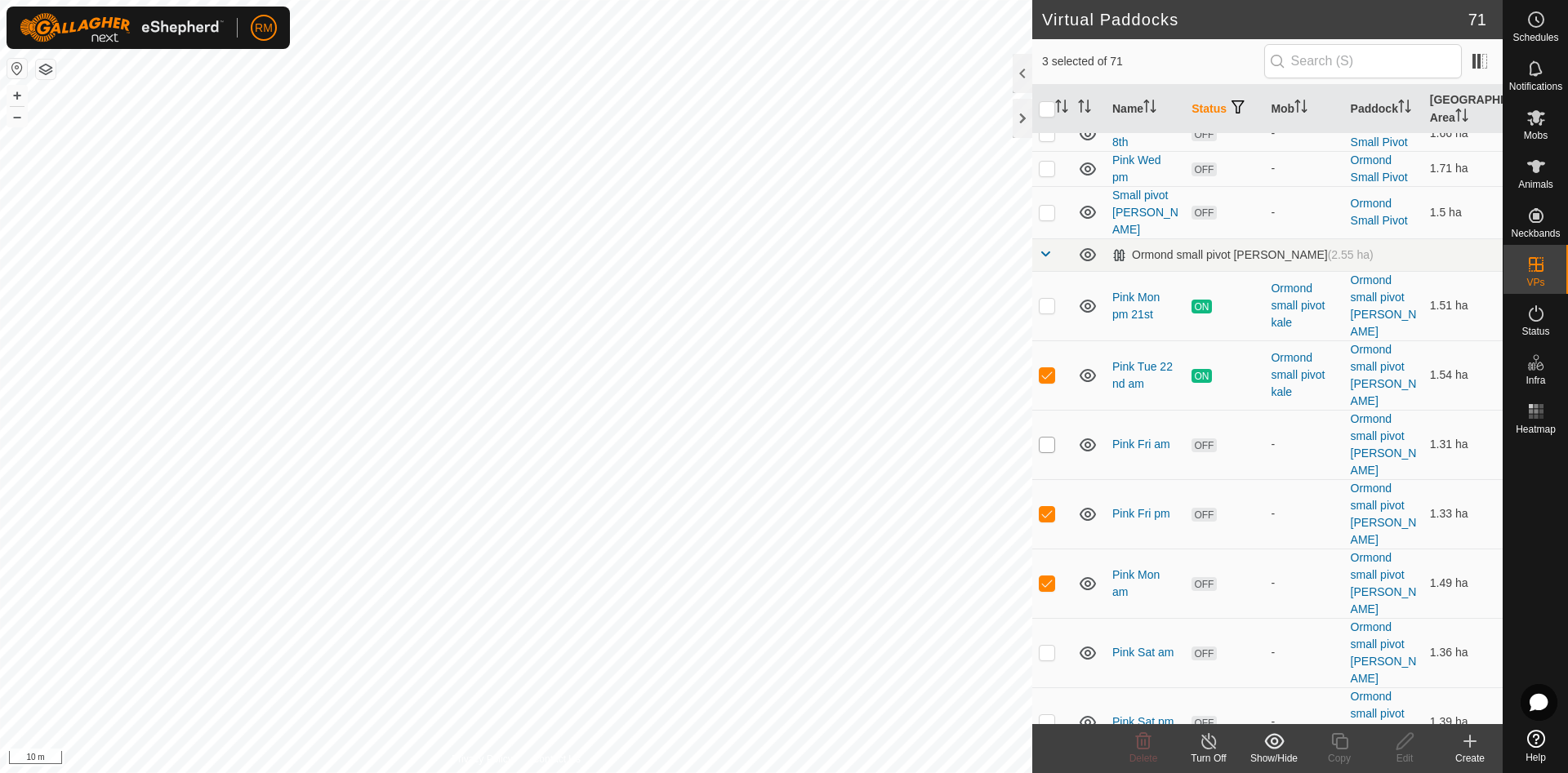click at bounding box center (1047, 445) 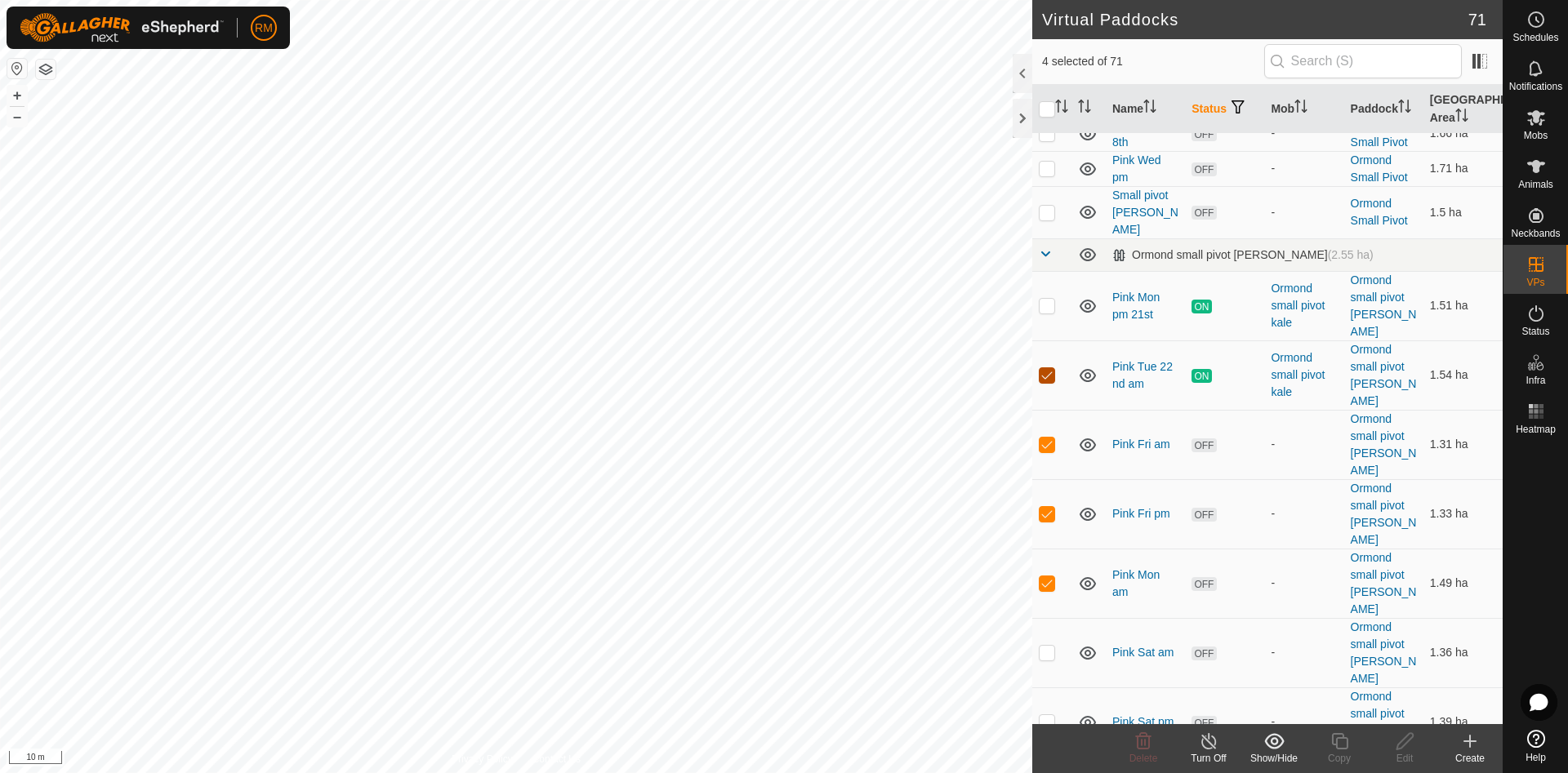 click at bounding box center (1047, 375) 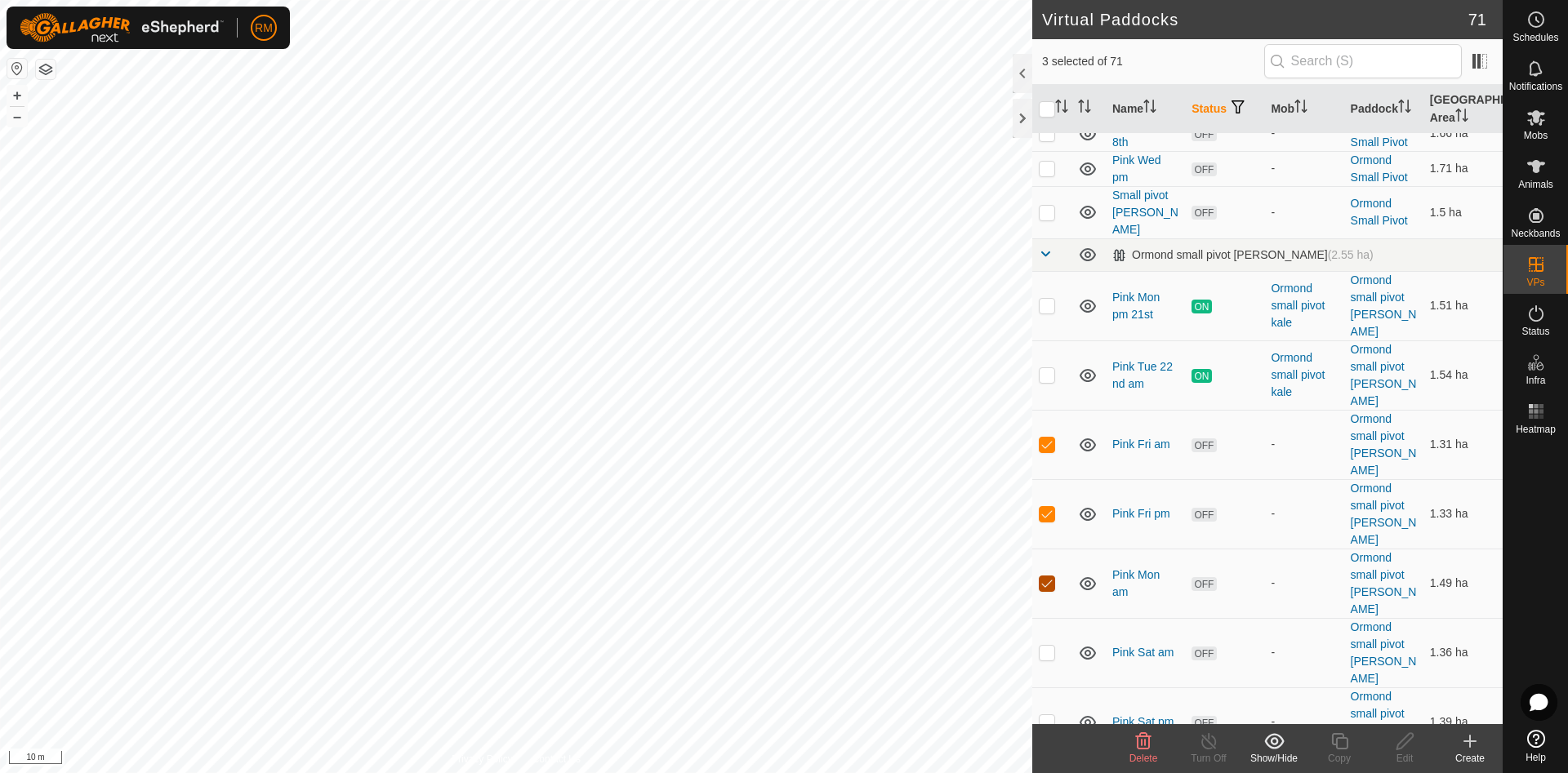 click at bounding box center [1047, 584] 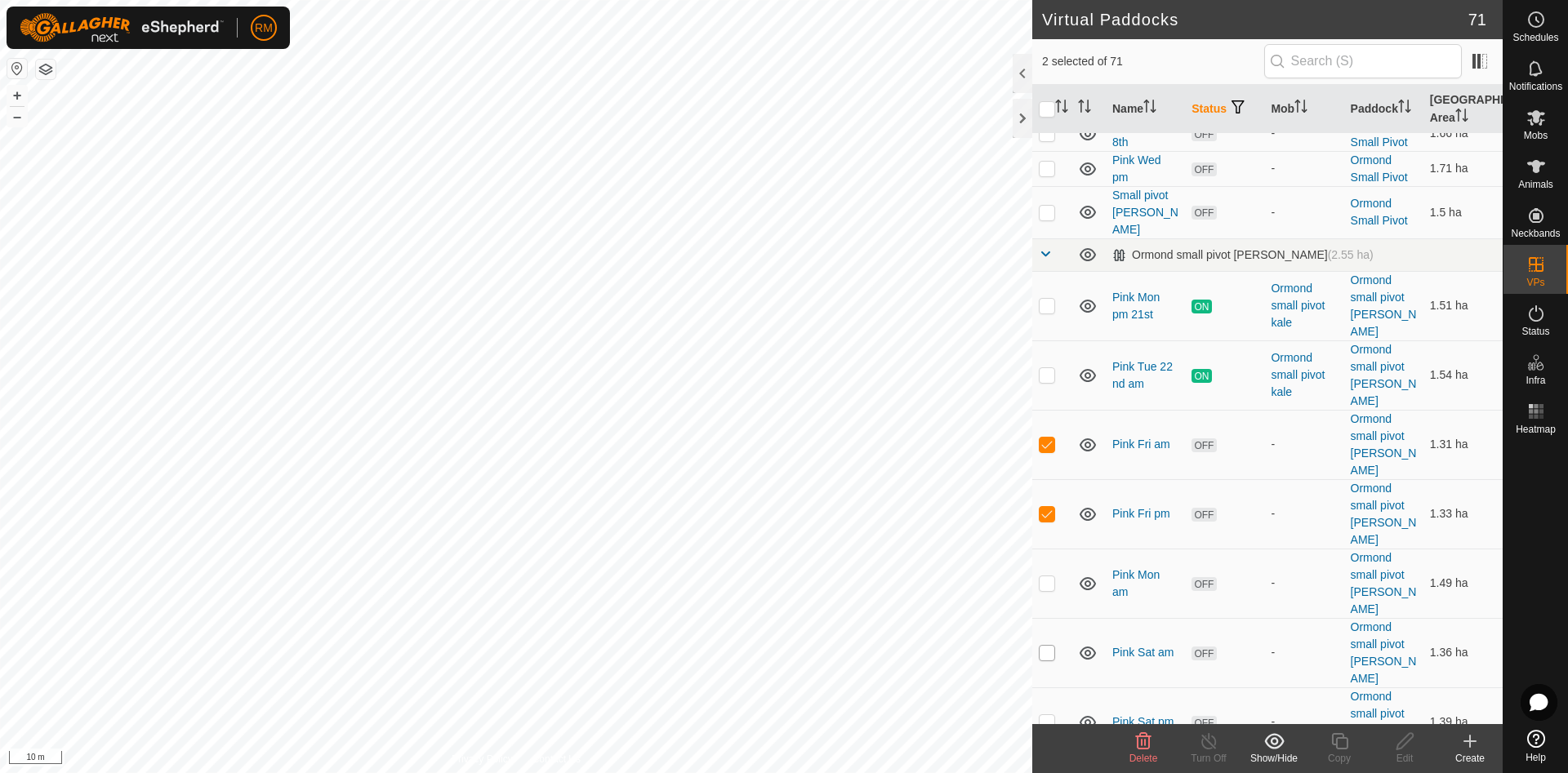 click at bounding box center [1047, 653] 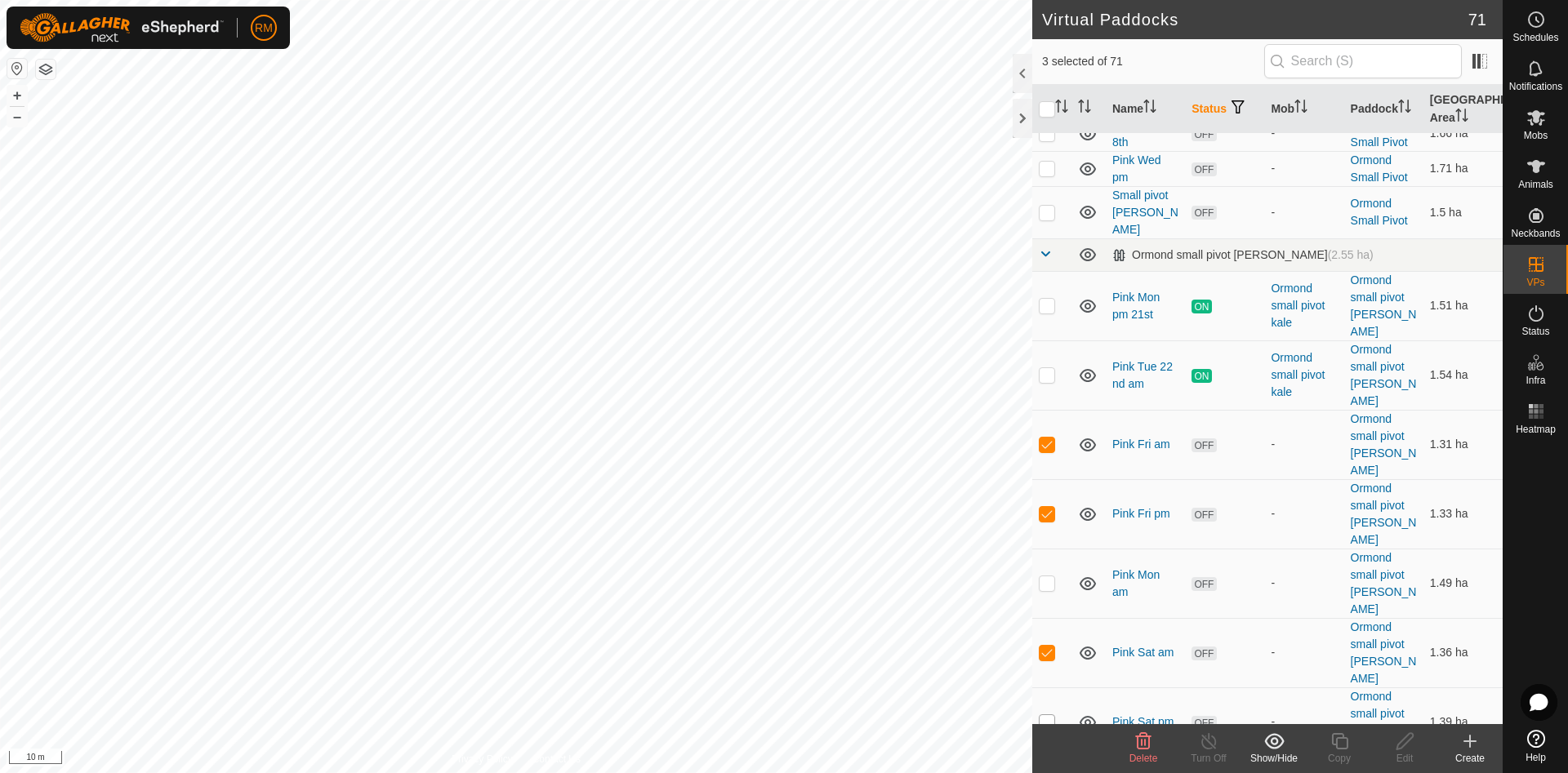 click at bounding box center (1047, 722) 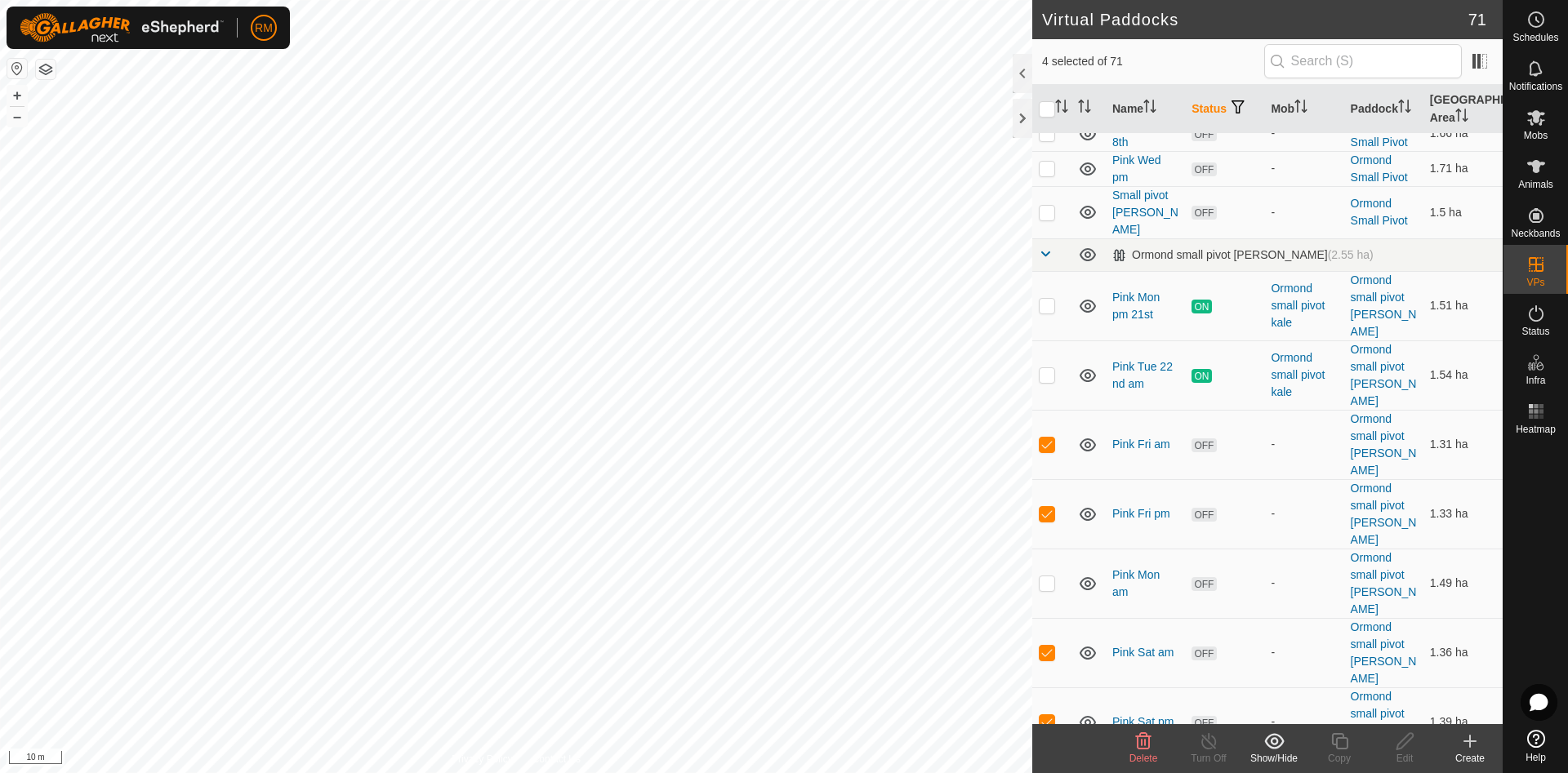click at bounding box center (1047, 792) 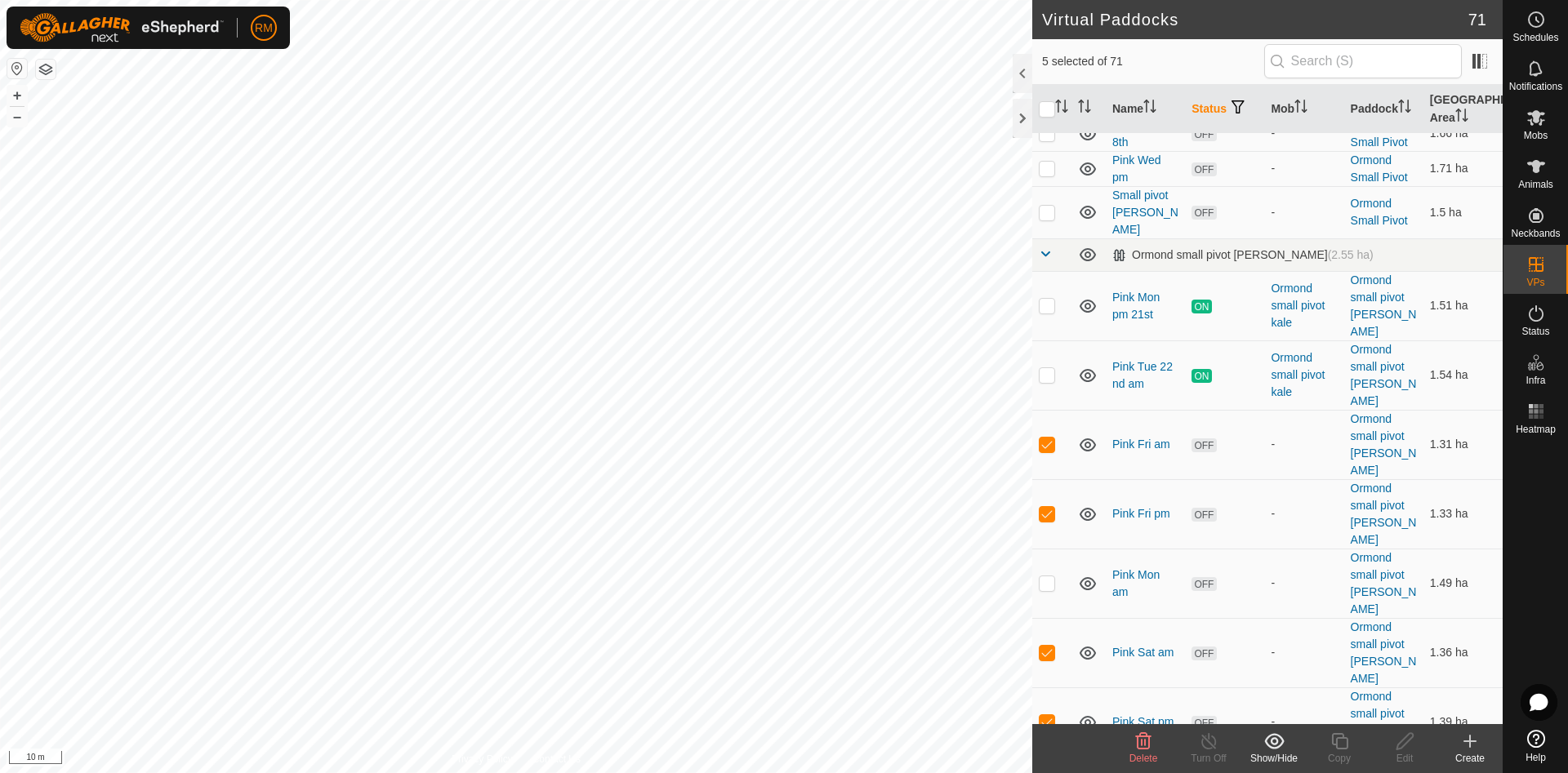 click at bounding box center (1047, 861) 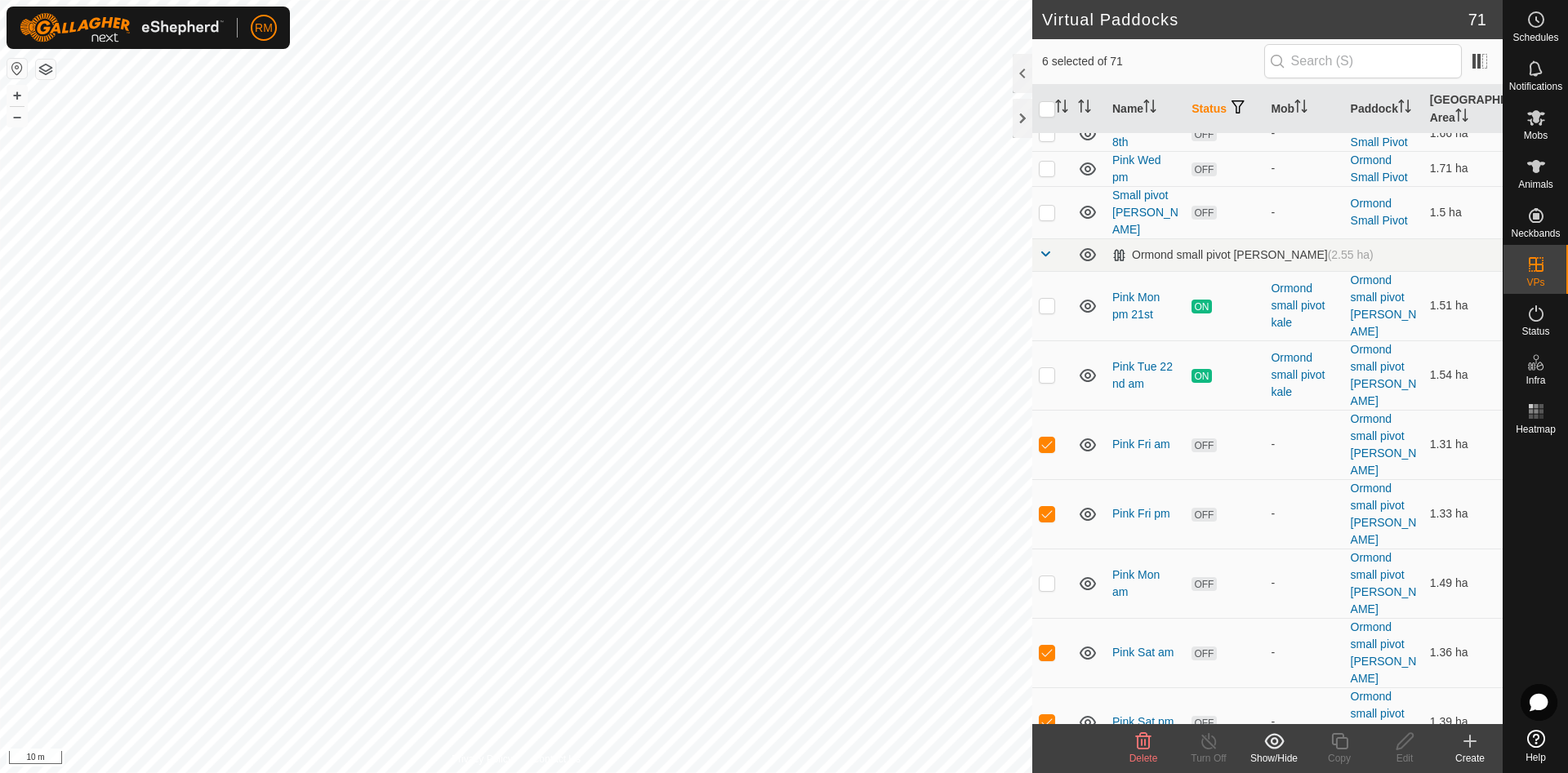 click 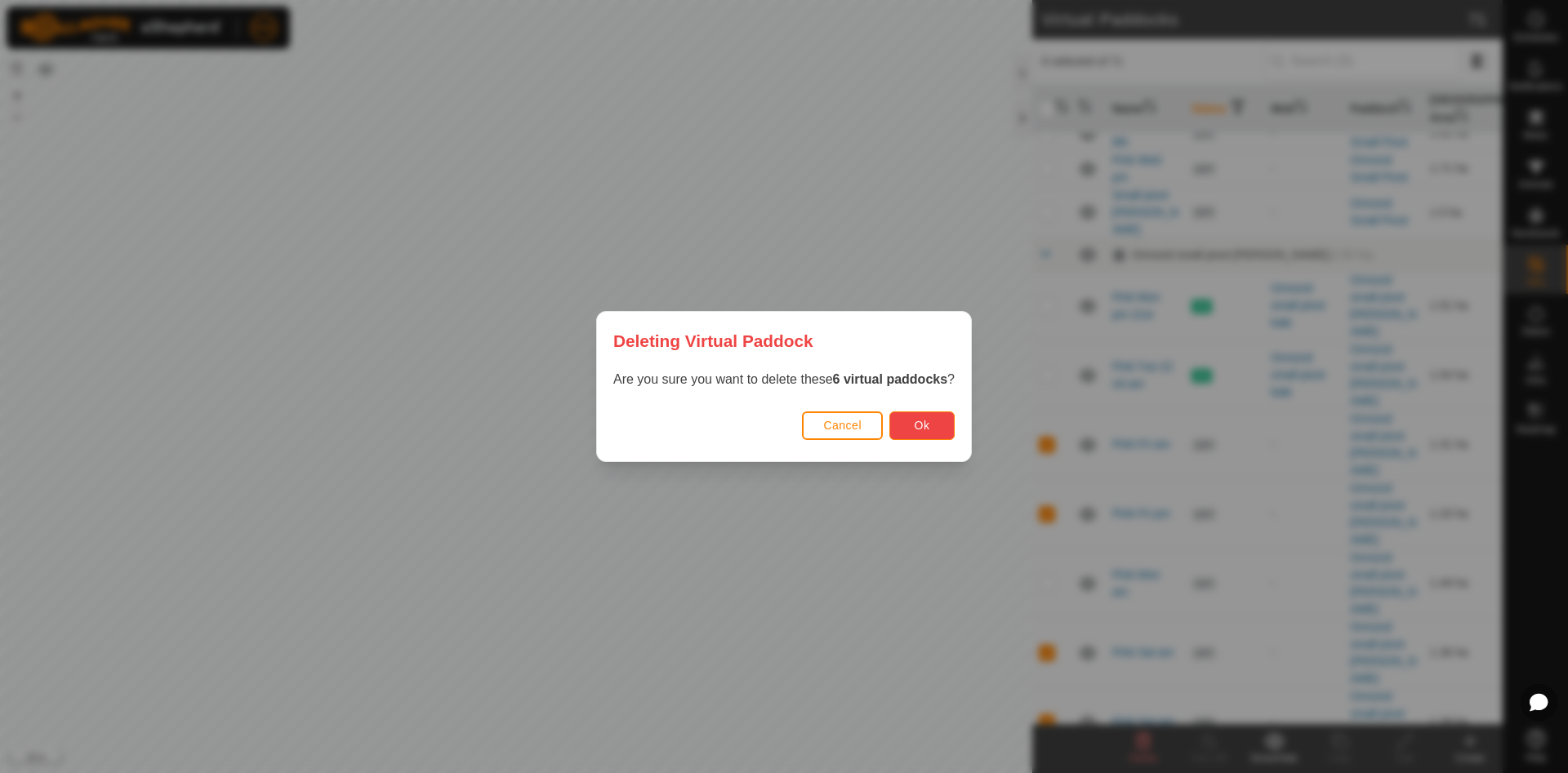 click on "Ok" at bounding box center [922, 425] 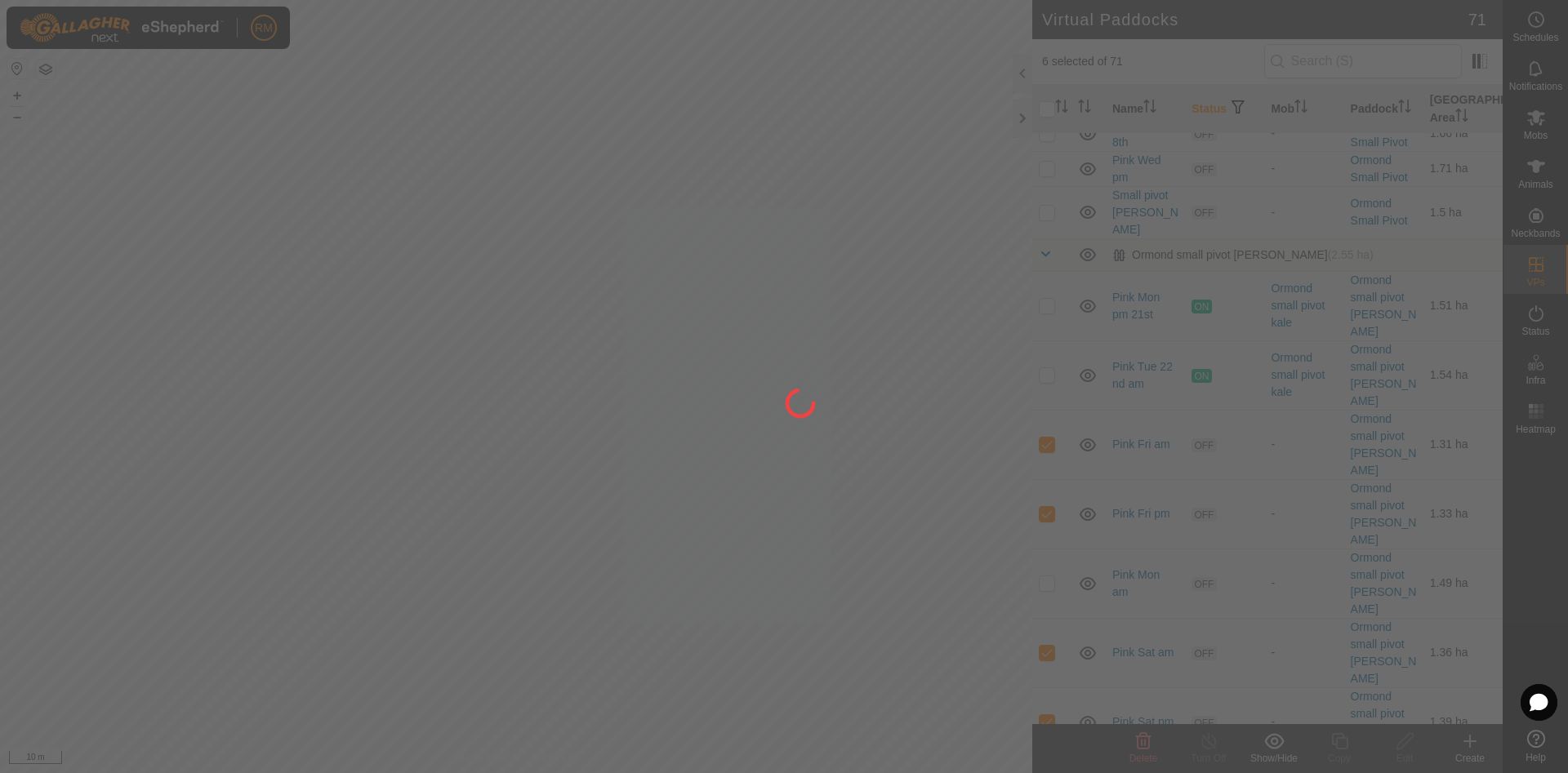 checkbox on "false" 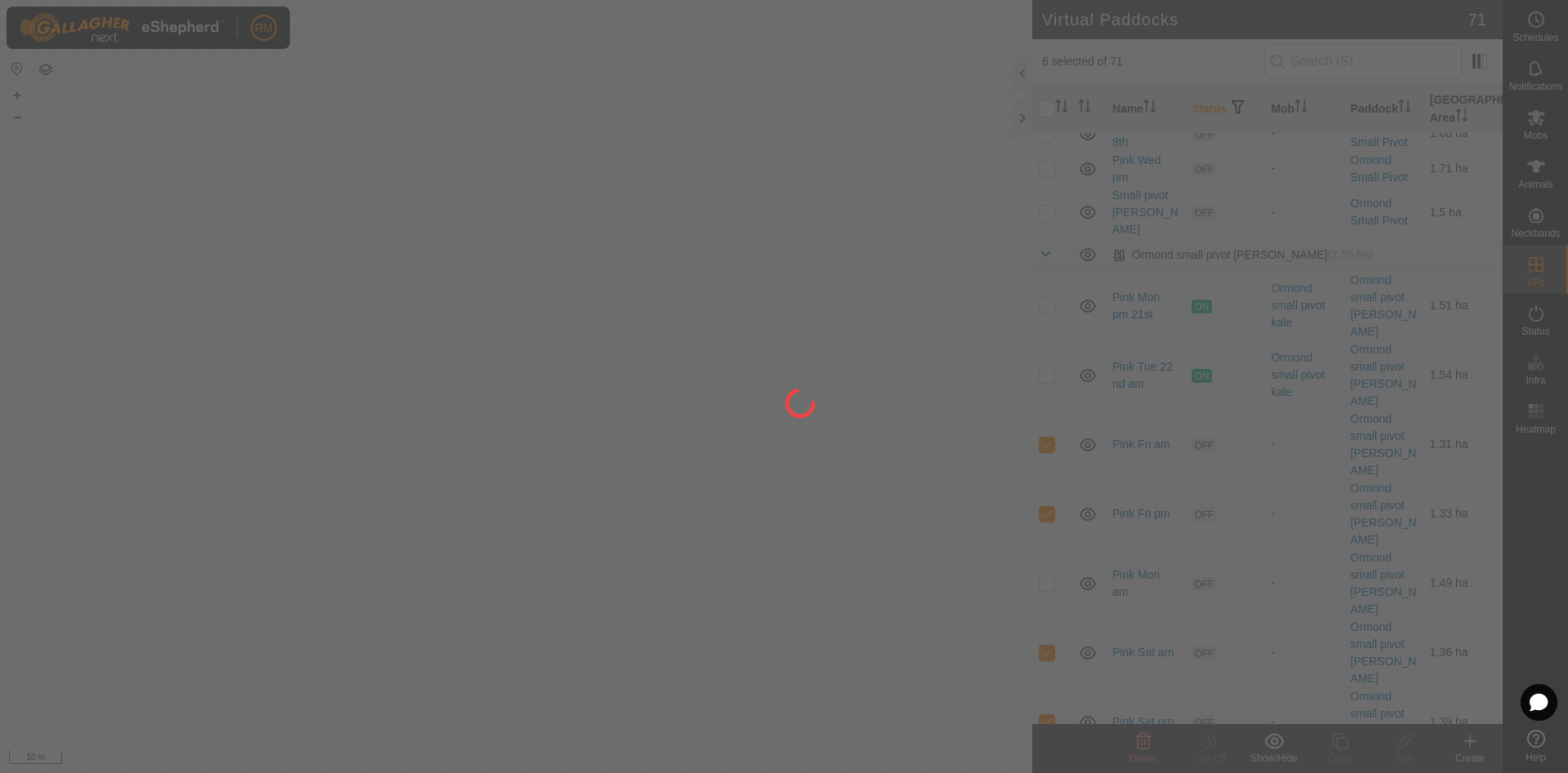 checkbox on "false" 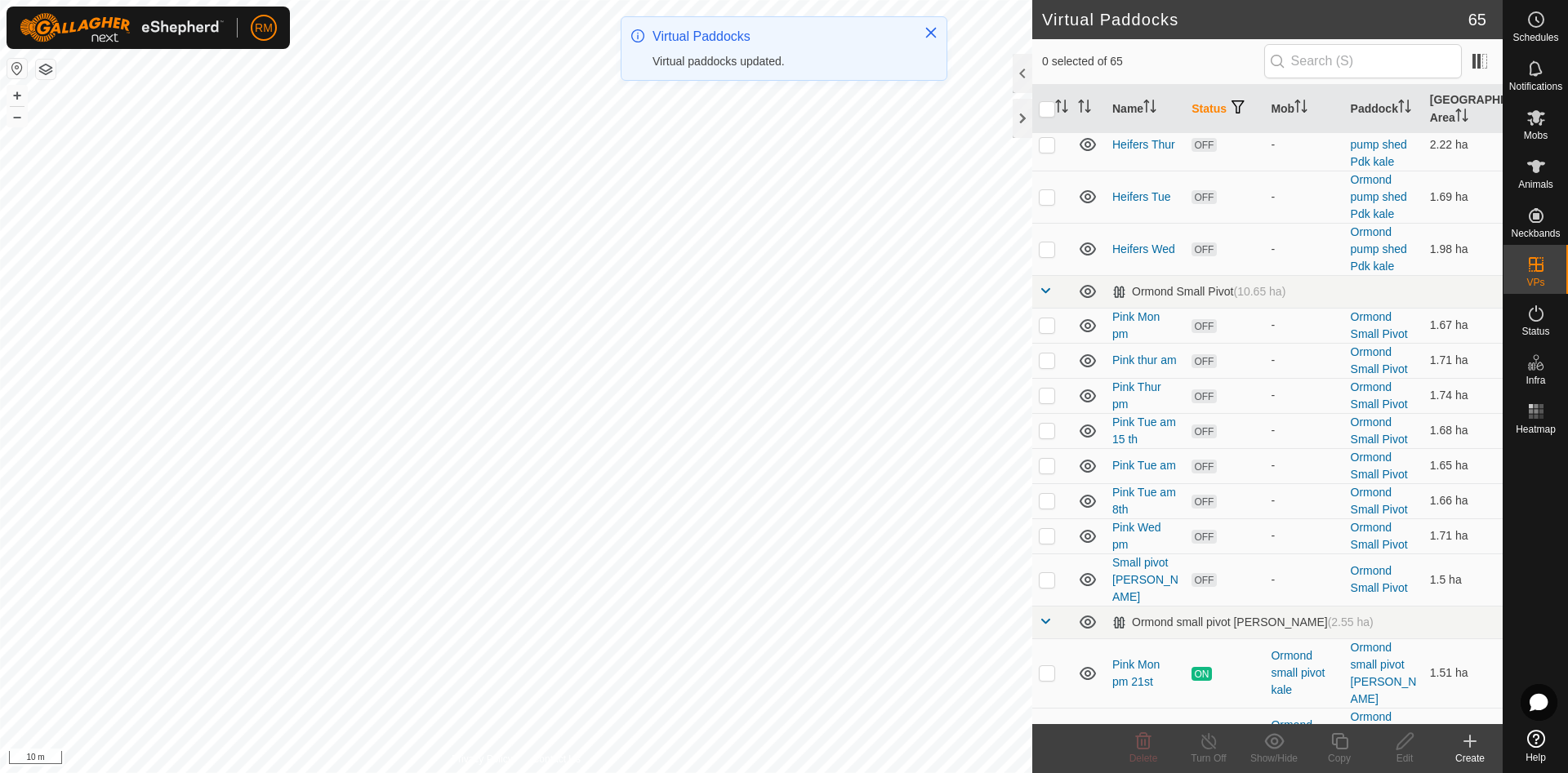 scroll, scrollTop: 2769, scrollLeft: 0, axis: vertical 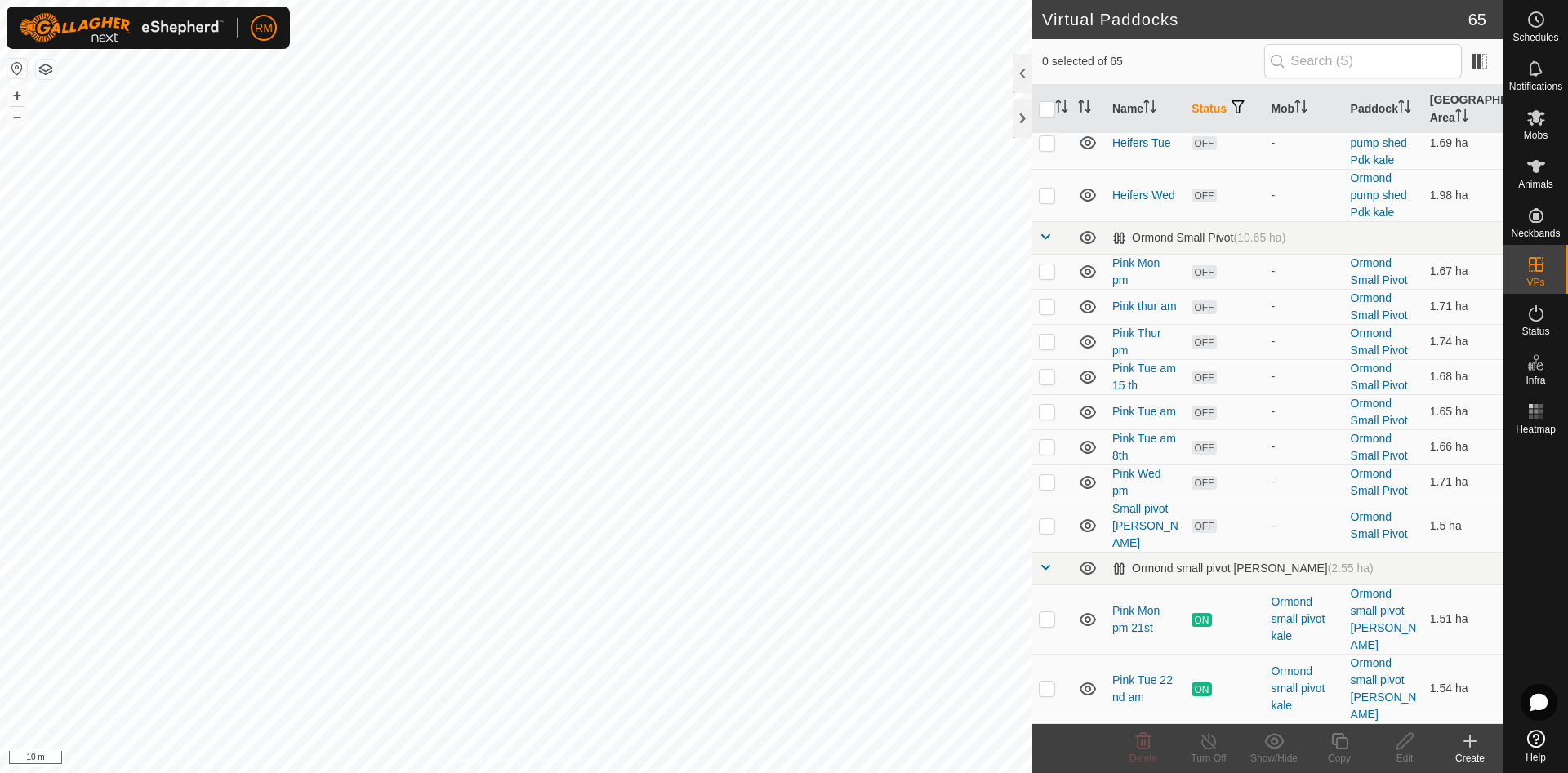 click at bounding box center [1047, 758] 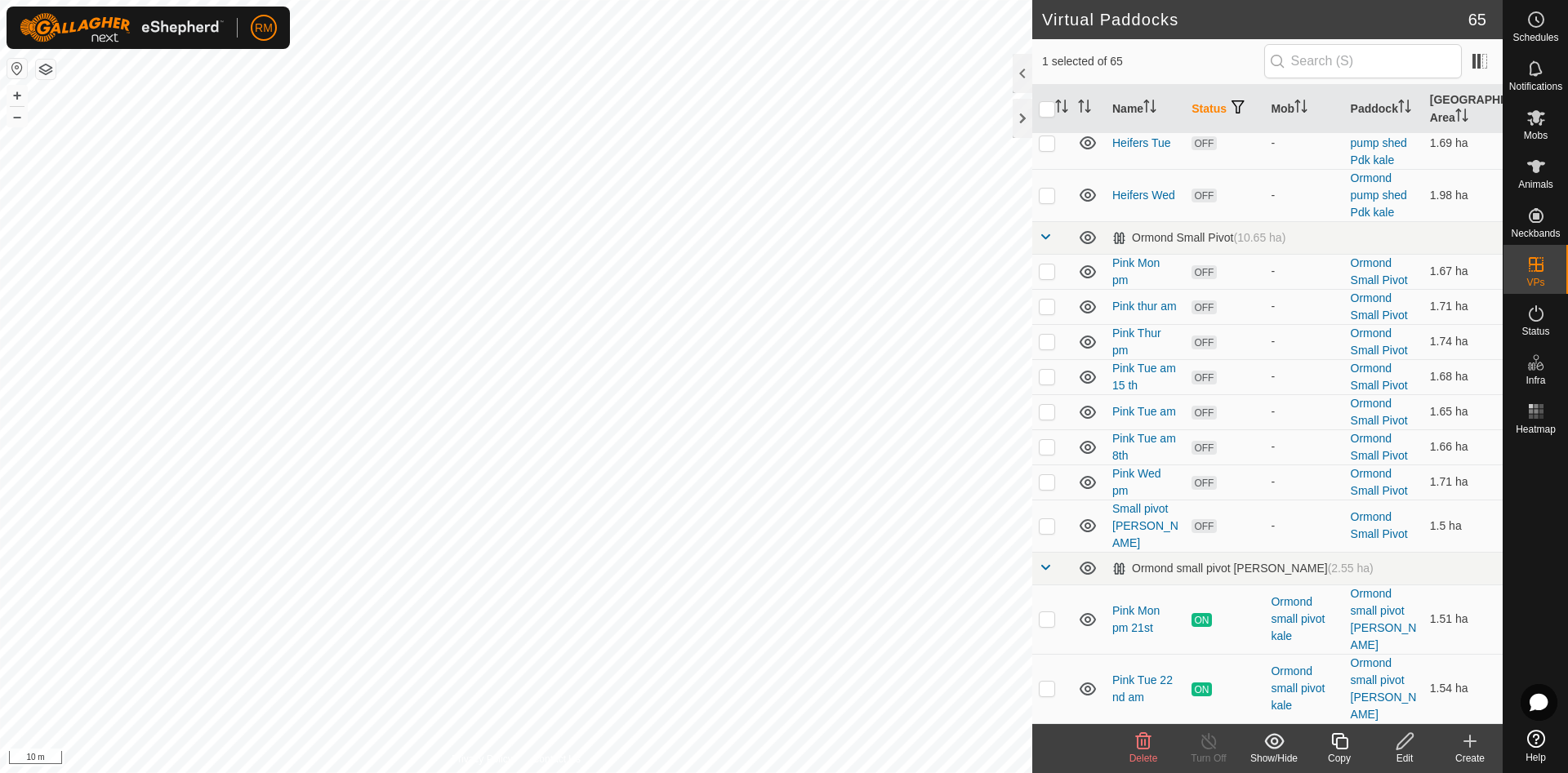 click at bounding box center [1047, 758] 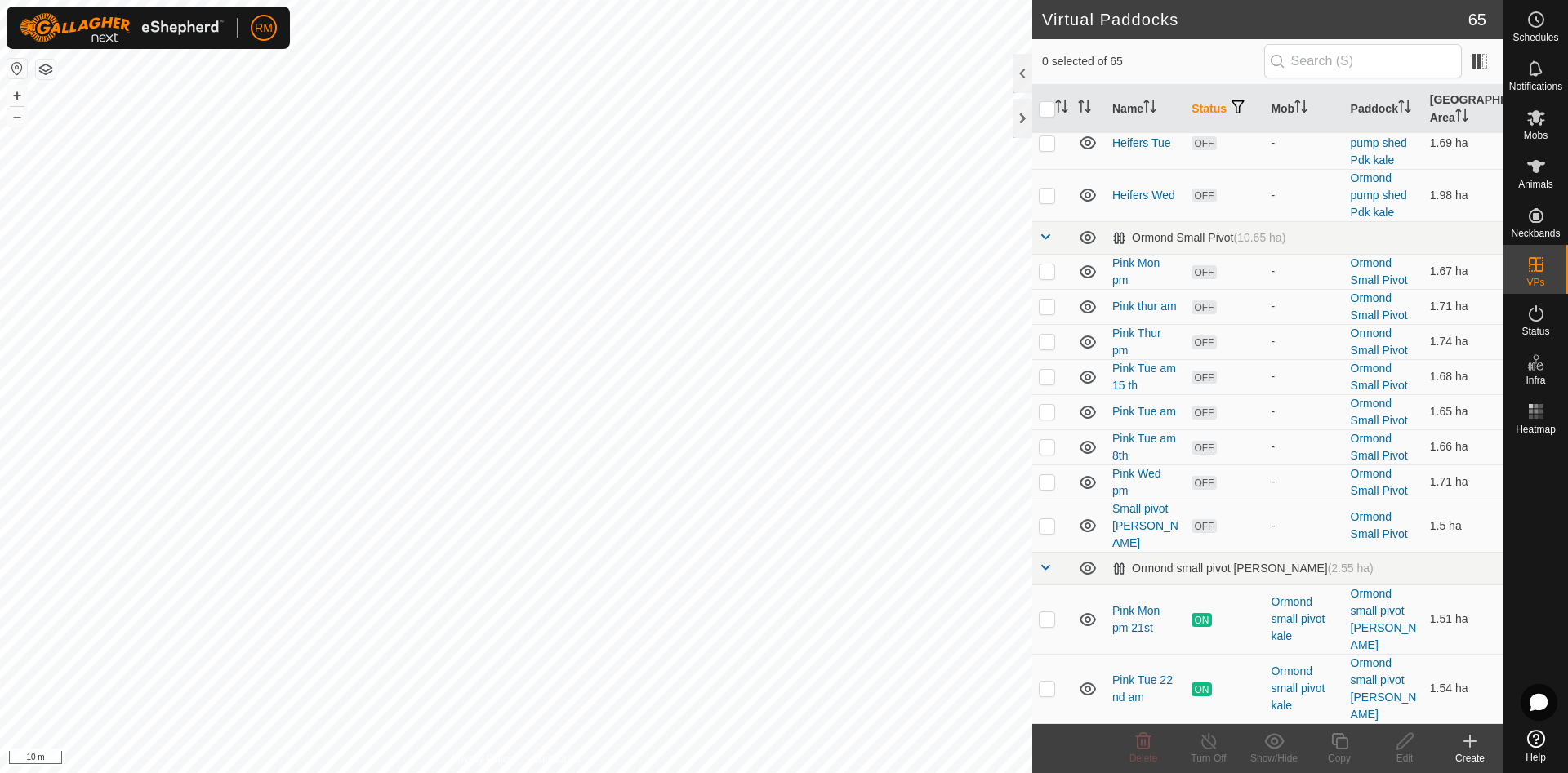click at bounding box center (1047, 758) 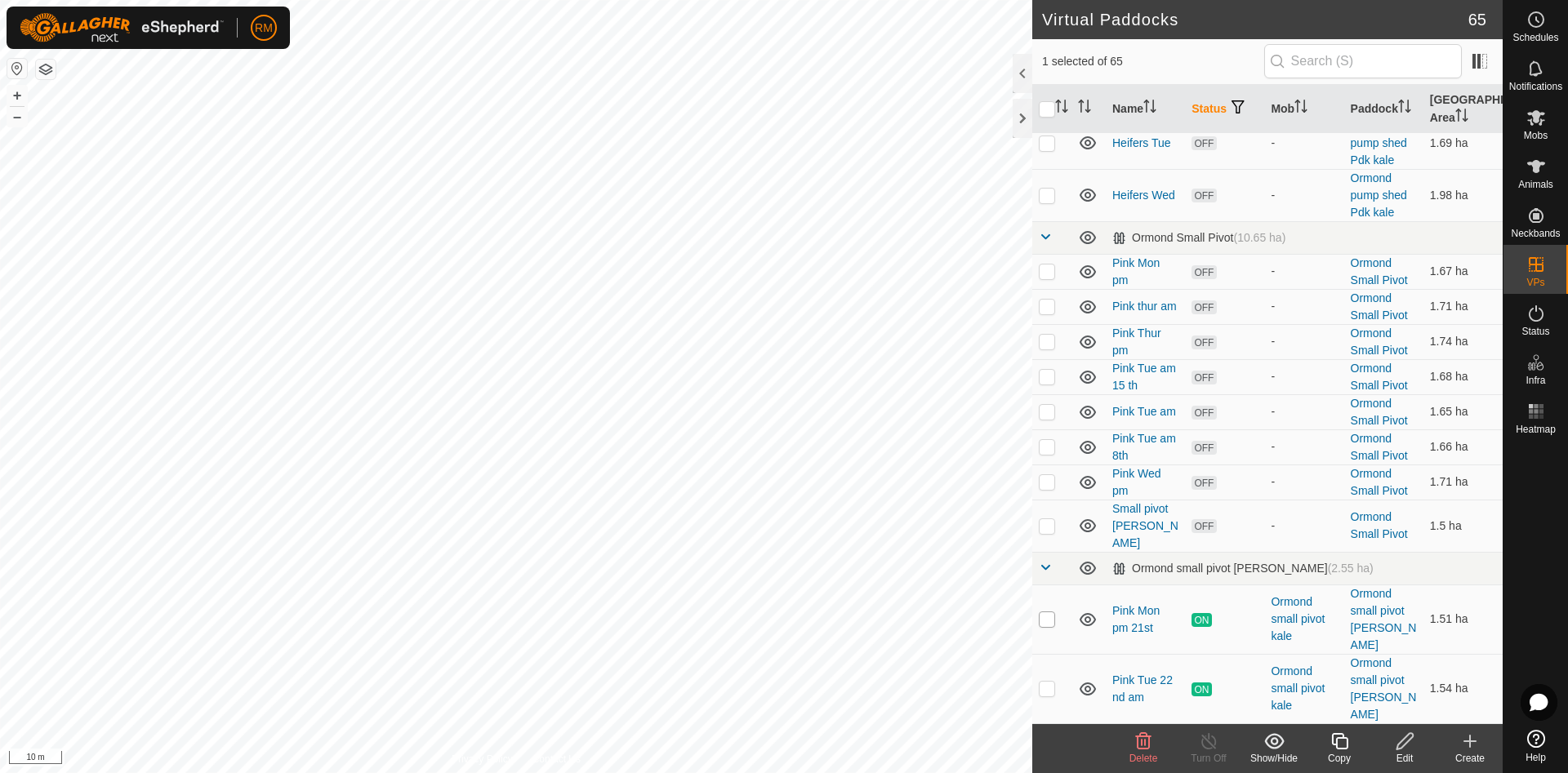 click at bounding box center [1047, 620] 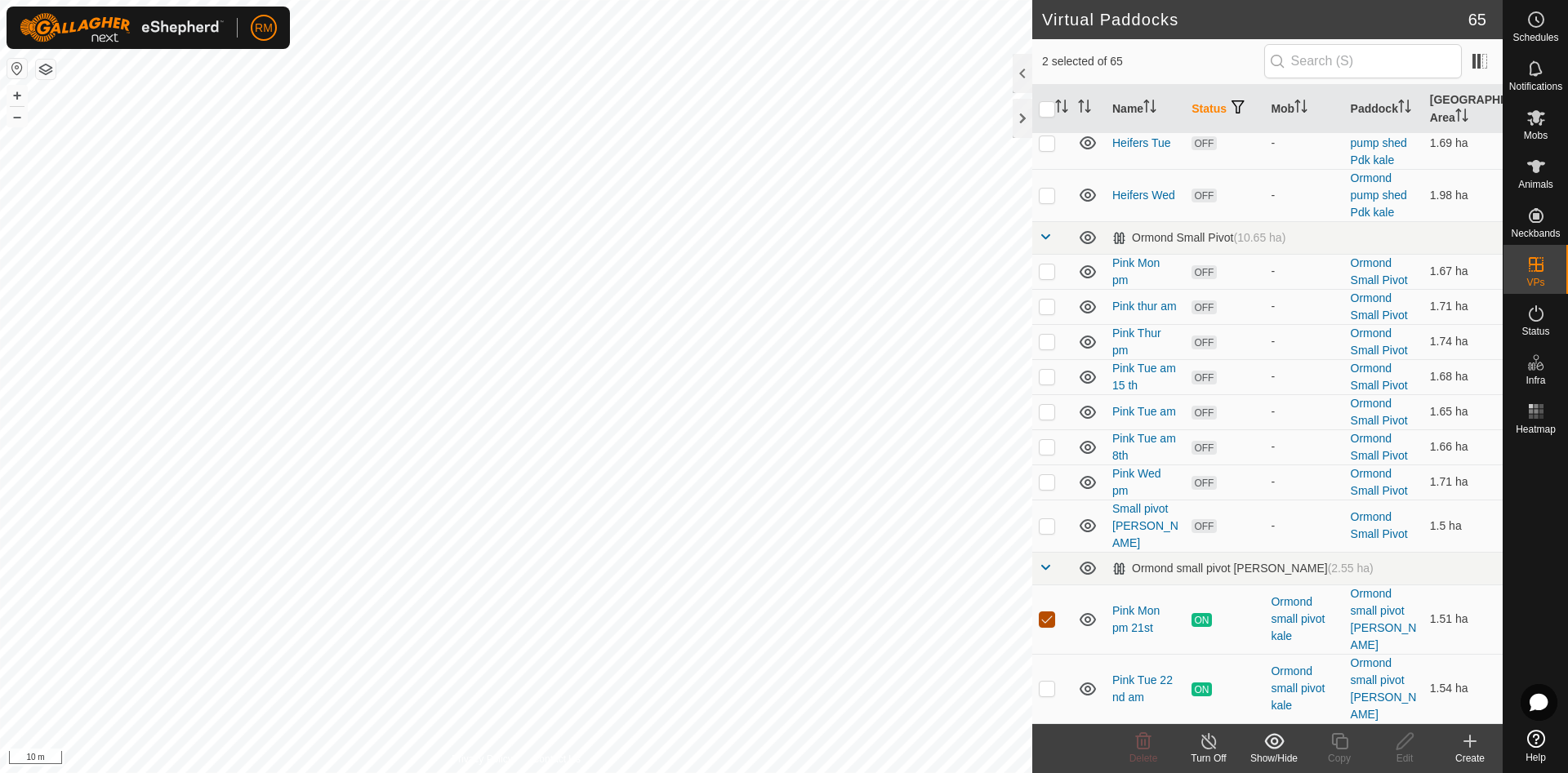 click at bounding box center (1047, 620) 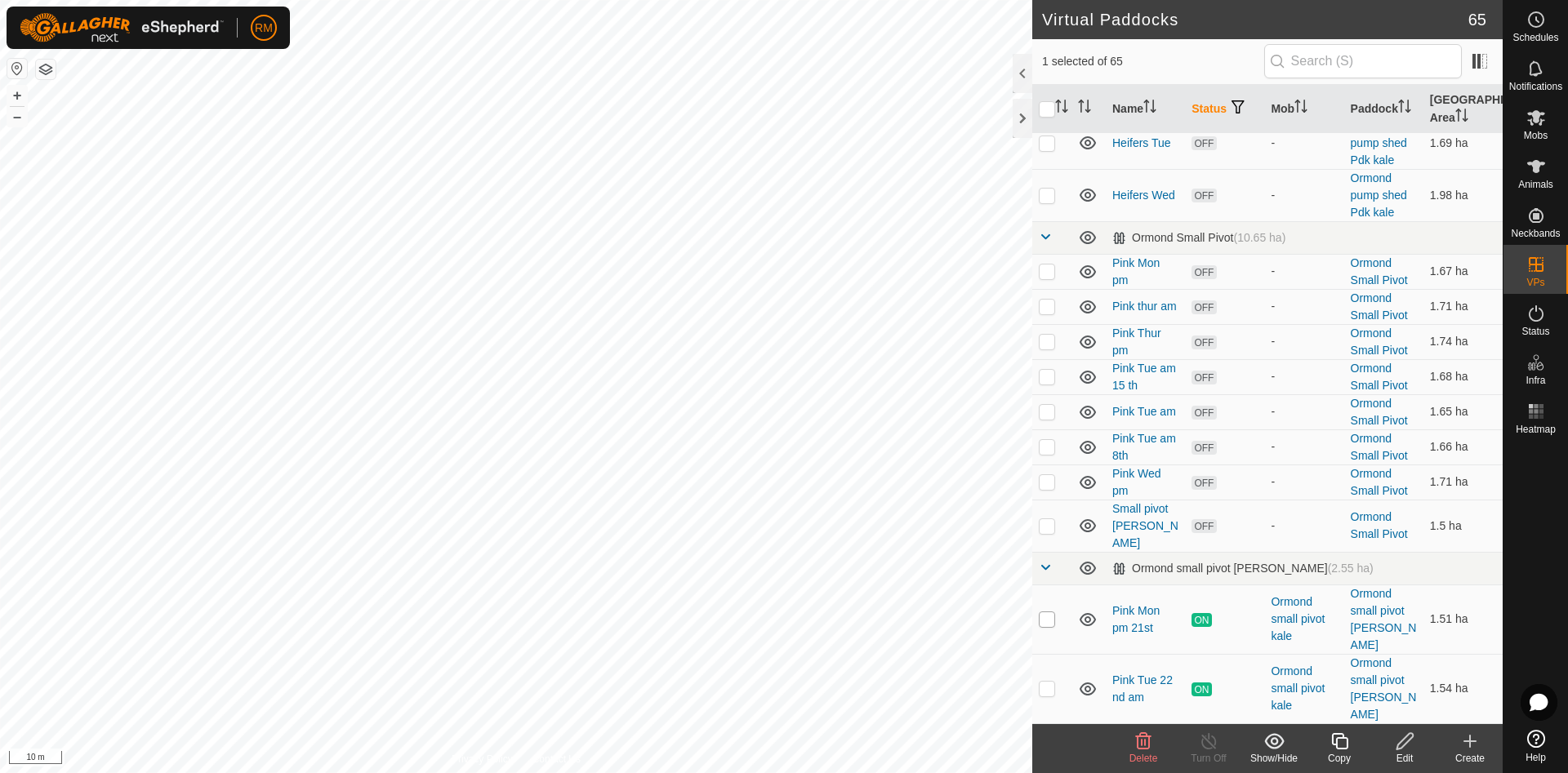 scroll, scrollTop: 2565, scrollLeft: 0, axis: vertical 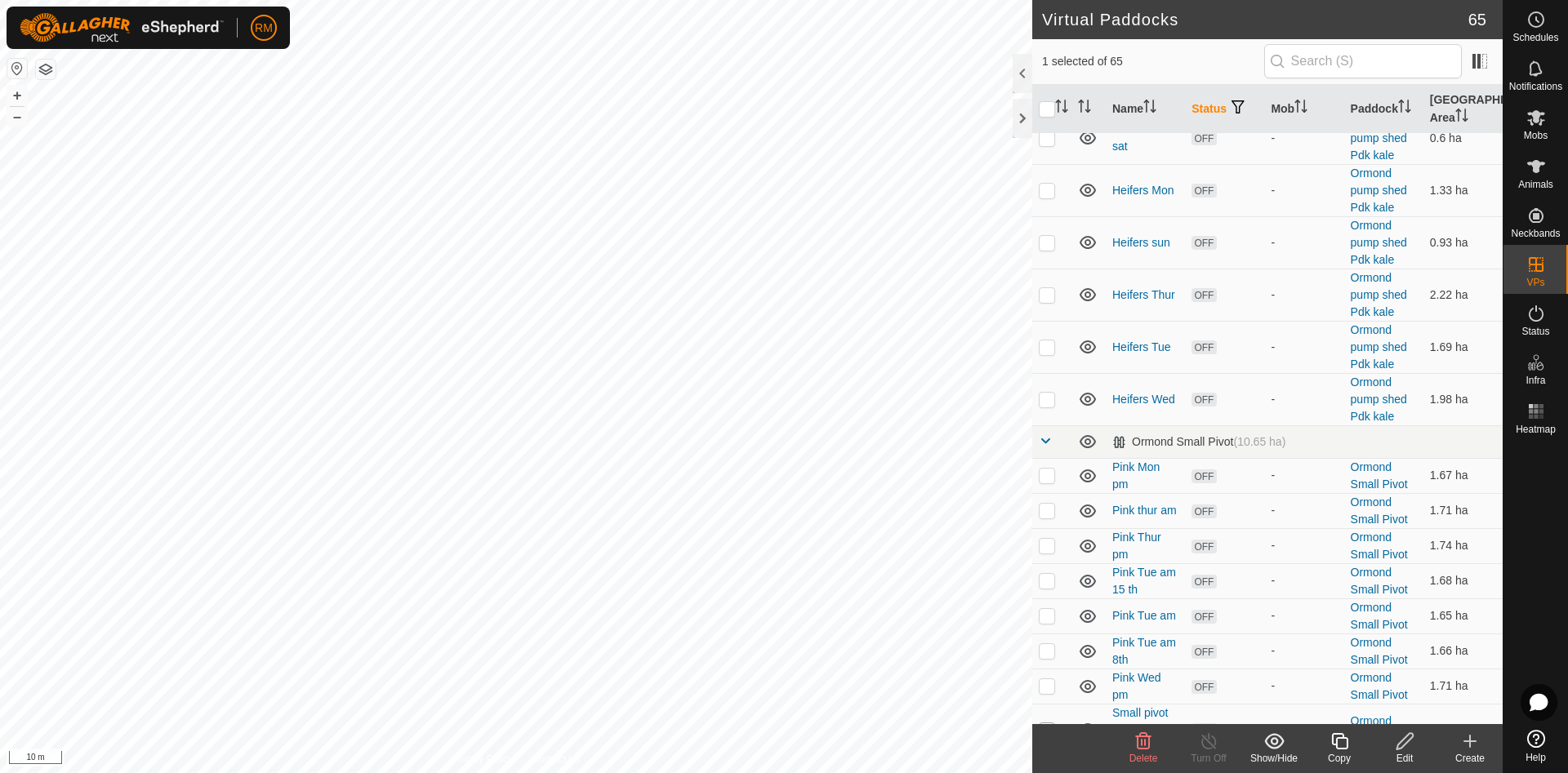 click at bounding box center (1047, 731) 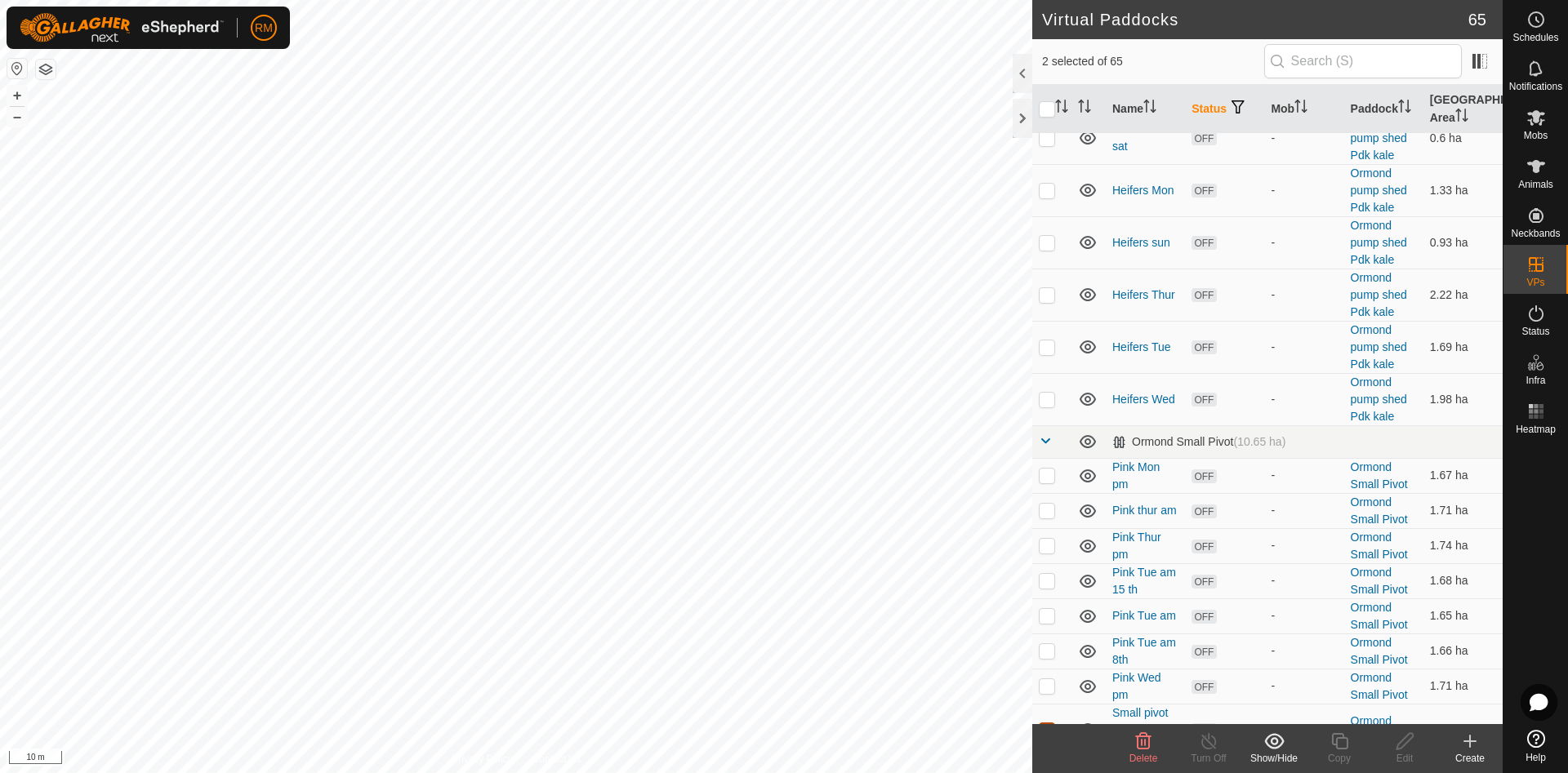click at bounding box center (1047, 731) 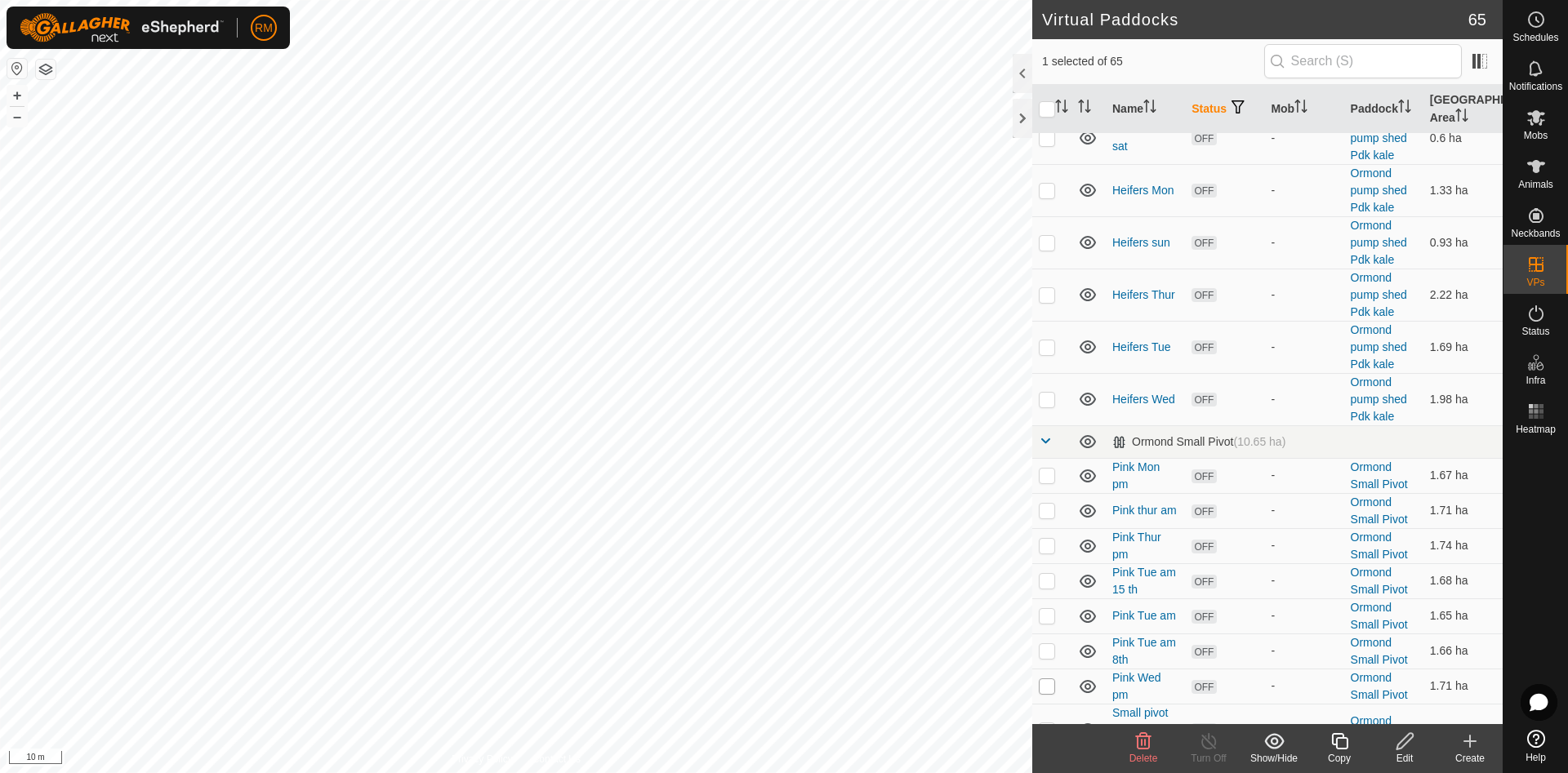 click at bounding box center [1047, 686] 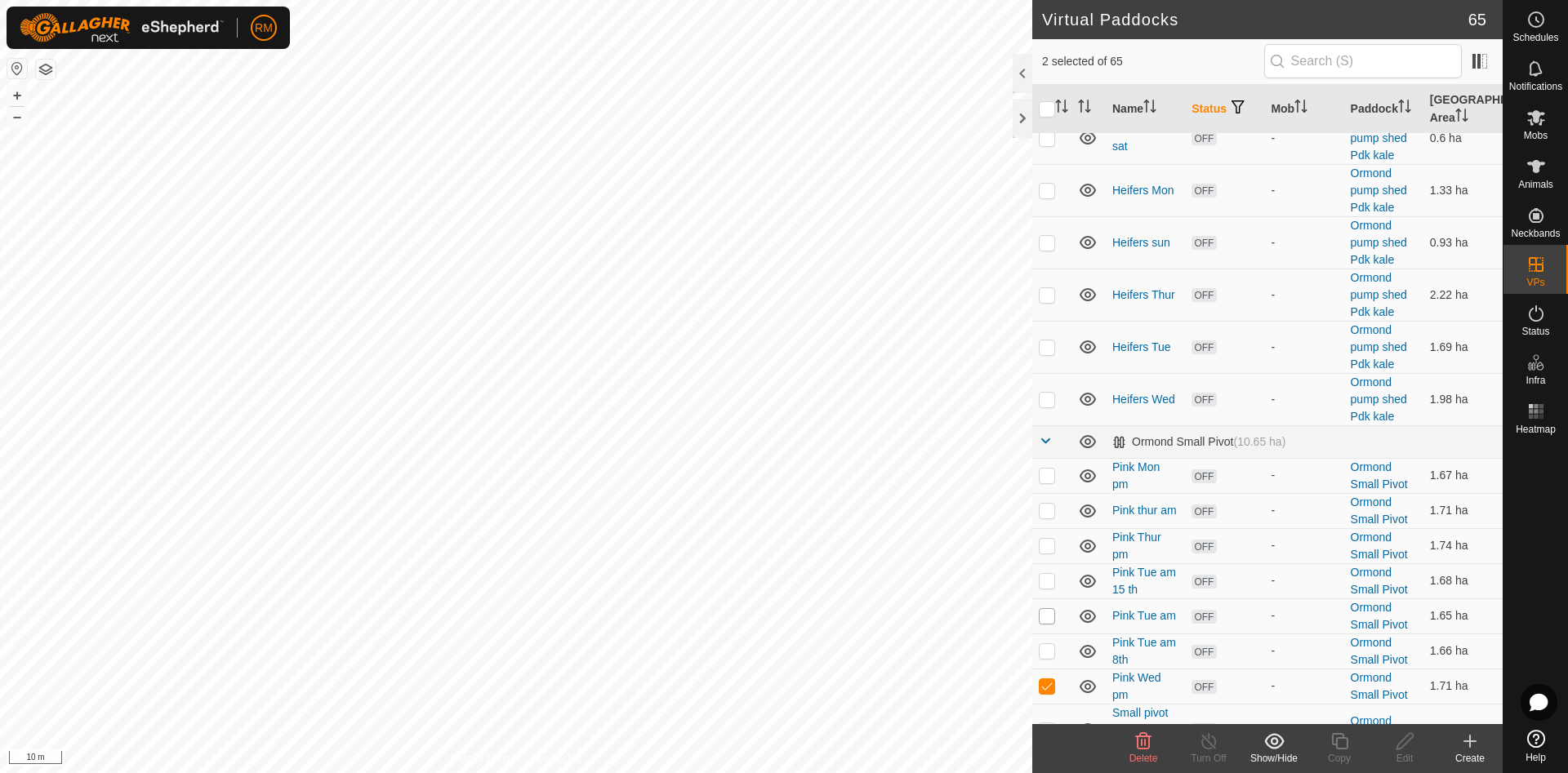 click at bounding box center [1047, 616] 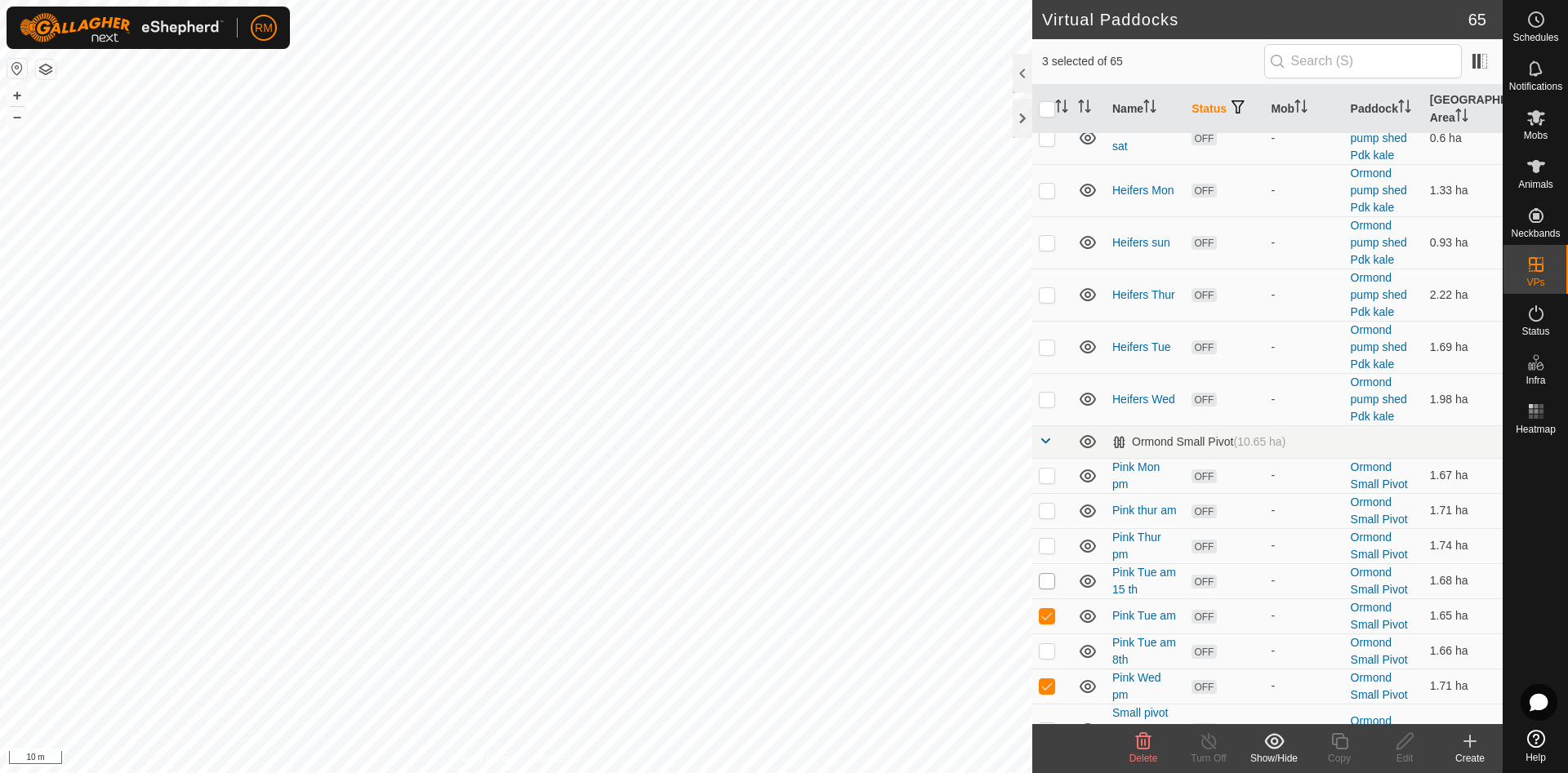 click at bounding box center [1047, 581] 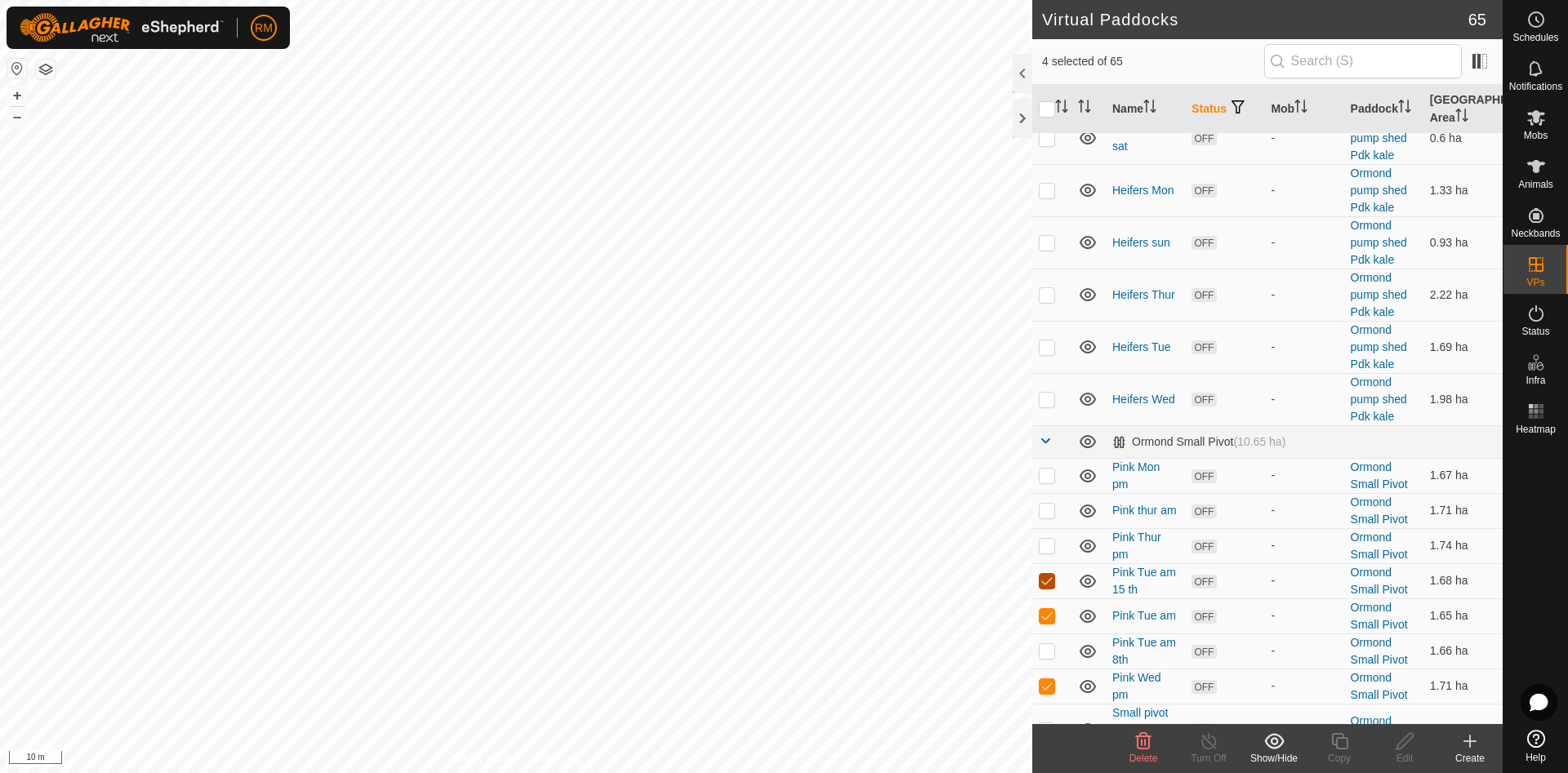 click at bounding box center [1047, 581] 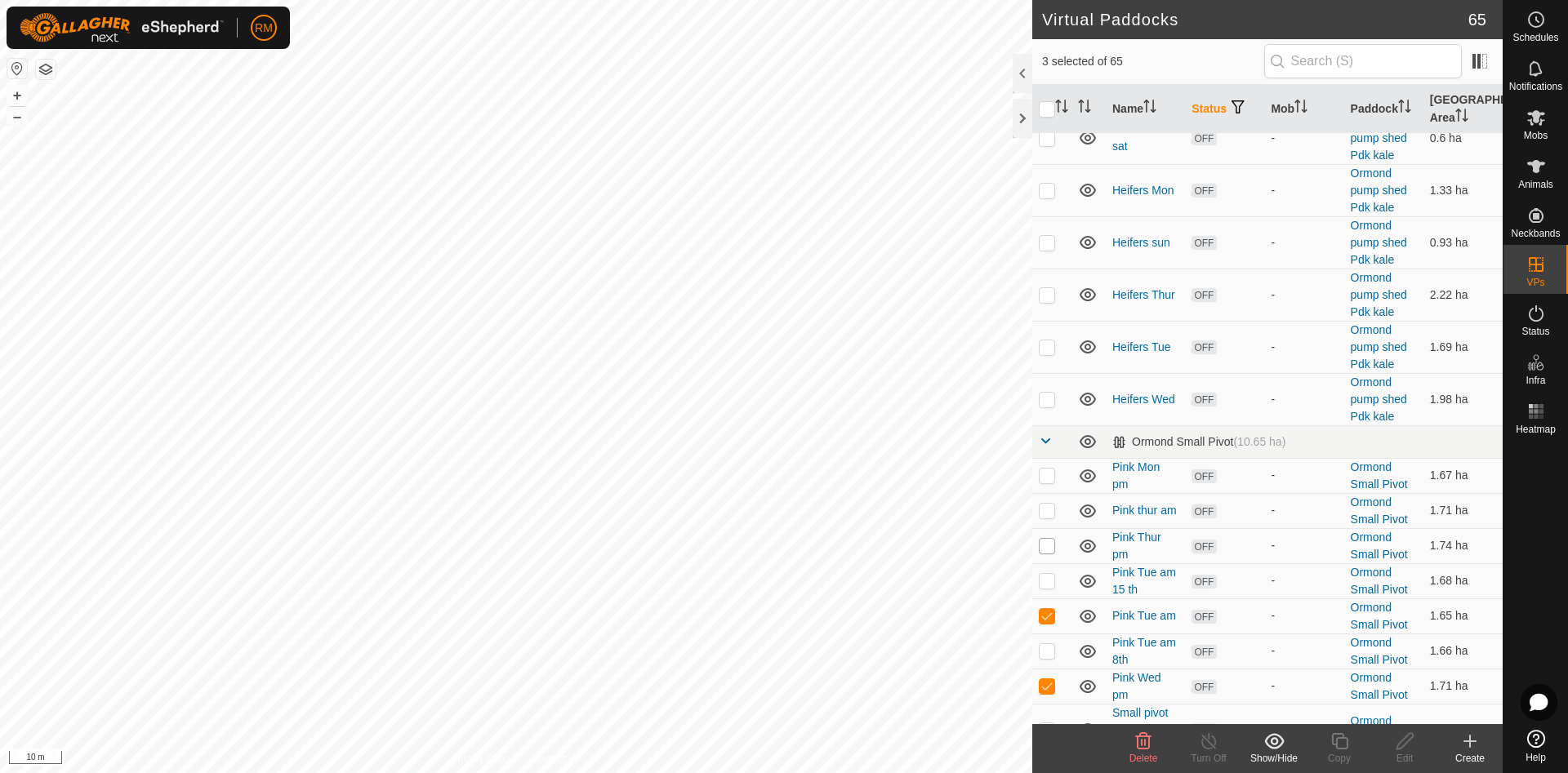 click at bounding box center [1047, 546] 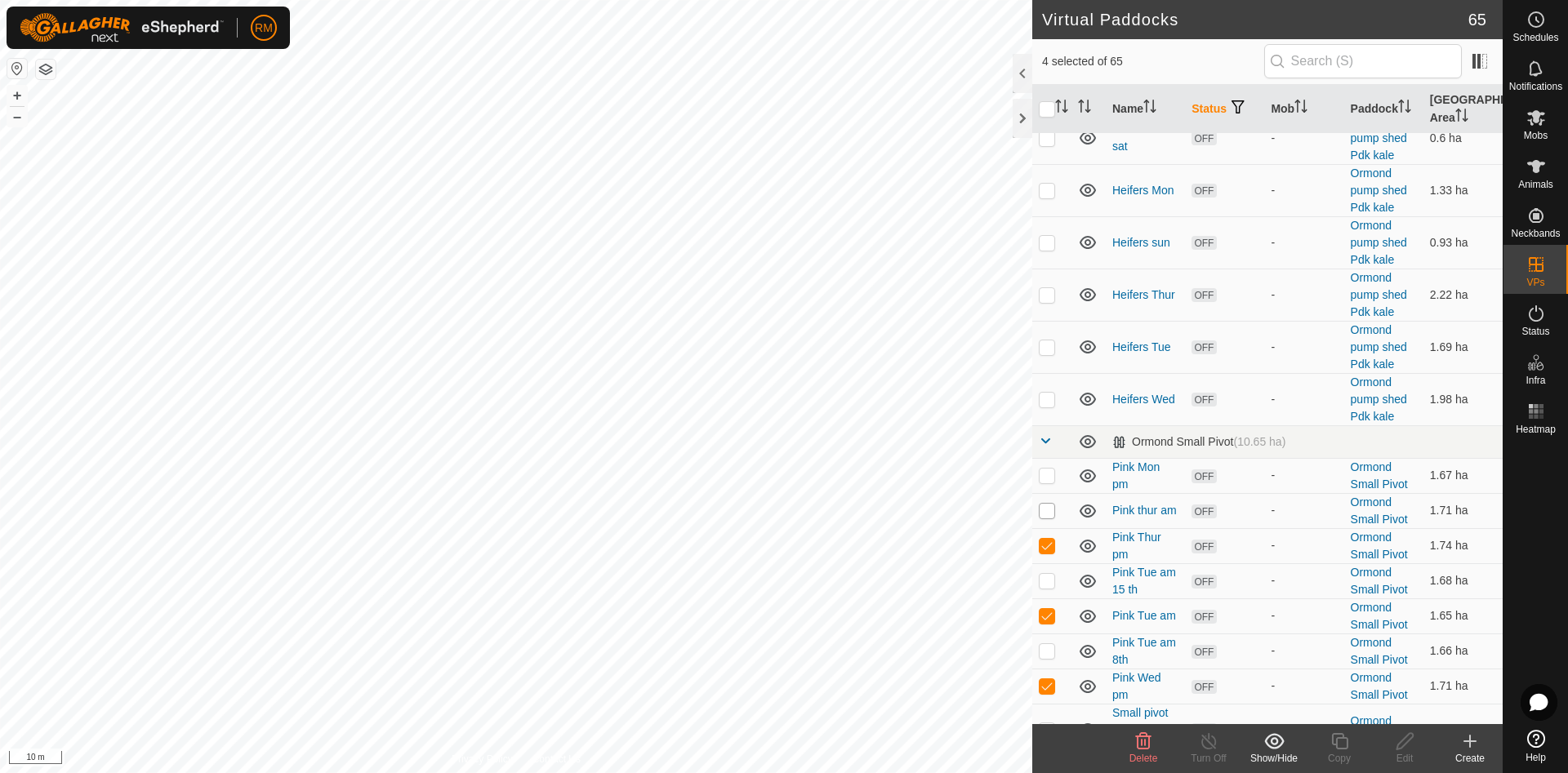 click at bounding box center [1047, 511] 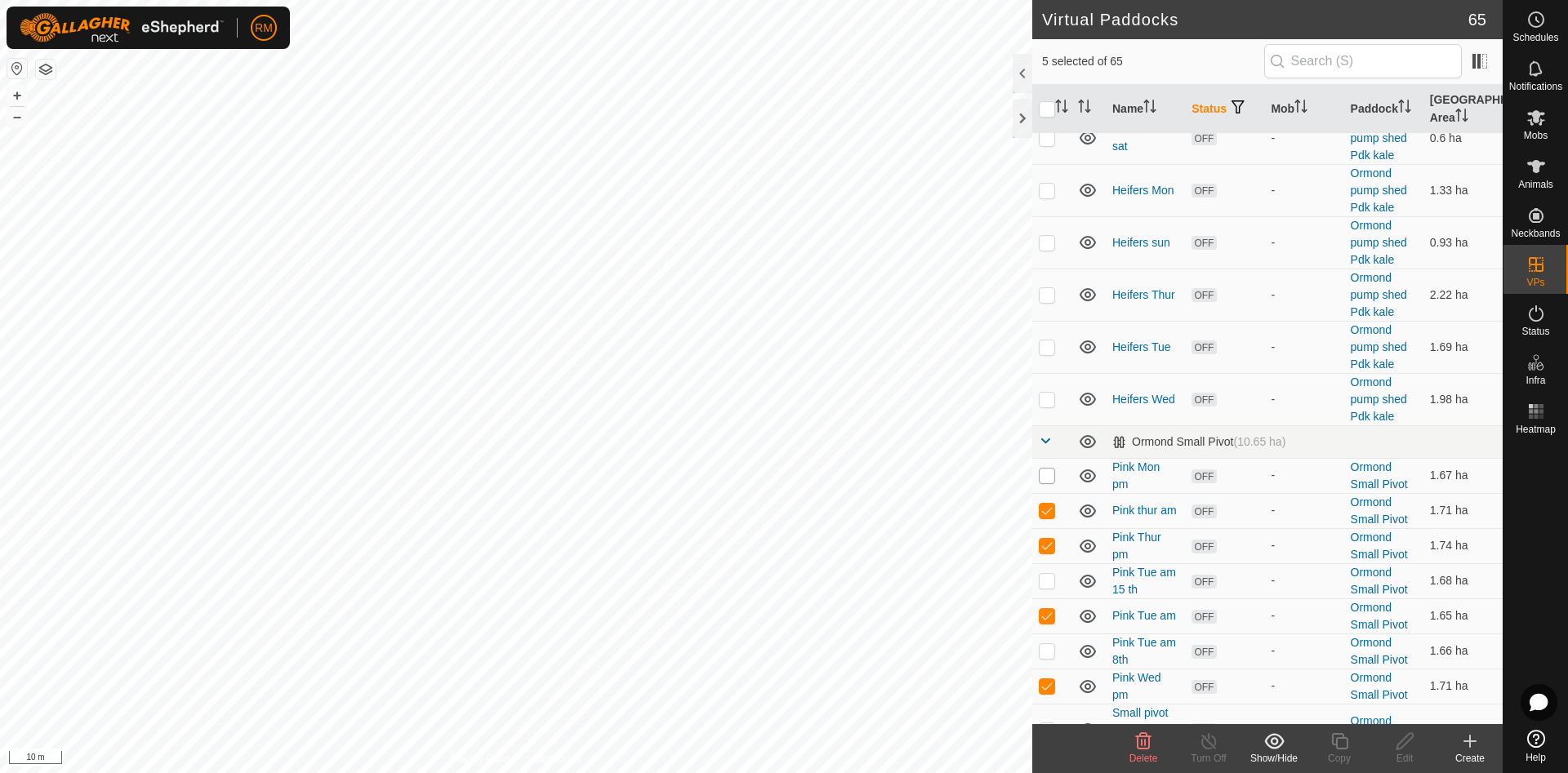 click at bounding box center [1047, 476] 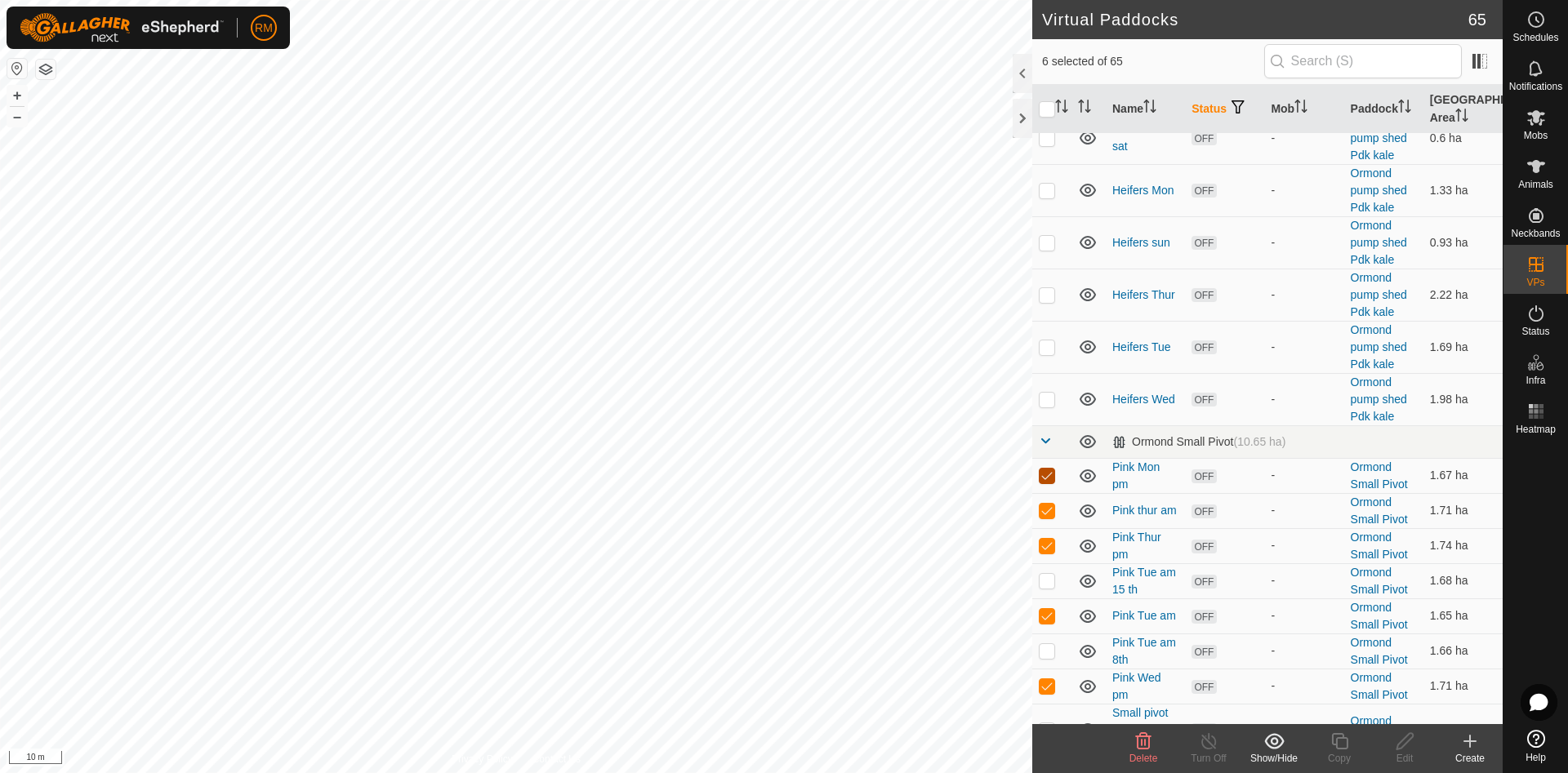 click at bounding box center (1047, 476) 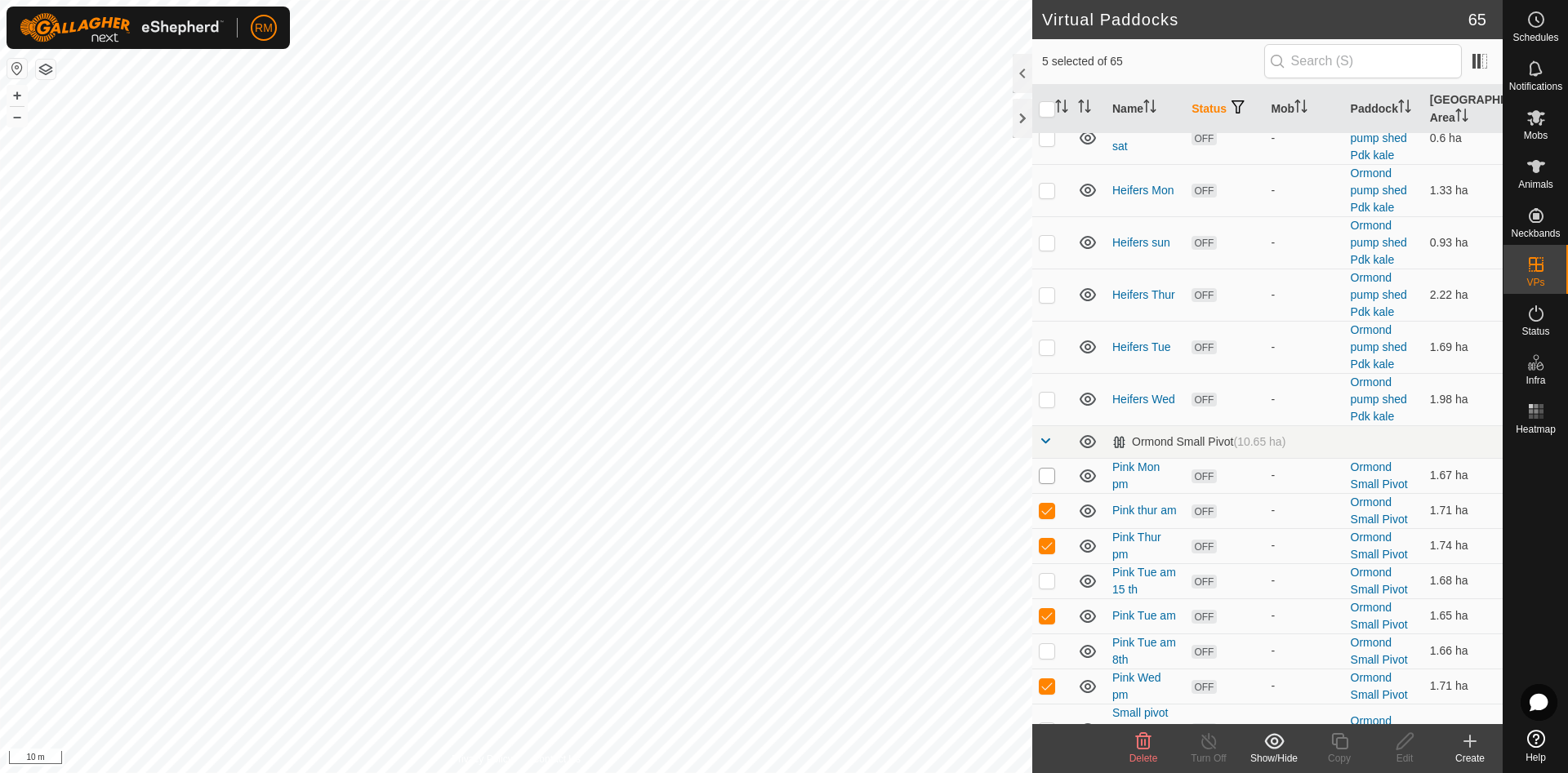 click at bounding box center (1047, 476) 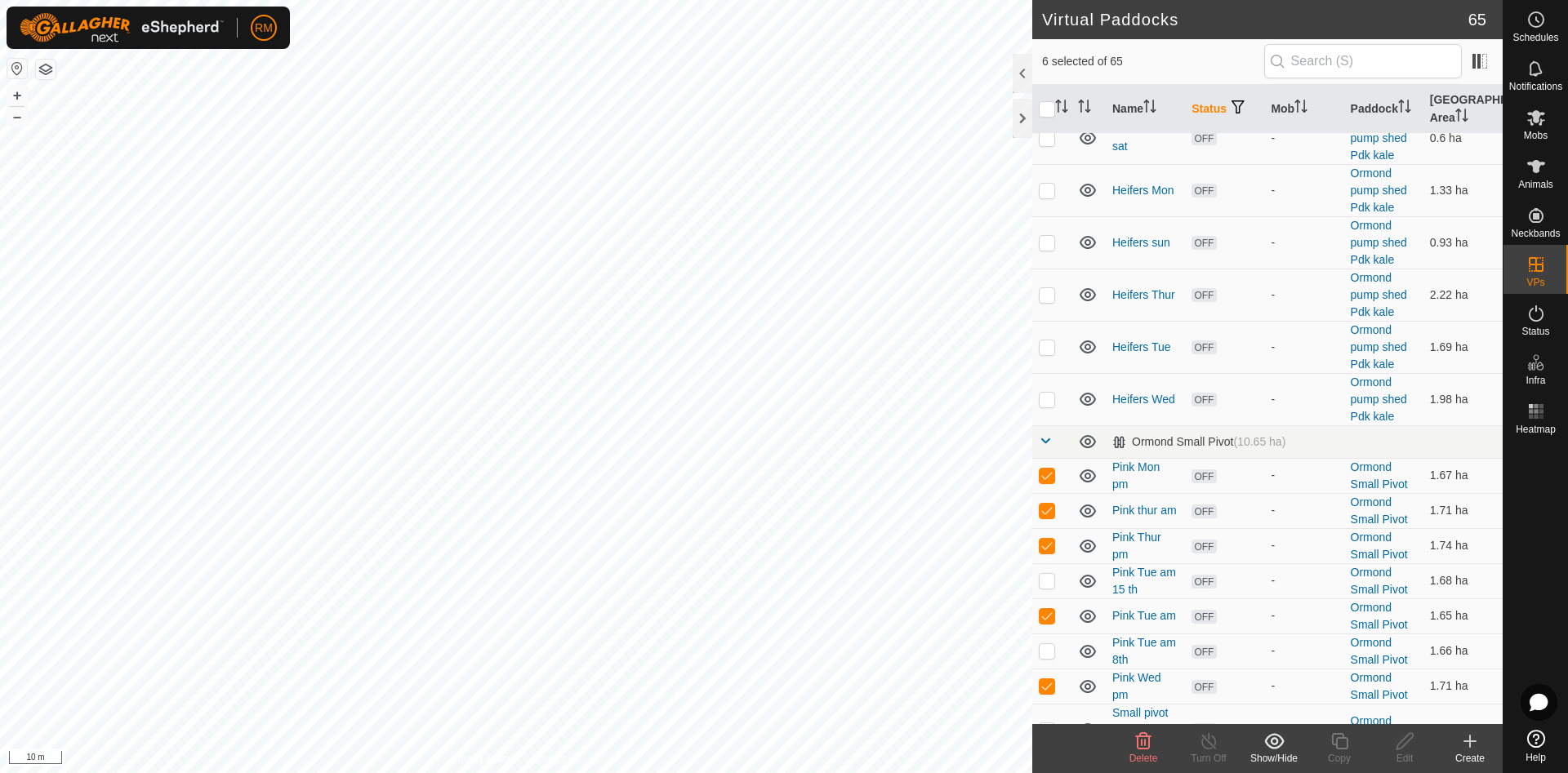 click 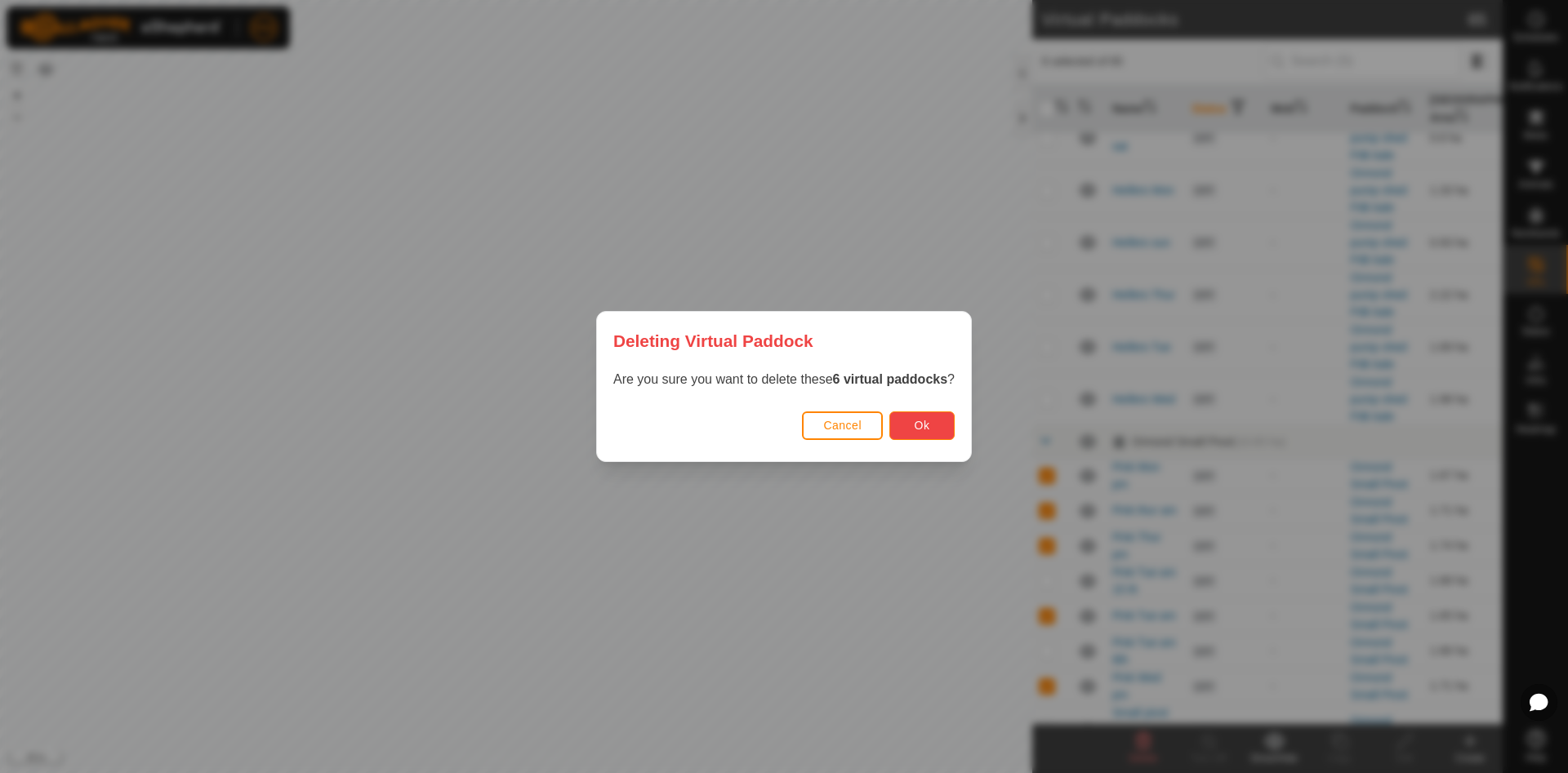 click on "Ok" at bounding box center (922, 425) 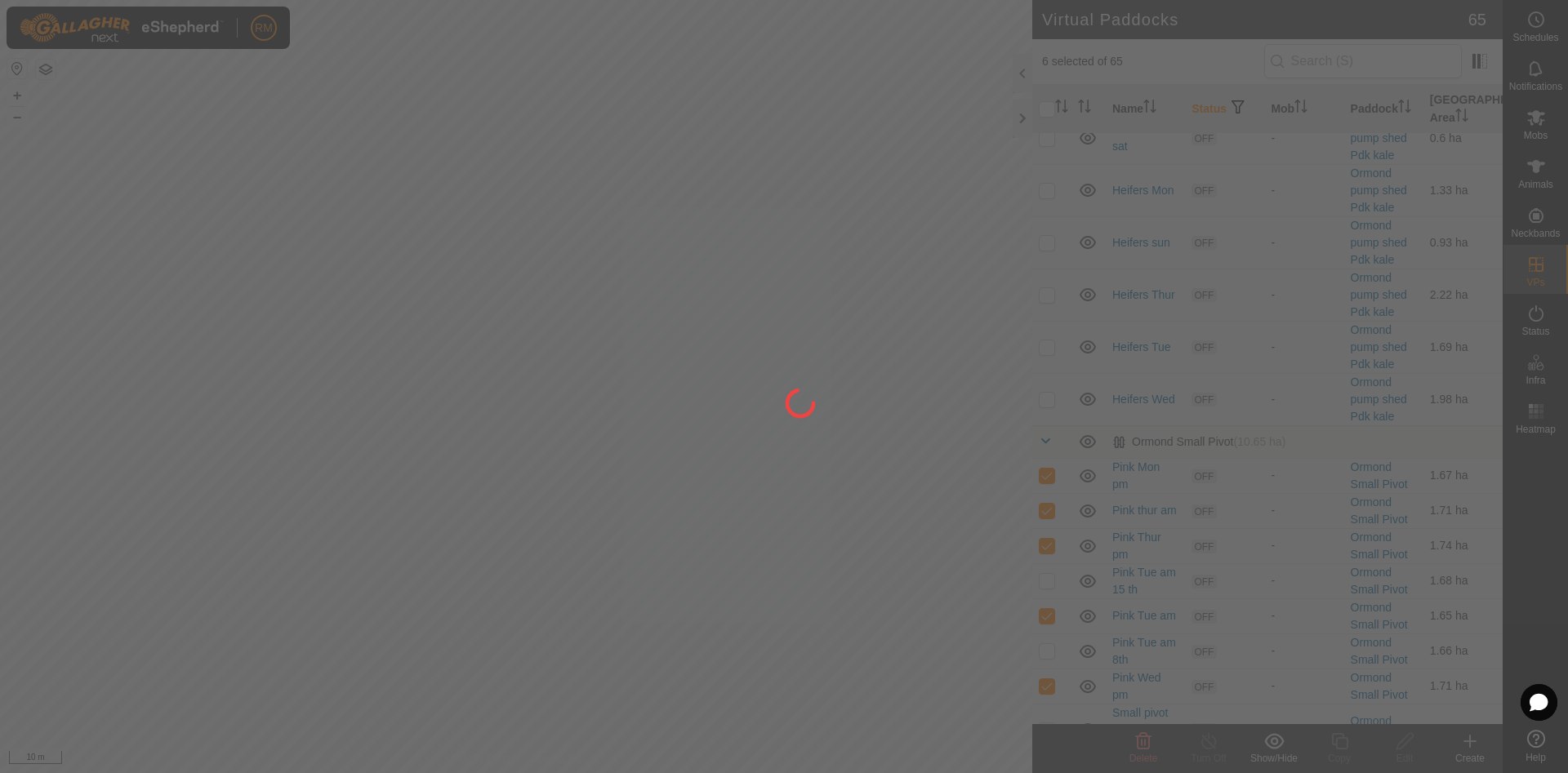 checkbox on "false" 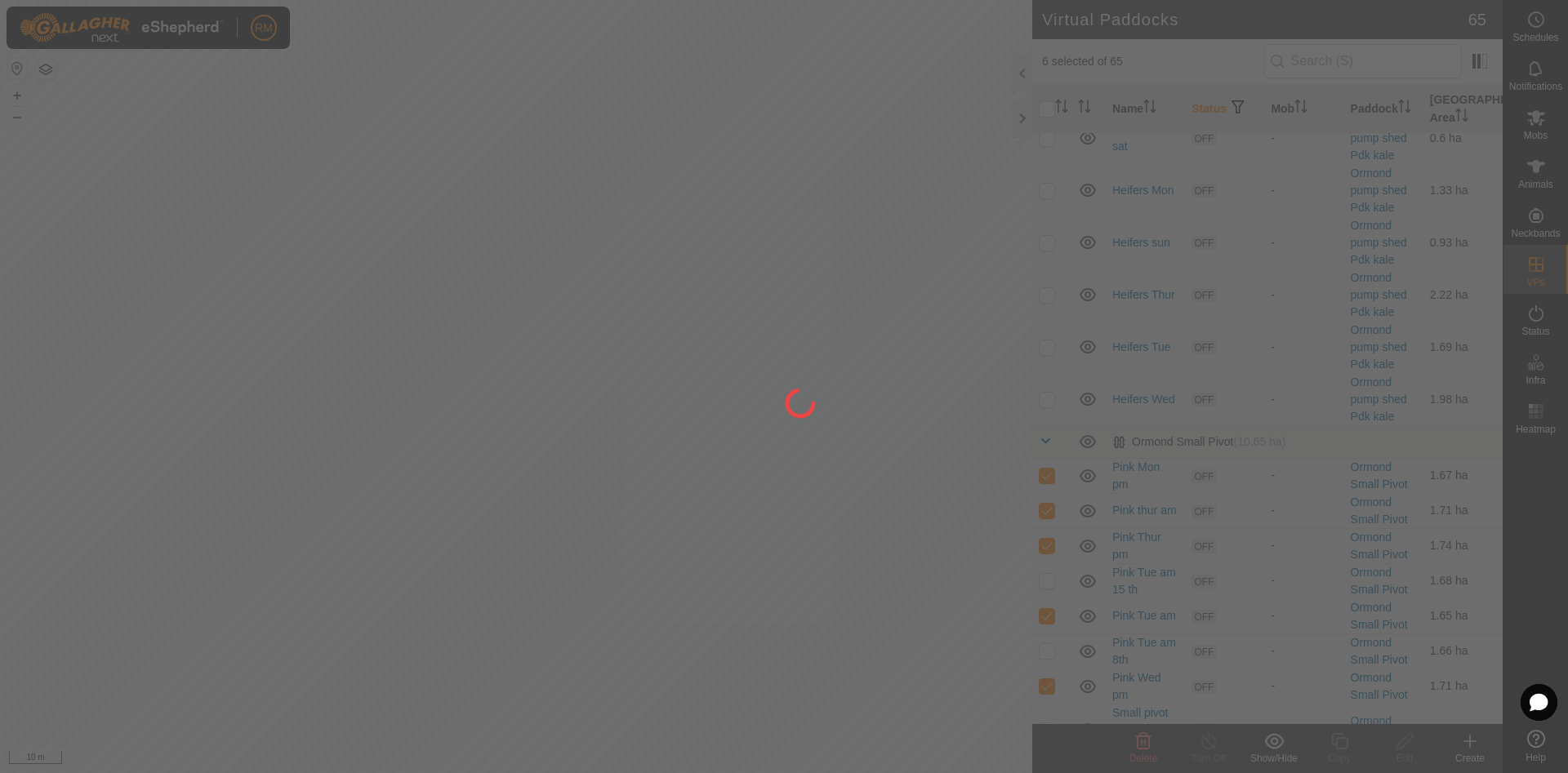 checkbox on "false" 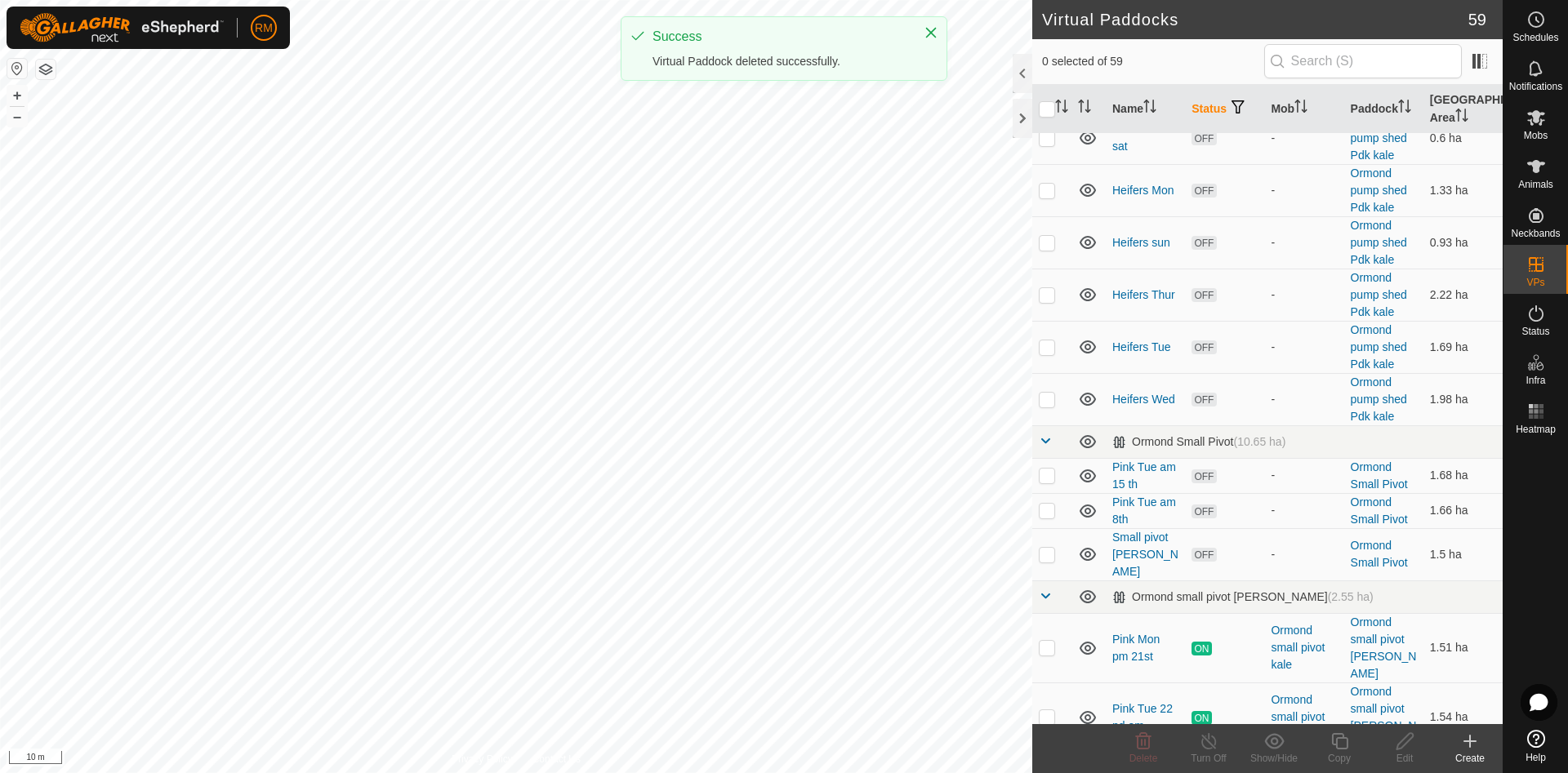 scroll, scrollTop: 2541, scrollLeft: 0, axis: vertical 